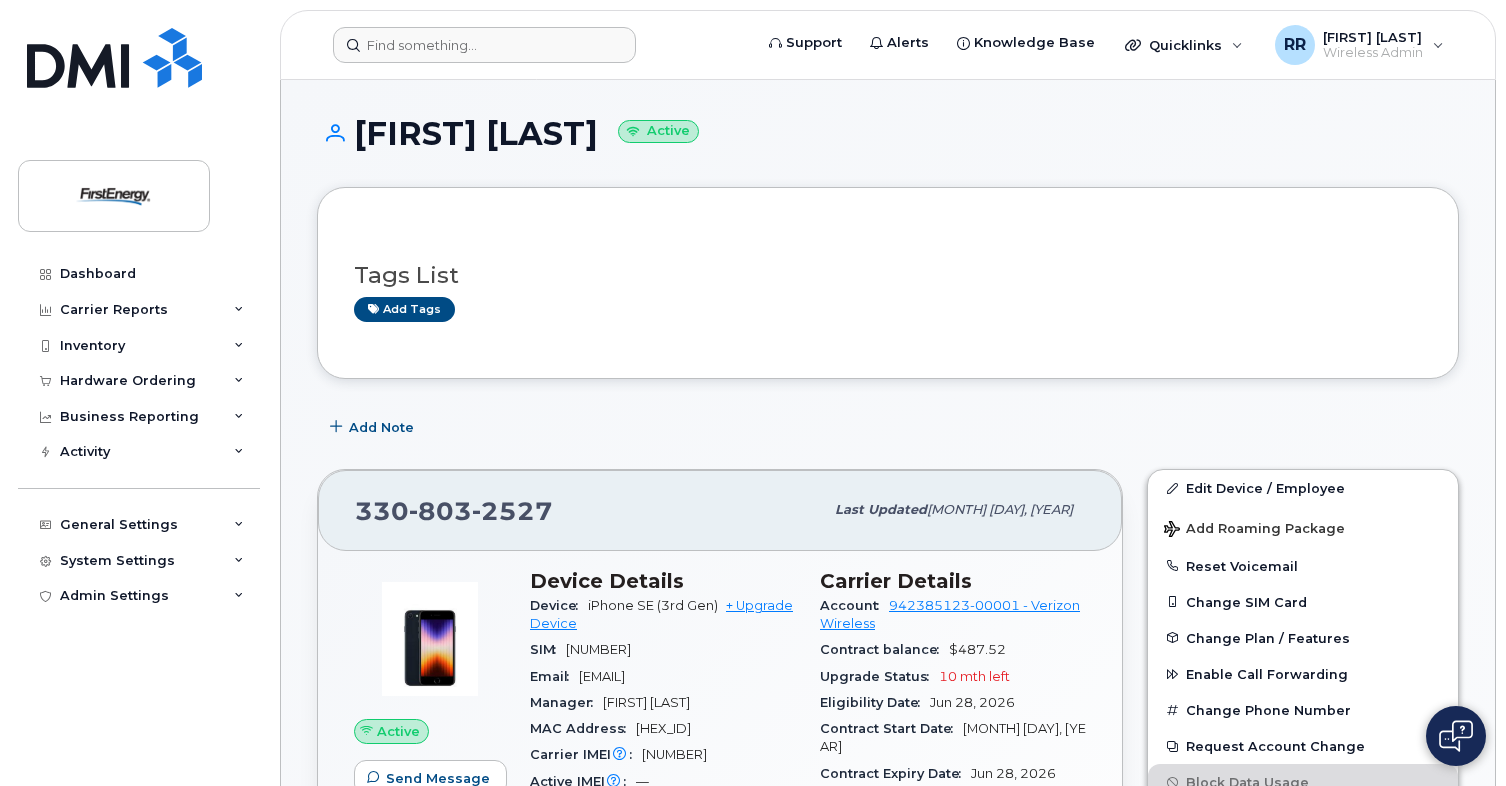 scroll, scrollTop: 400, scrollLeft: 0, axis: vertical 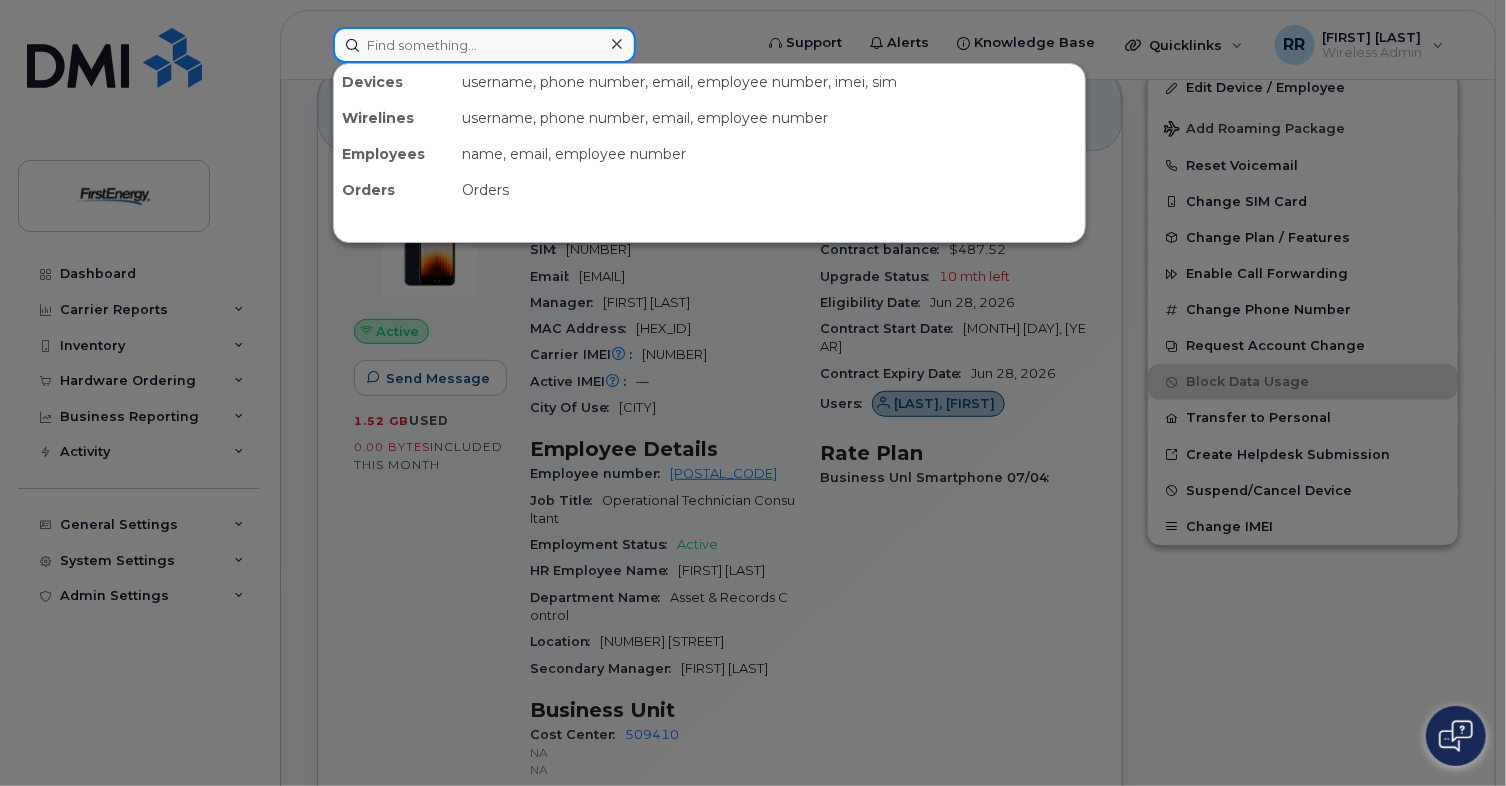 click at bounding box center [484, 45] 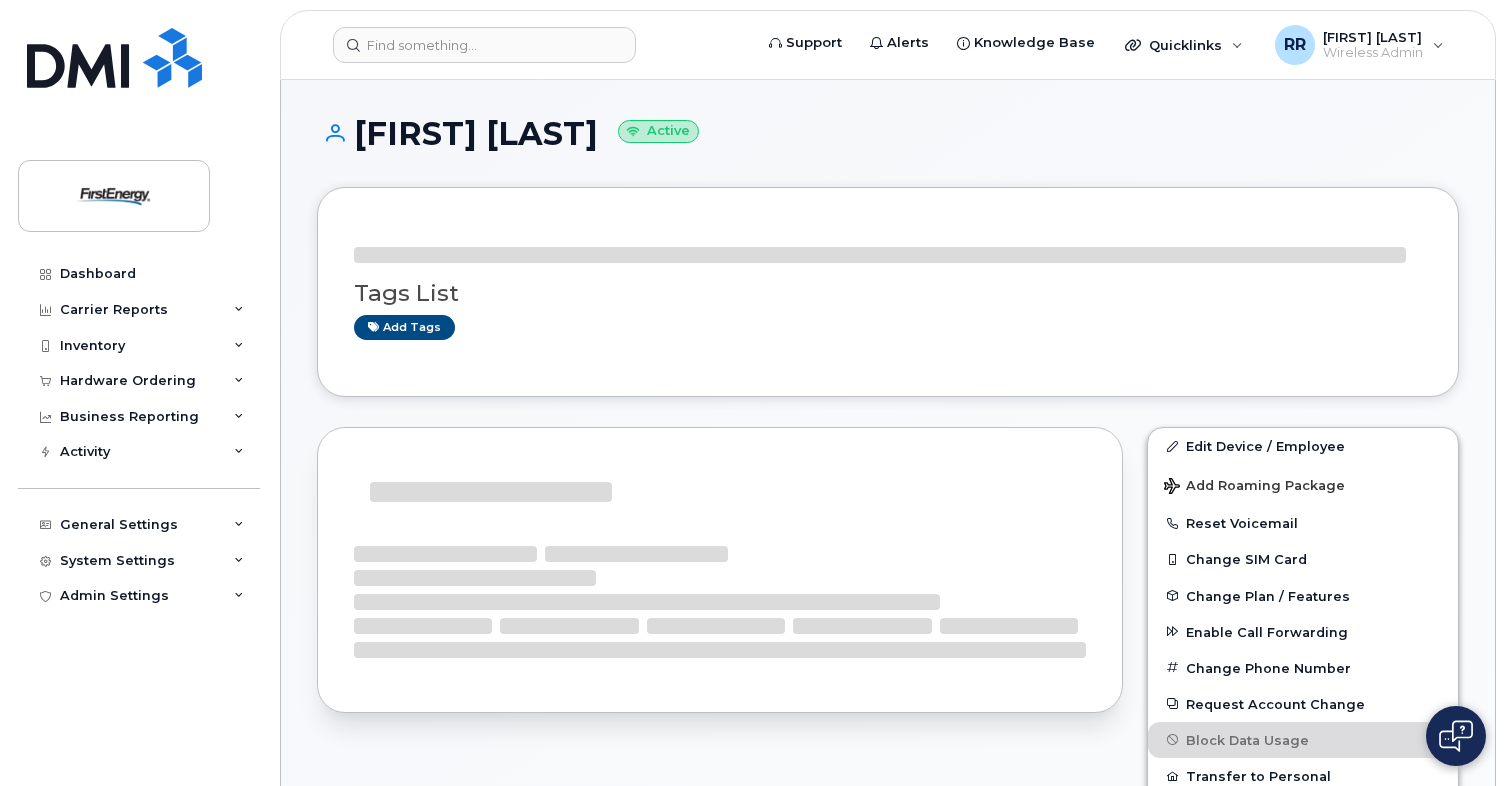 scroll, scrollTop: 0, scrollLeft: 0, axis: both 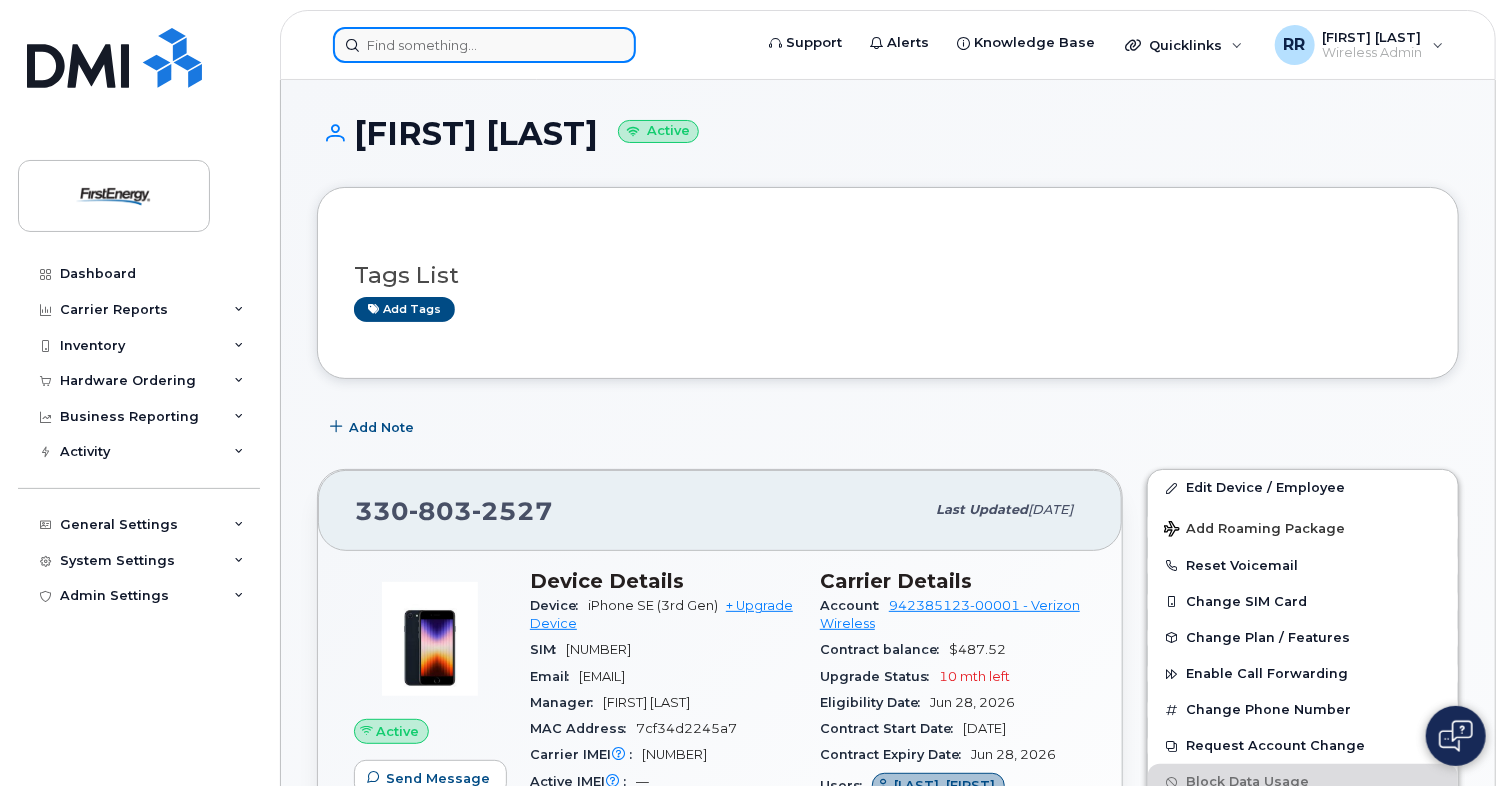 click at bounding box center [484, 45] 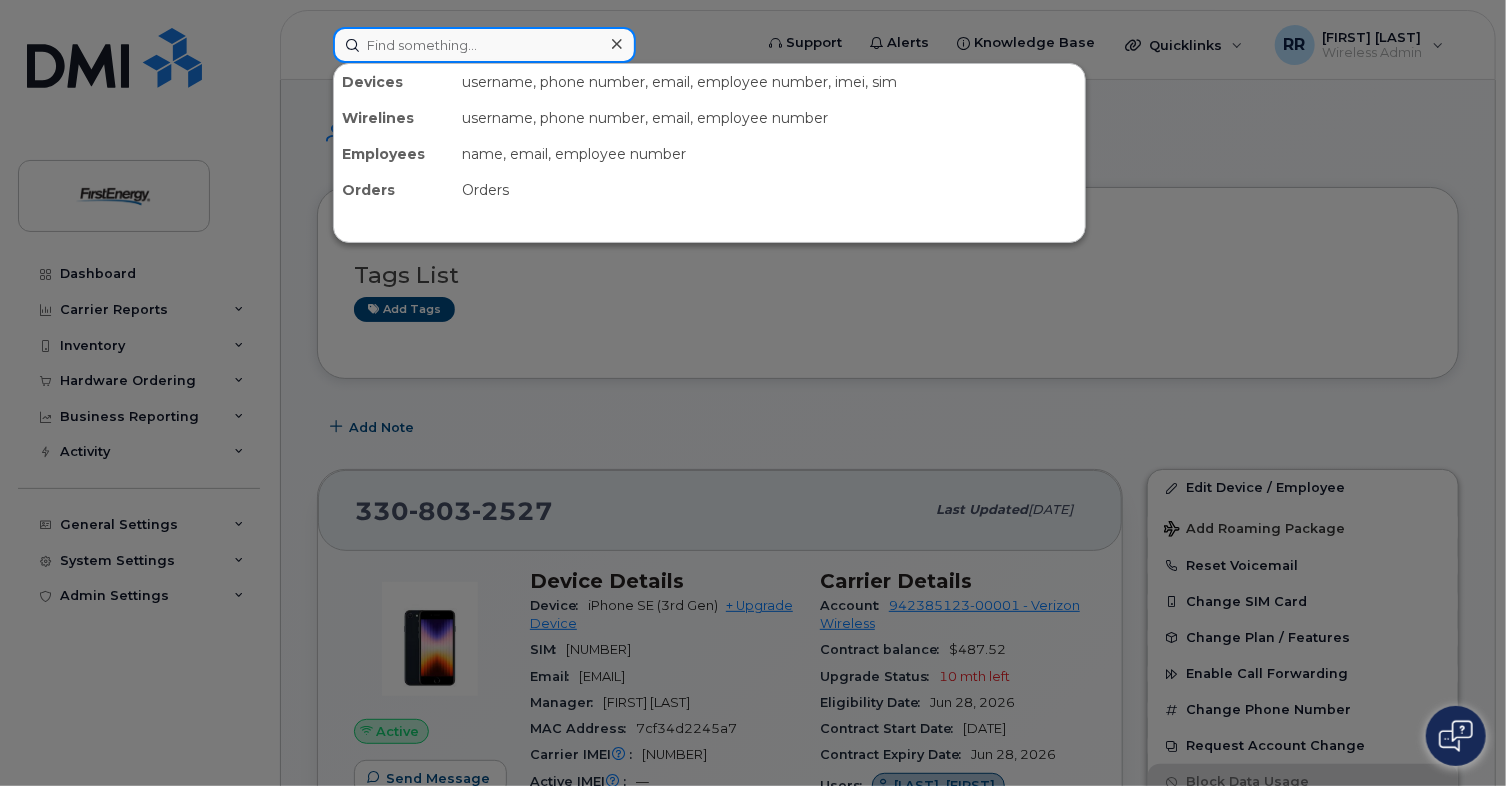 paste on "(330) 805-6399" 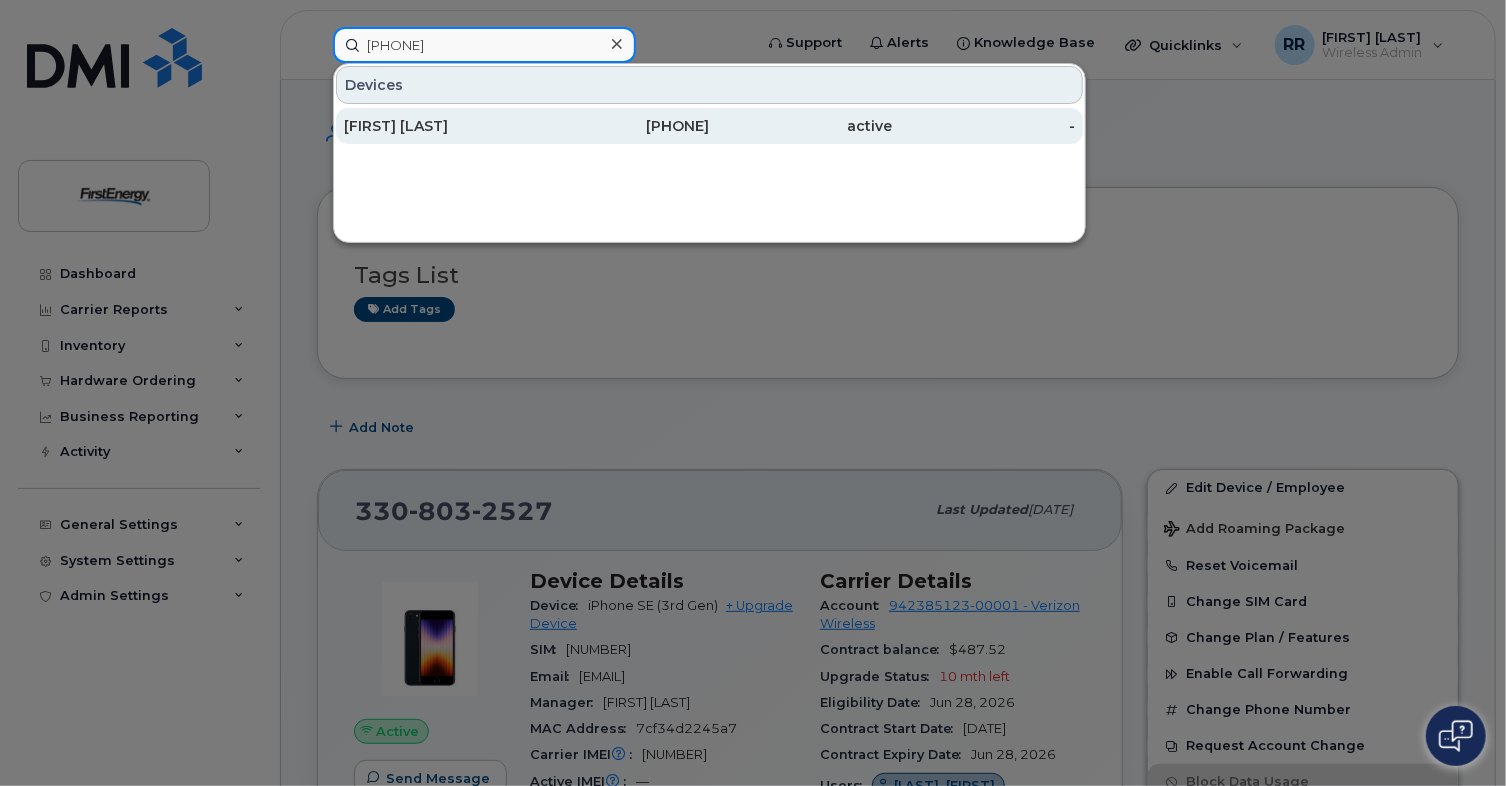 type on "(330) 805-6399" 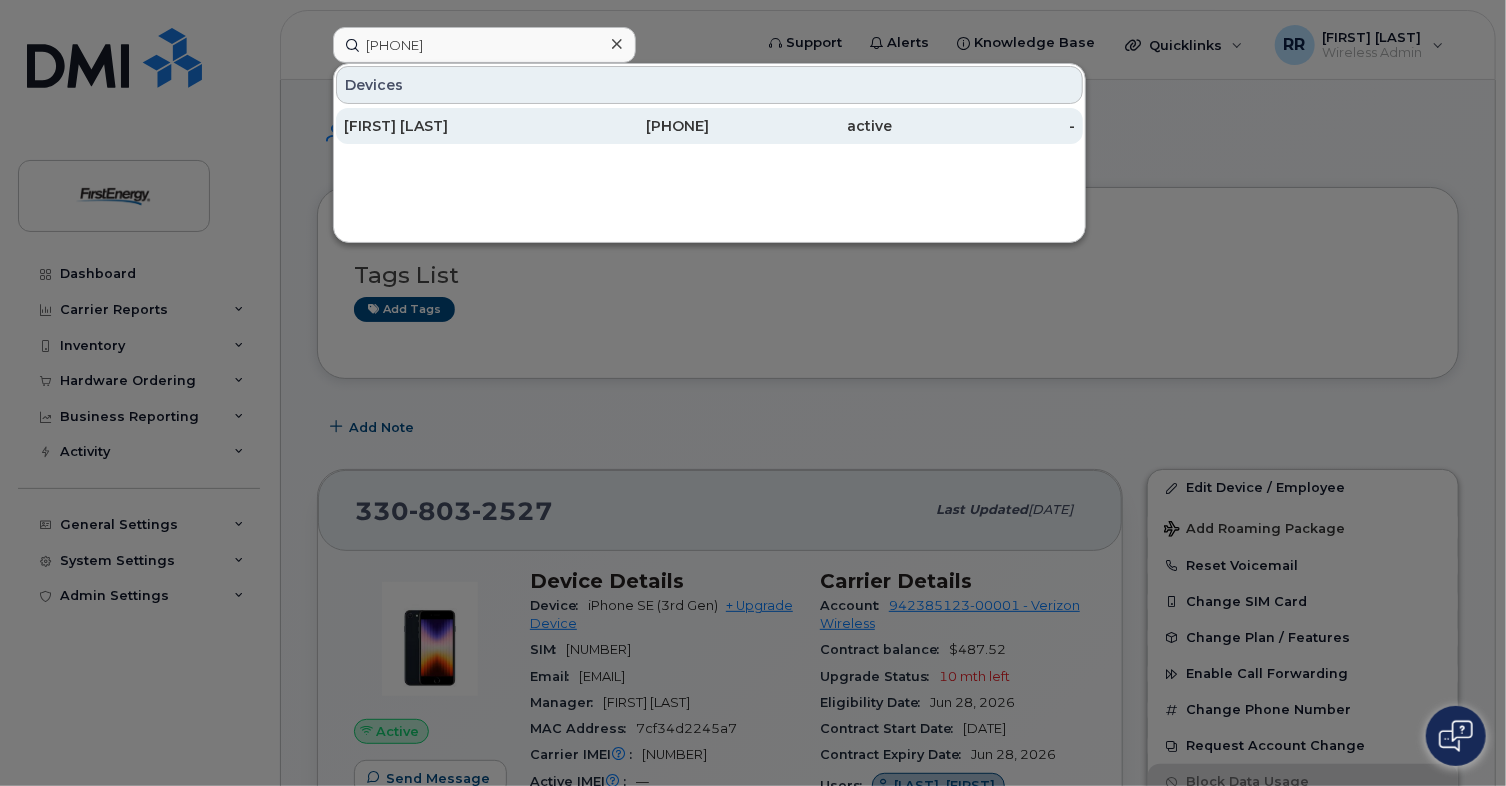 click on "David L Kanalis" at bounding box center [435, 126] 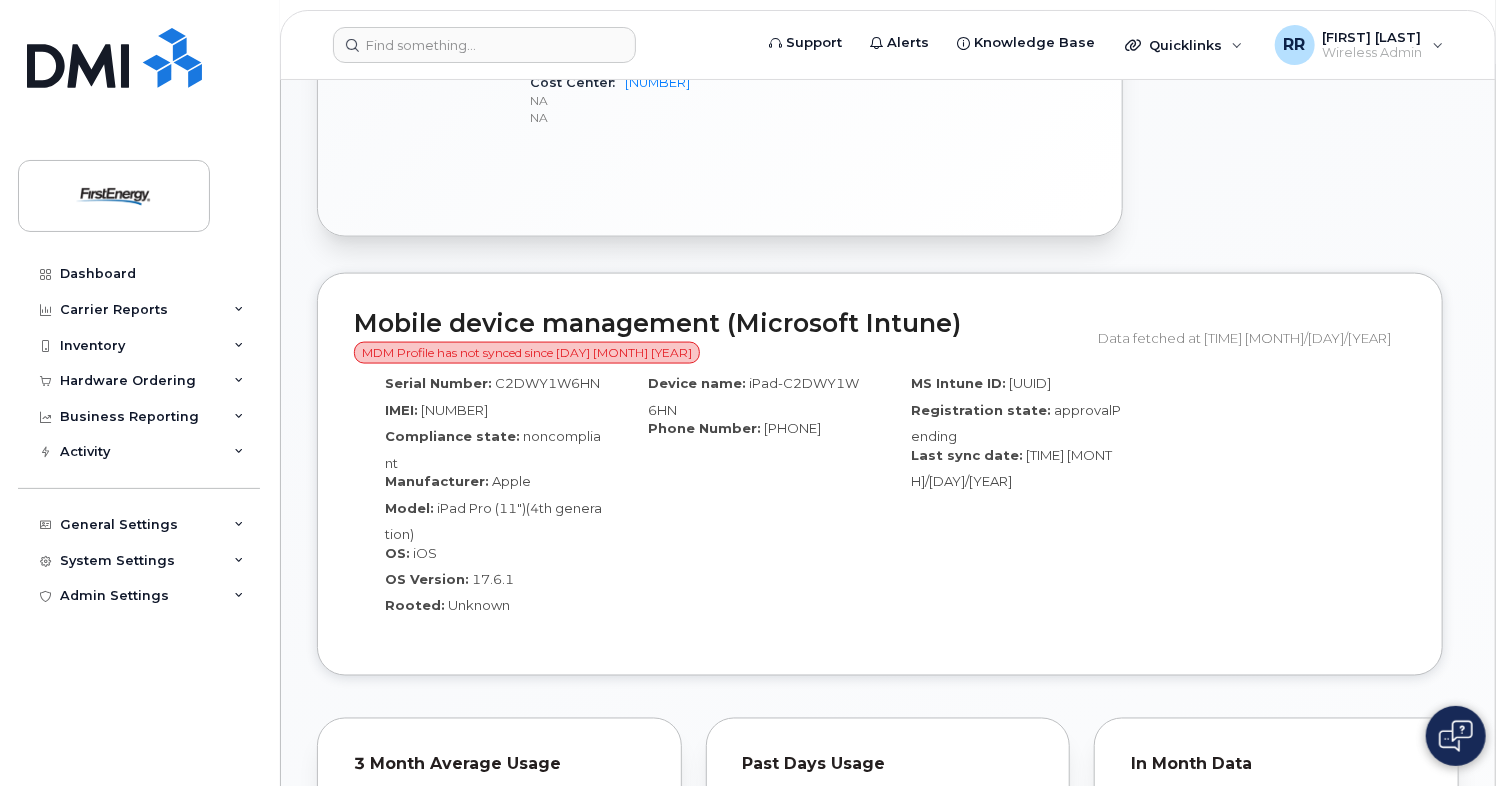 scroll, scrollTop: 1500, scrollLeft: 0, axis: vertical 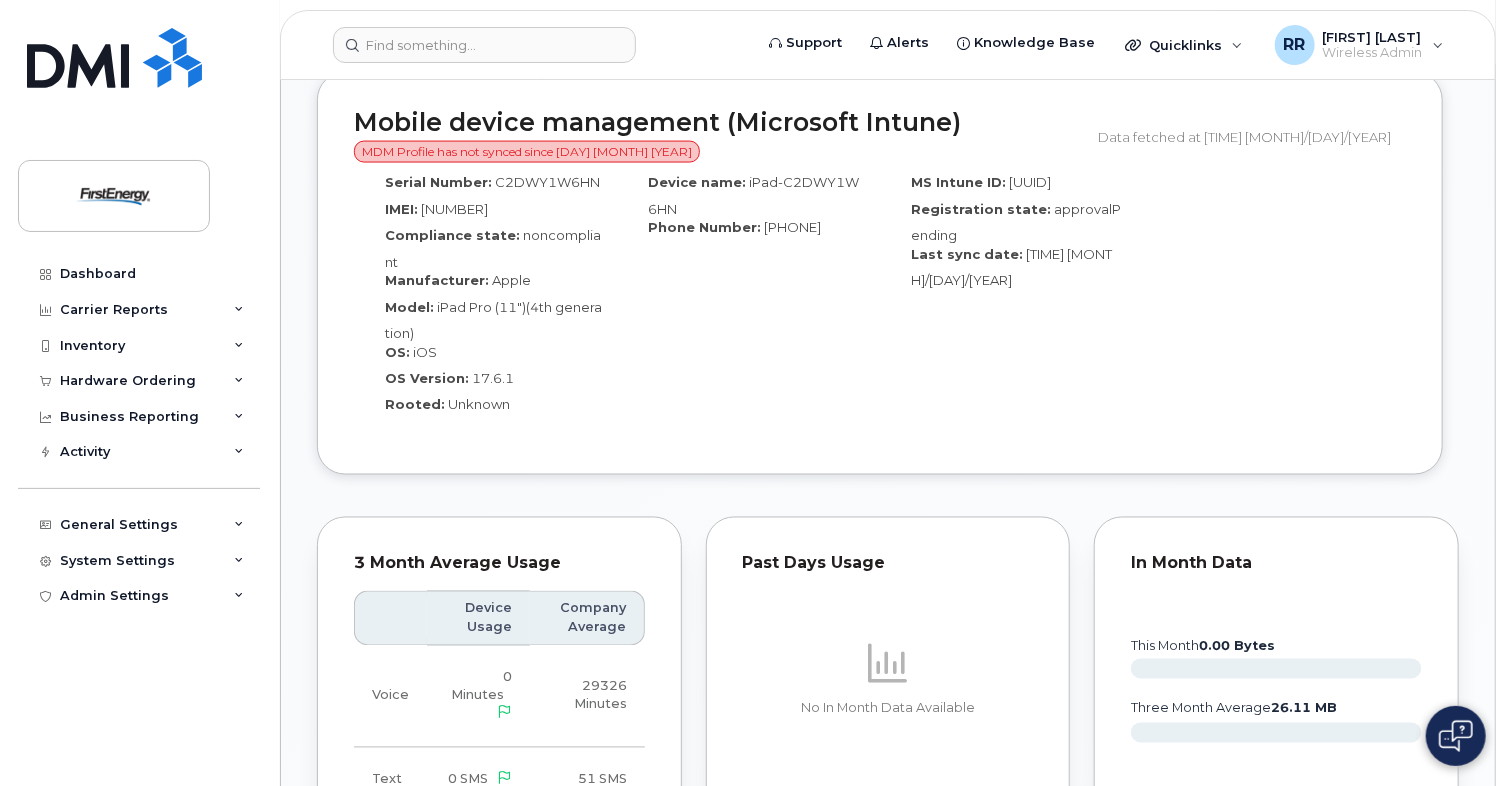 click on "[NUMBER]" at bounding box center [454, 209] 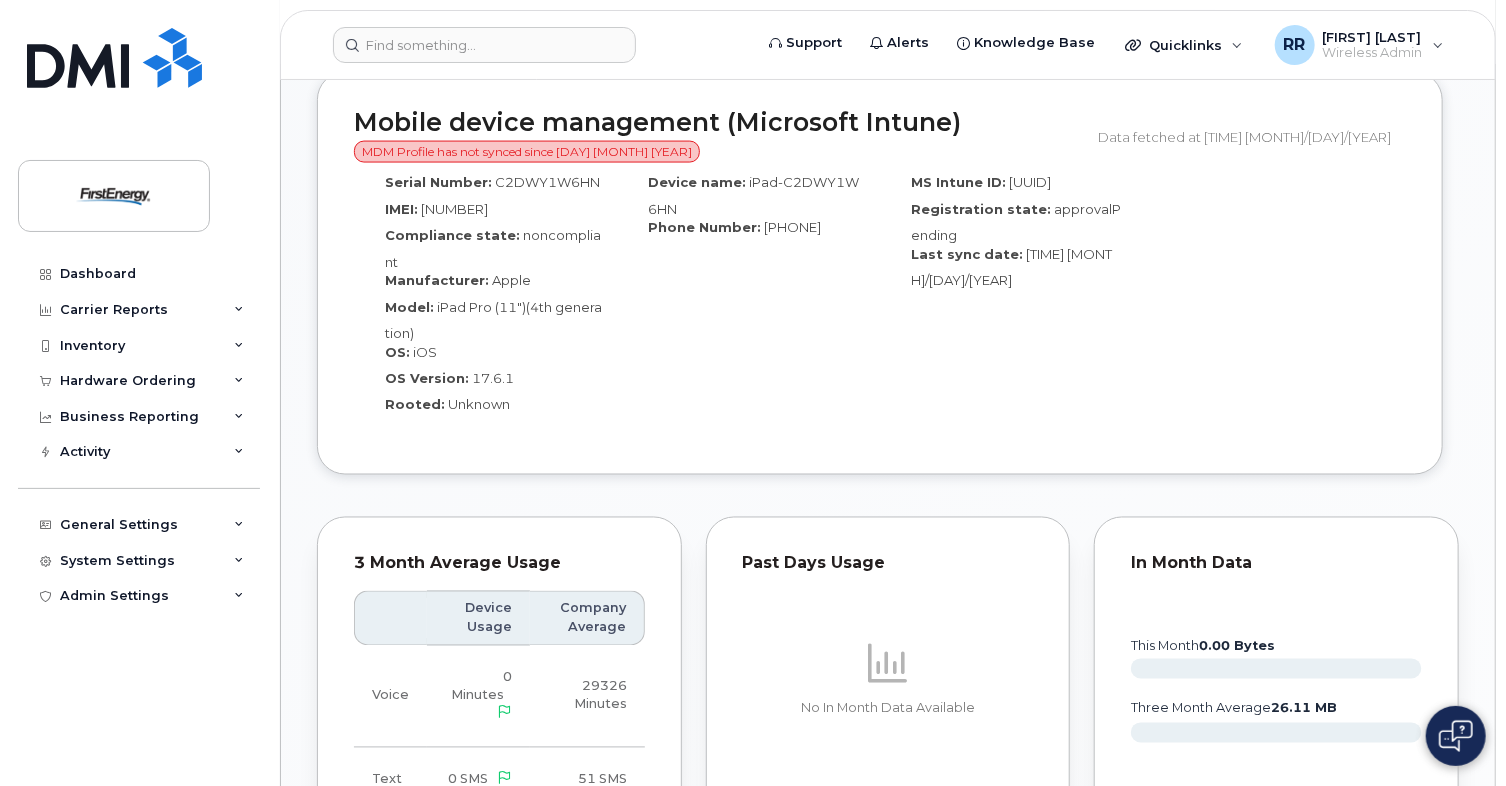 click on "C2DWY1W6HN" at bounding box center (547, 182) 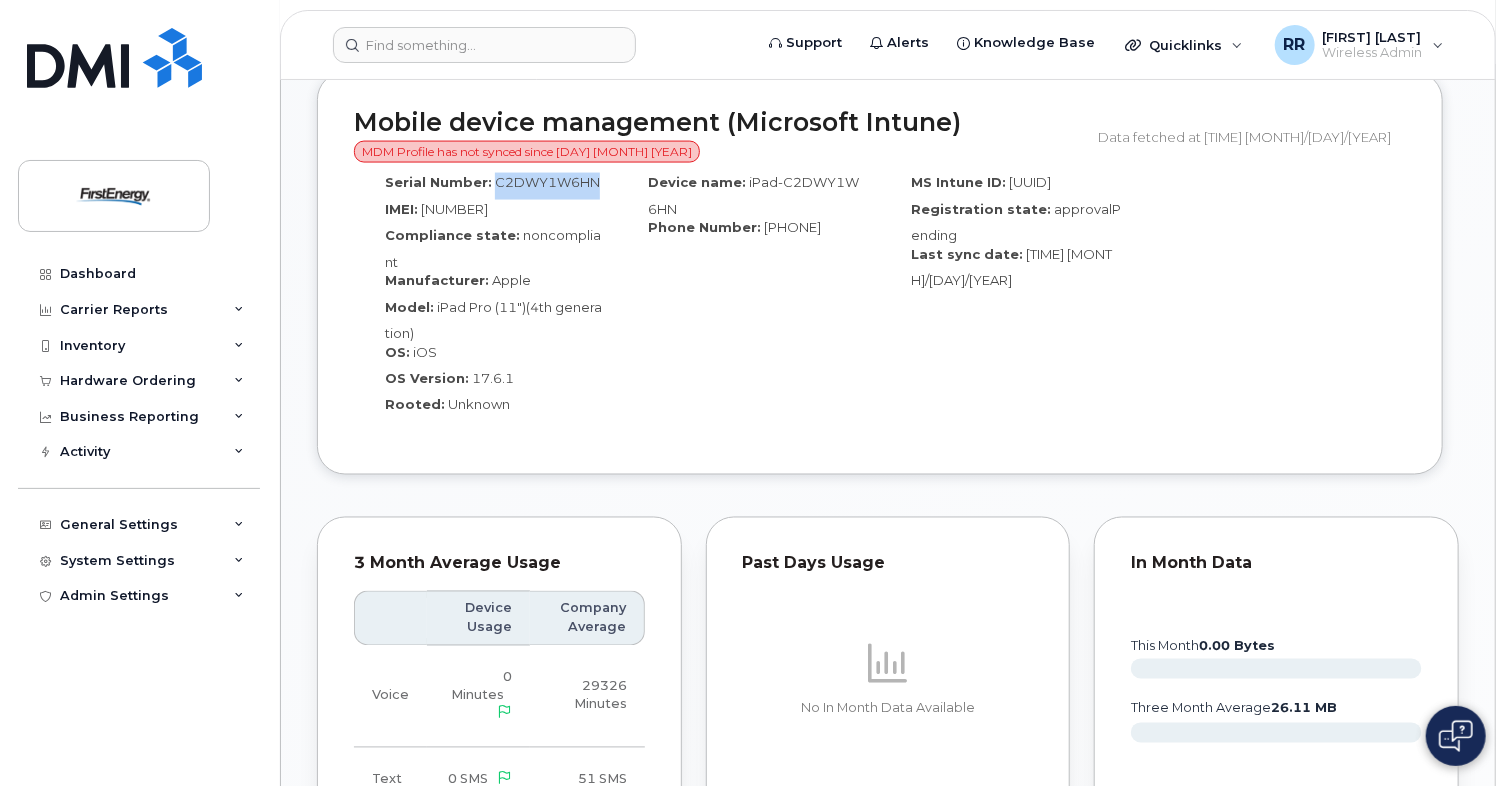 click on "C2DWY1W6HN" at bounding box center (547, 182) 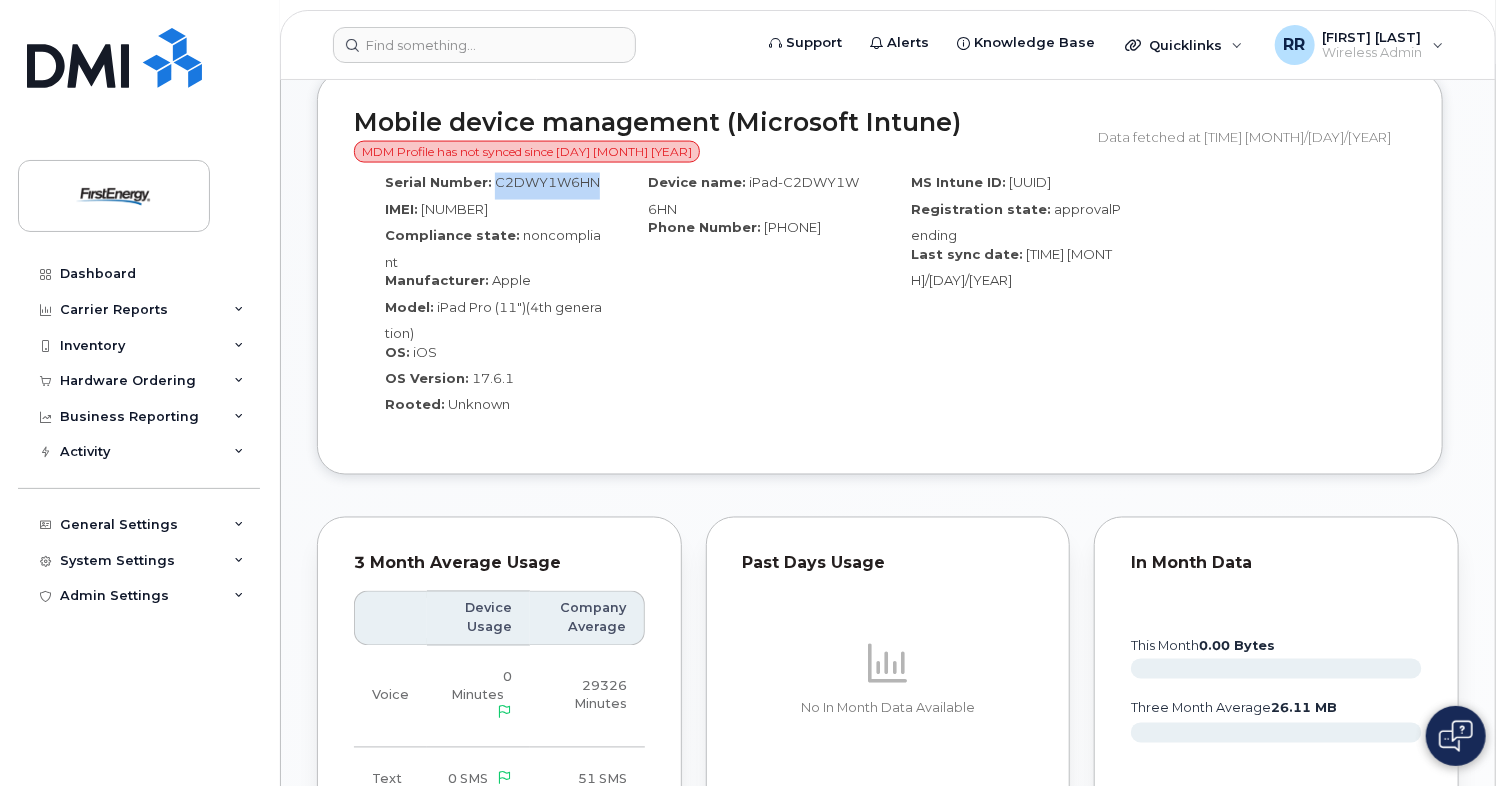 copy on "C2DWY1W6HN" 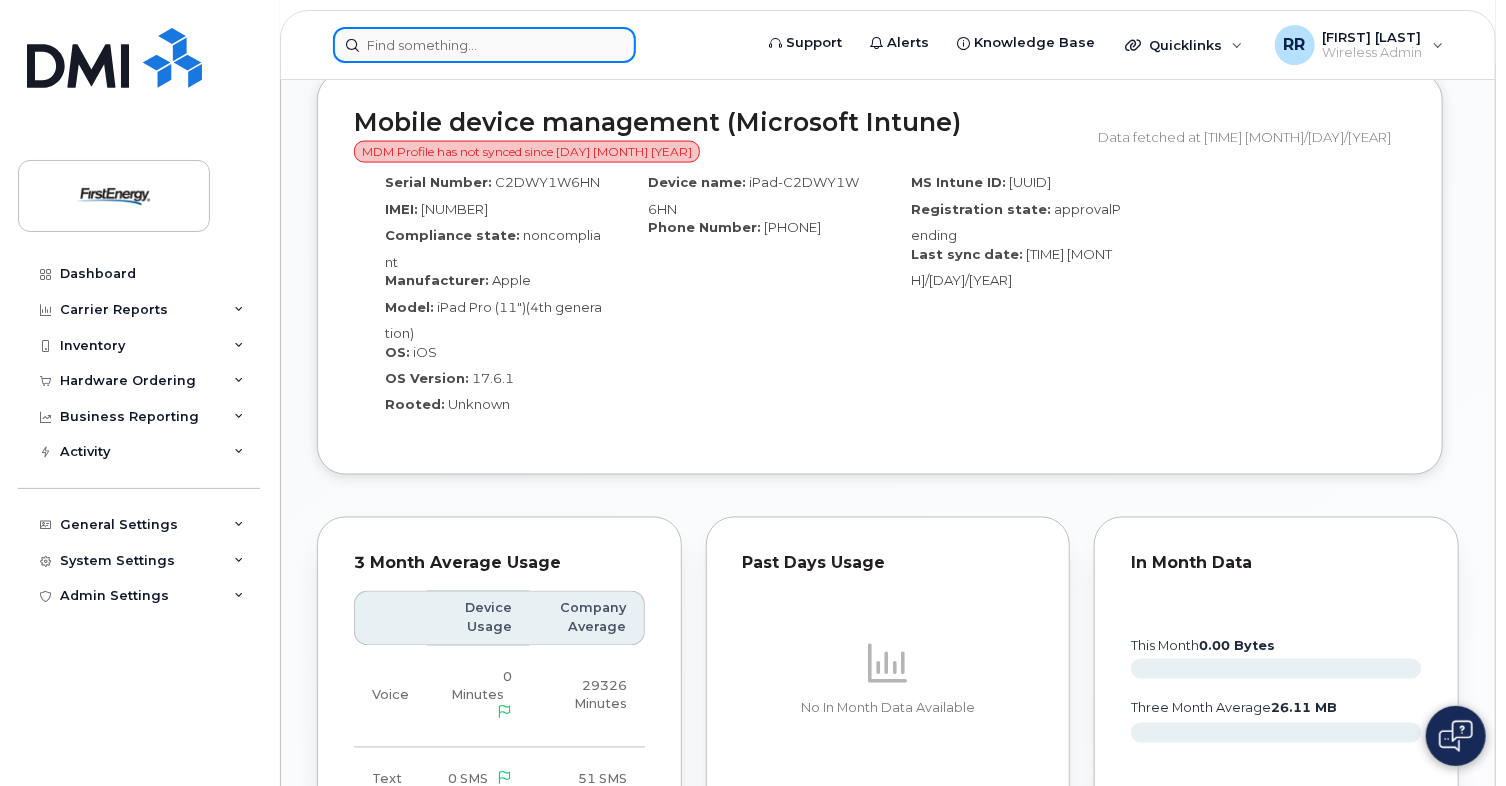 click at bounding box center (484, 45) 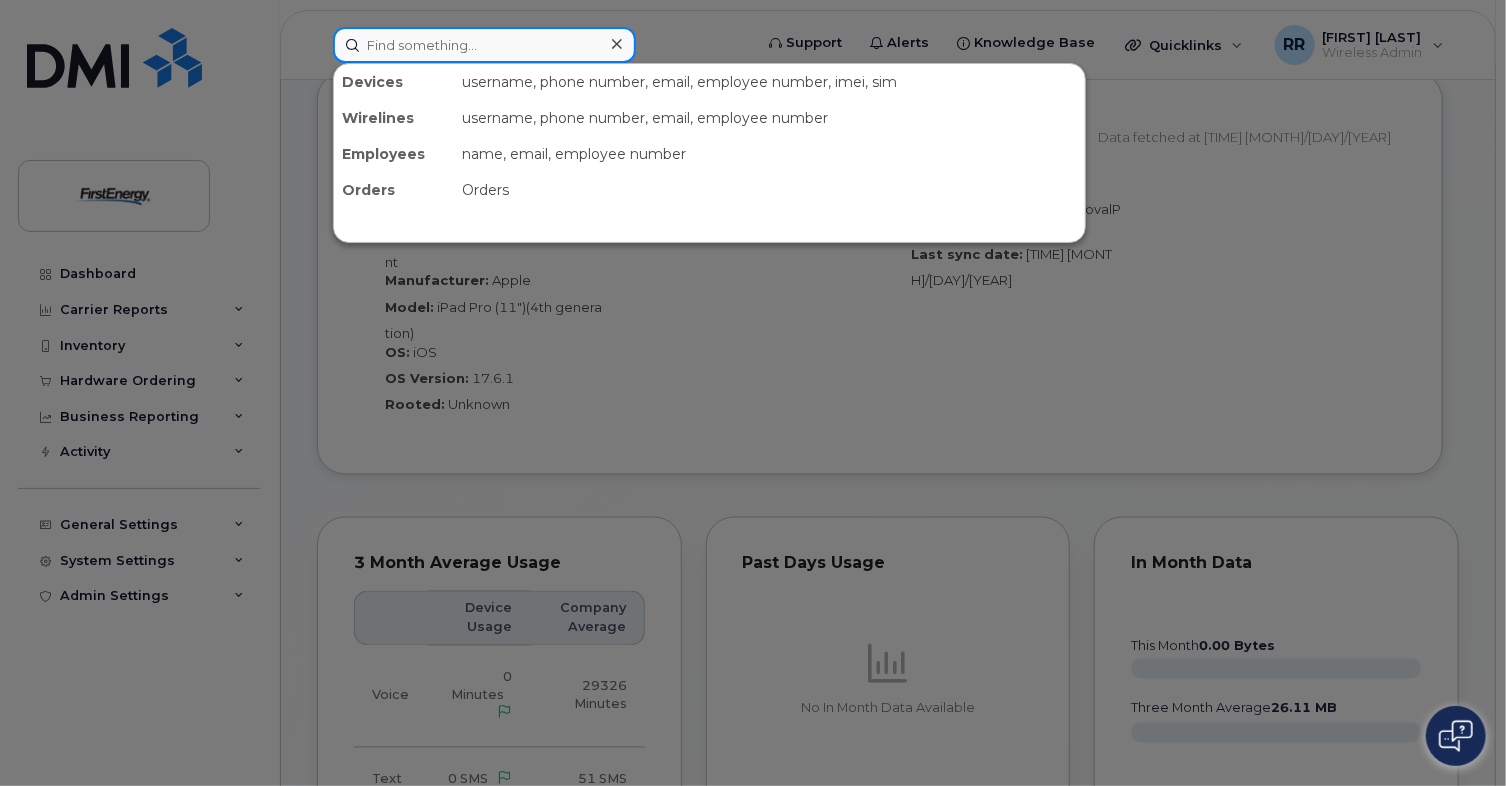 paste on "(330) 737-8593" 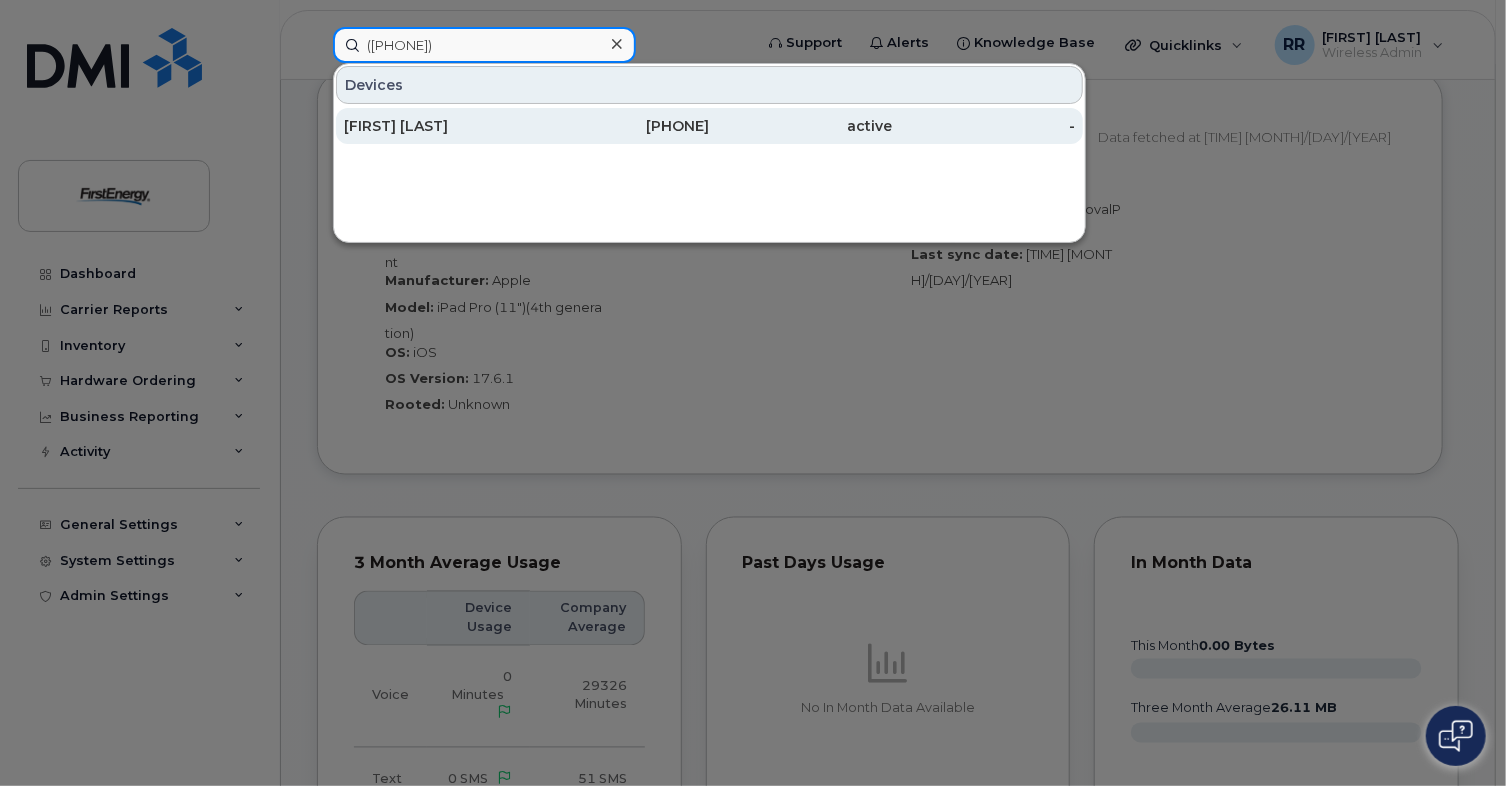 type on "(330) 737-8593" 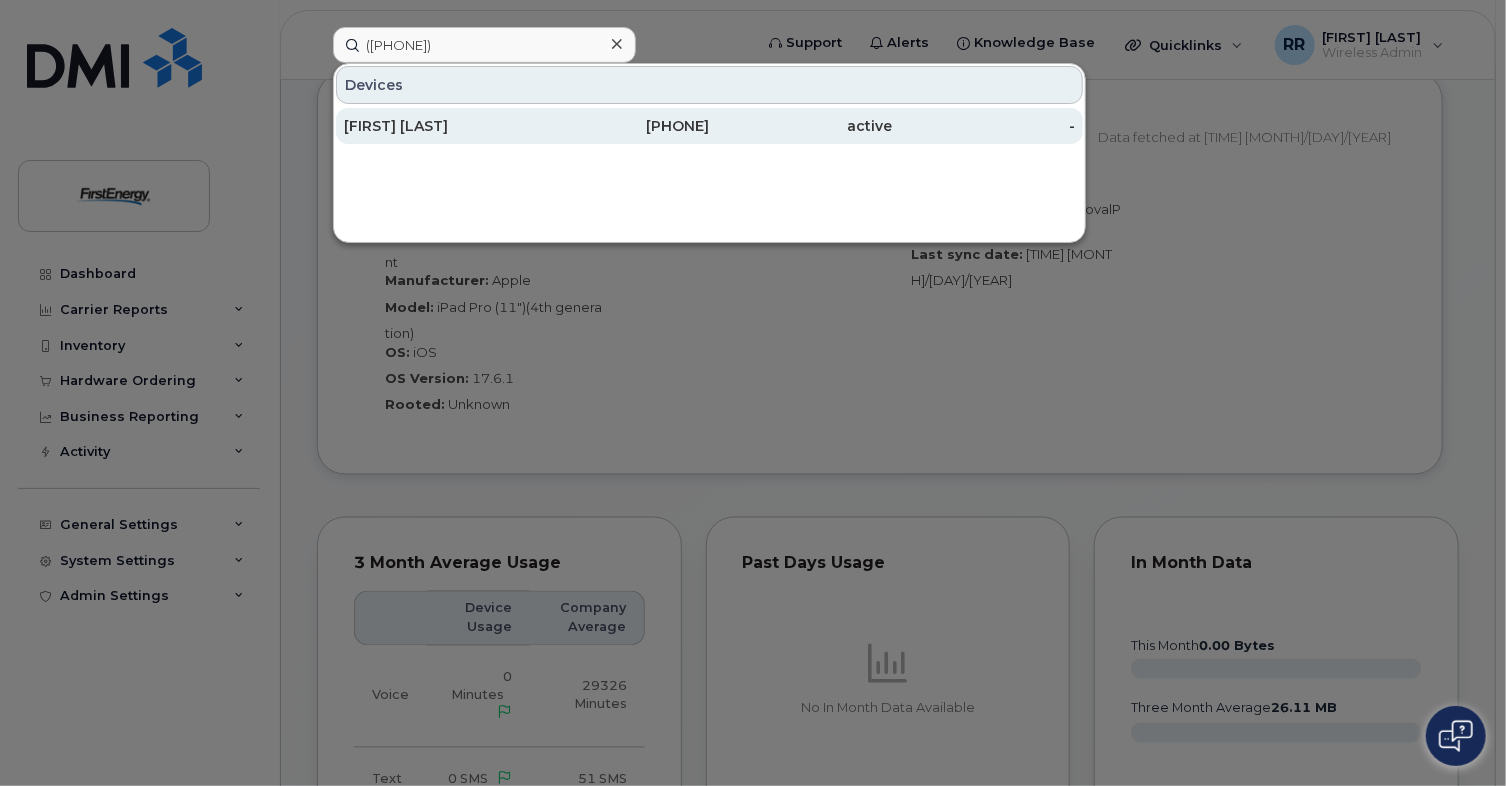 click on "Duane M Becker" at bounding box center (435, 126) 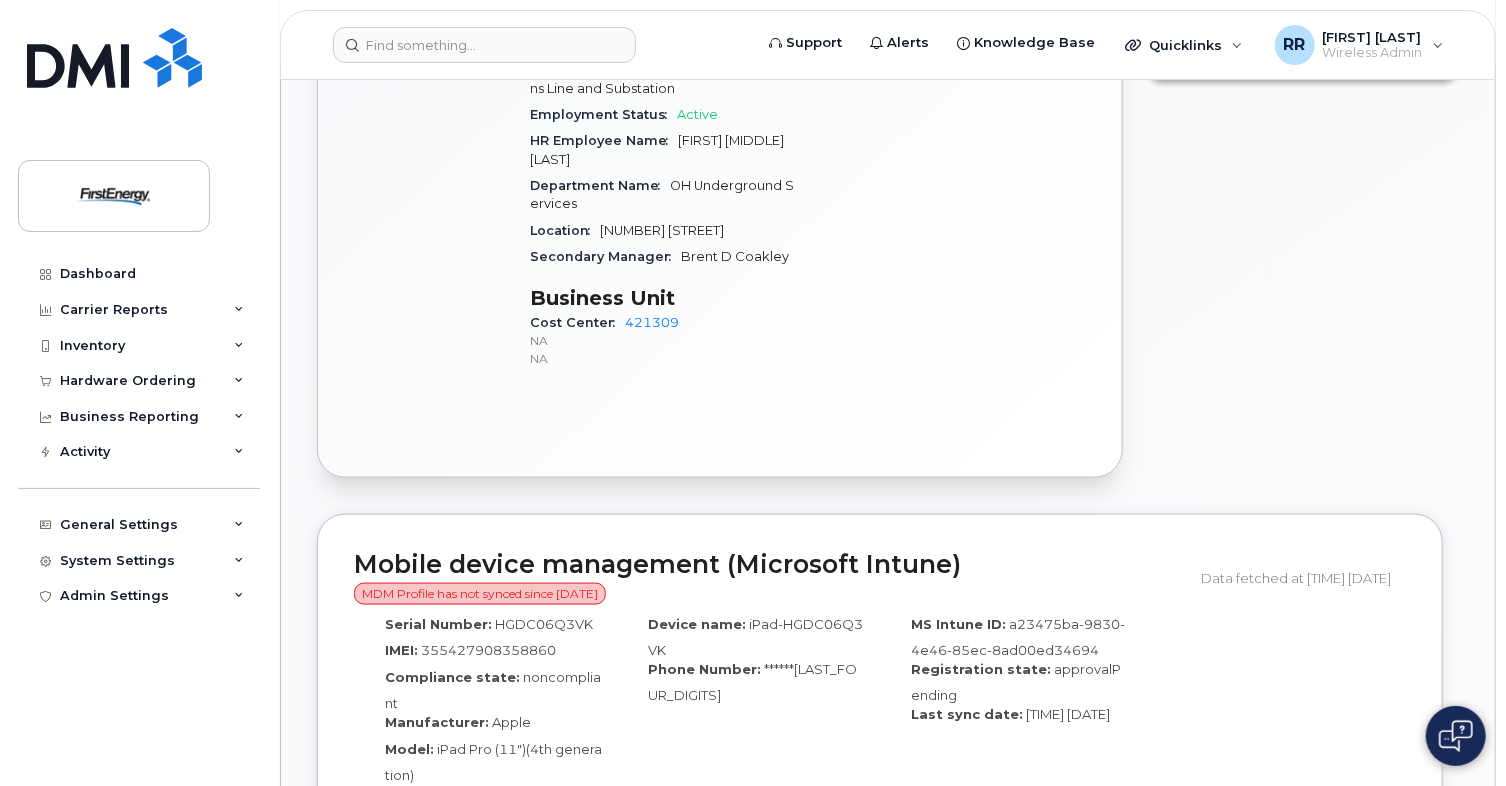 scroll, scrollTop: 1200, scrollLeft: 0, axis: vertical 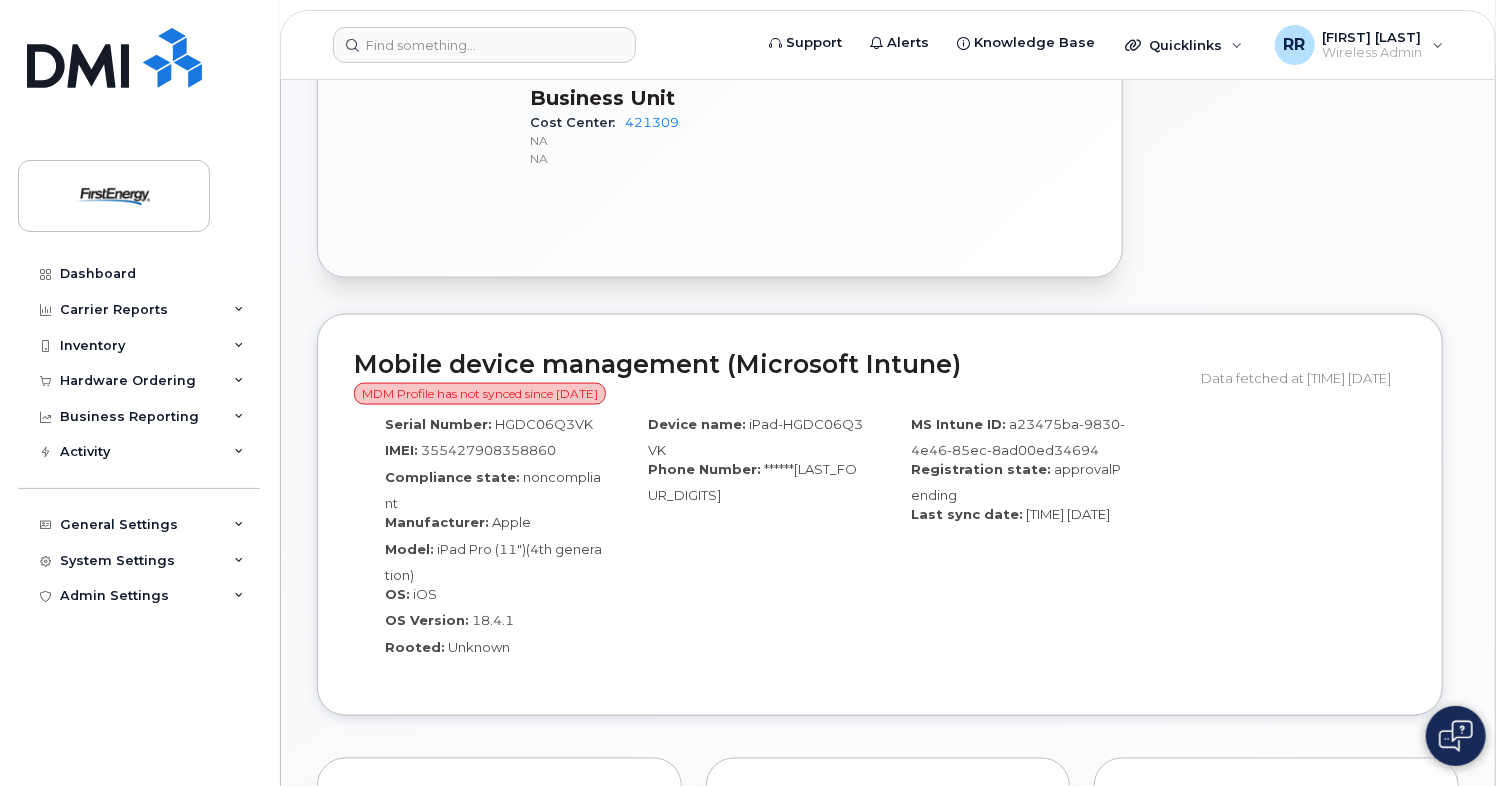 click on "HGDC06Q3VK" at bounding box center [544, 424] 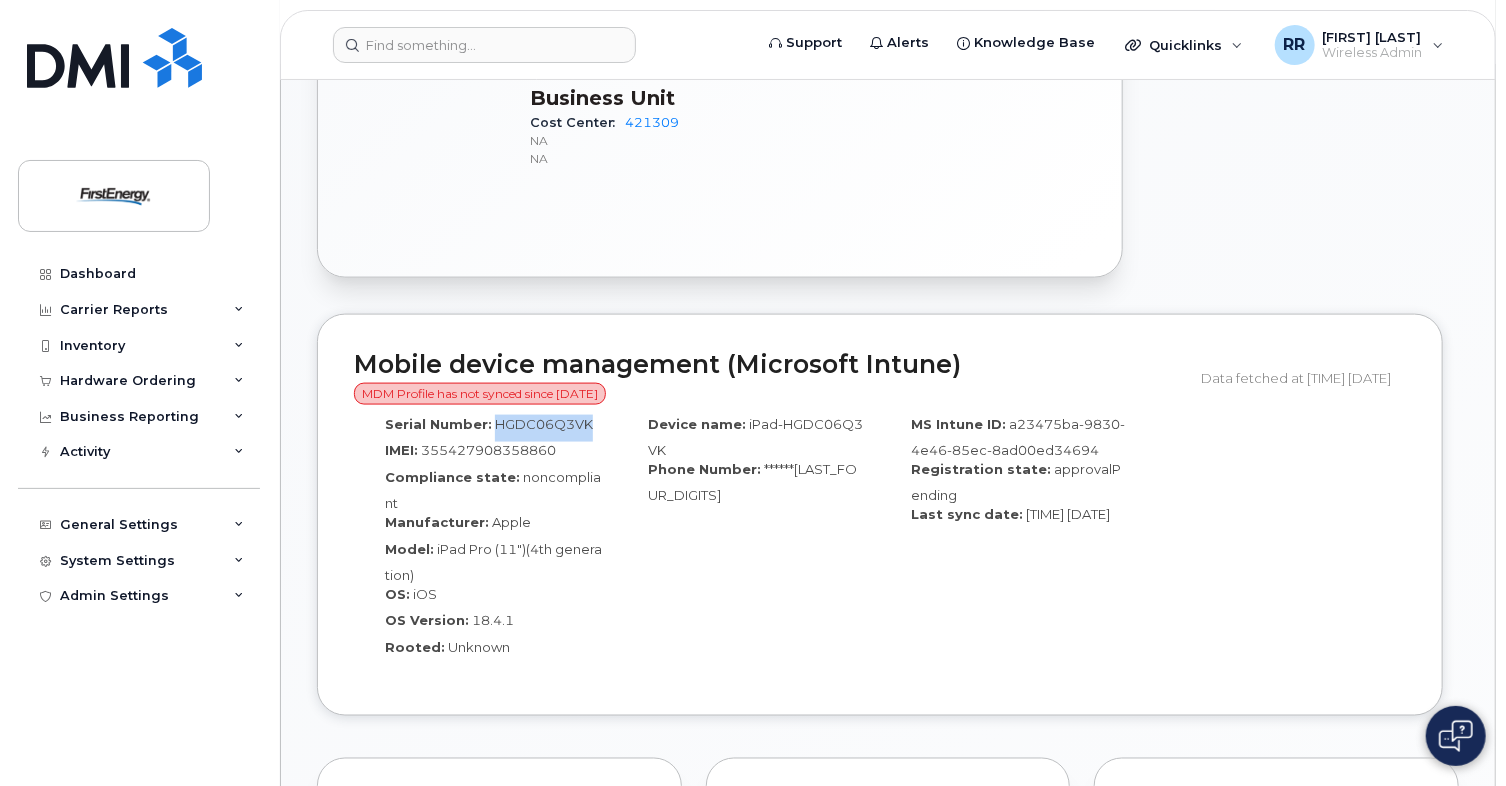 click on "HGDC06Q3VK" at bounding box center [544, 424] 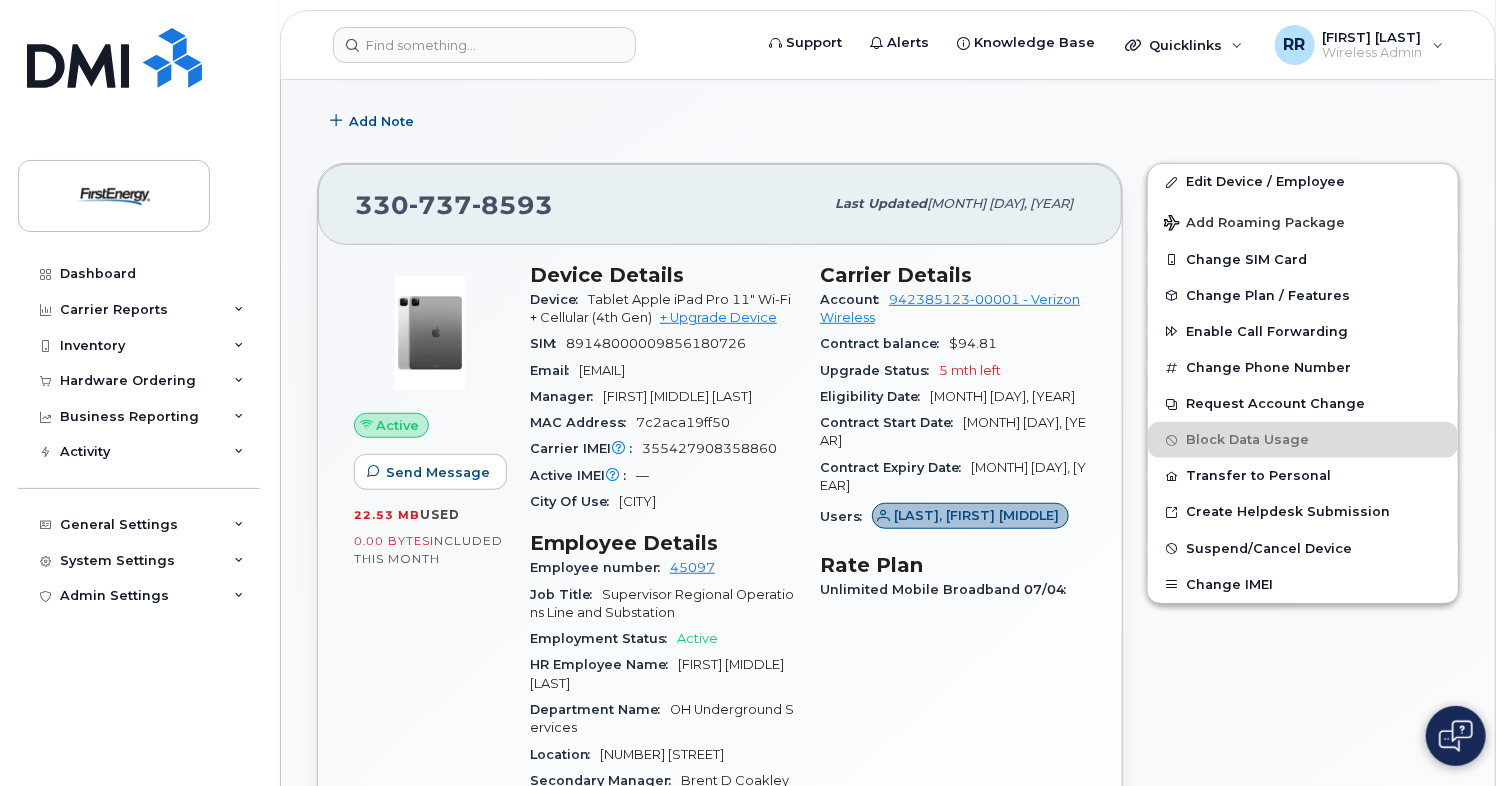 scroll, scrollTop: 400, scrollLeft: 0, axis: vertical 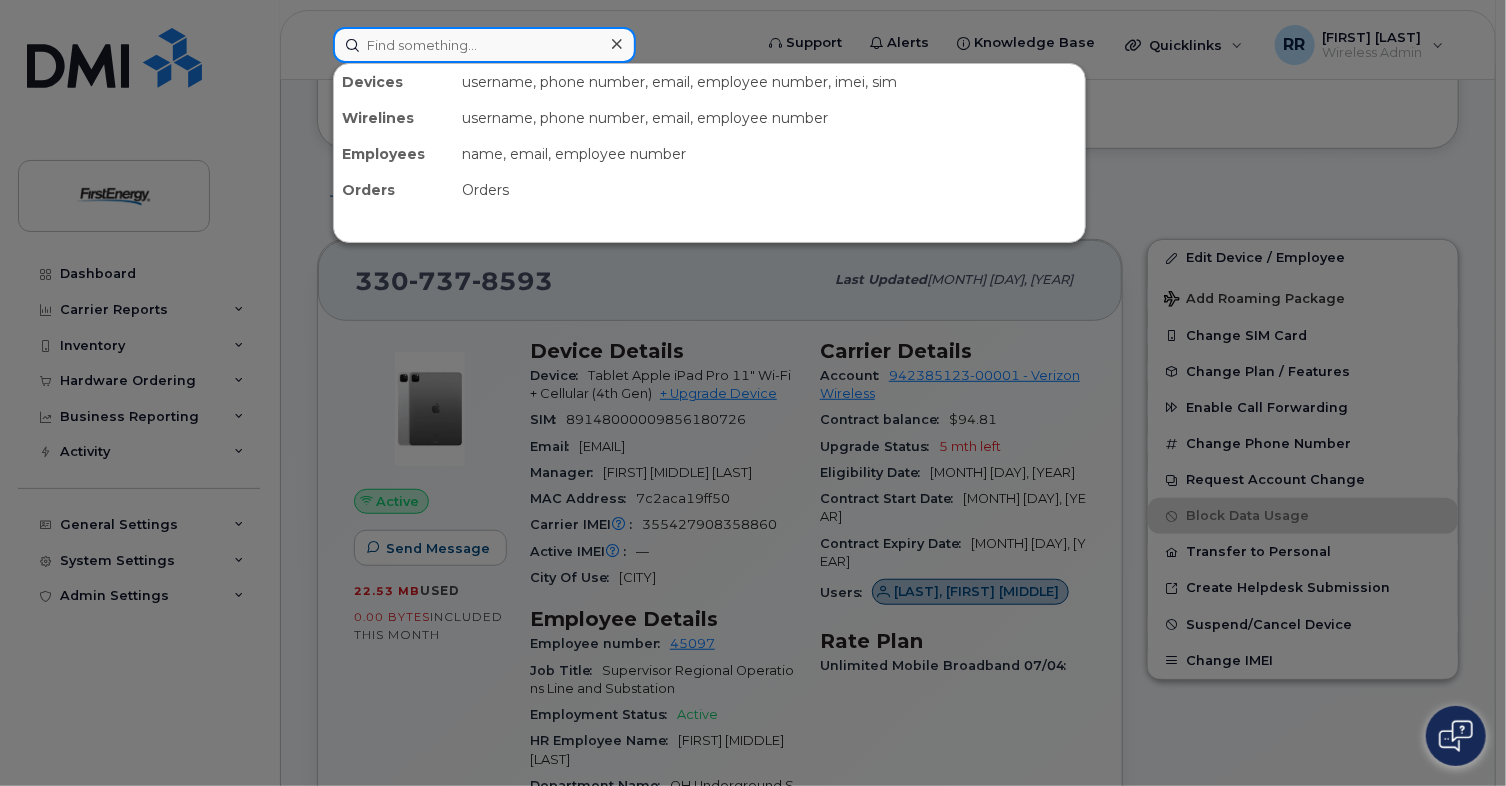 click at bounding box center (484, 45) 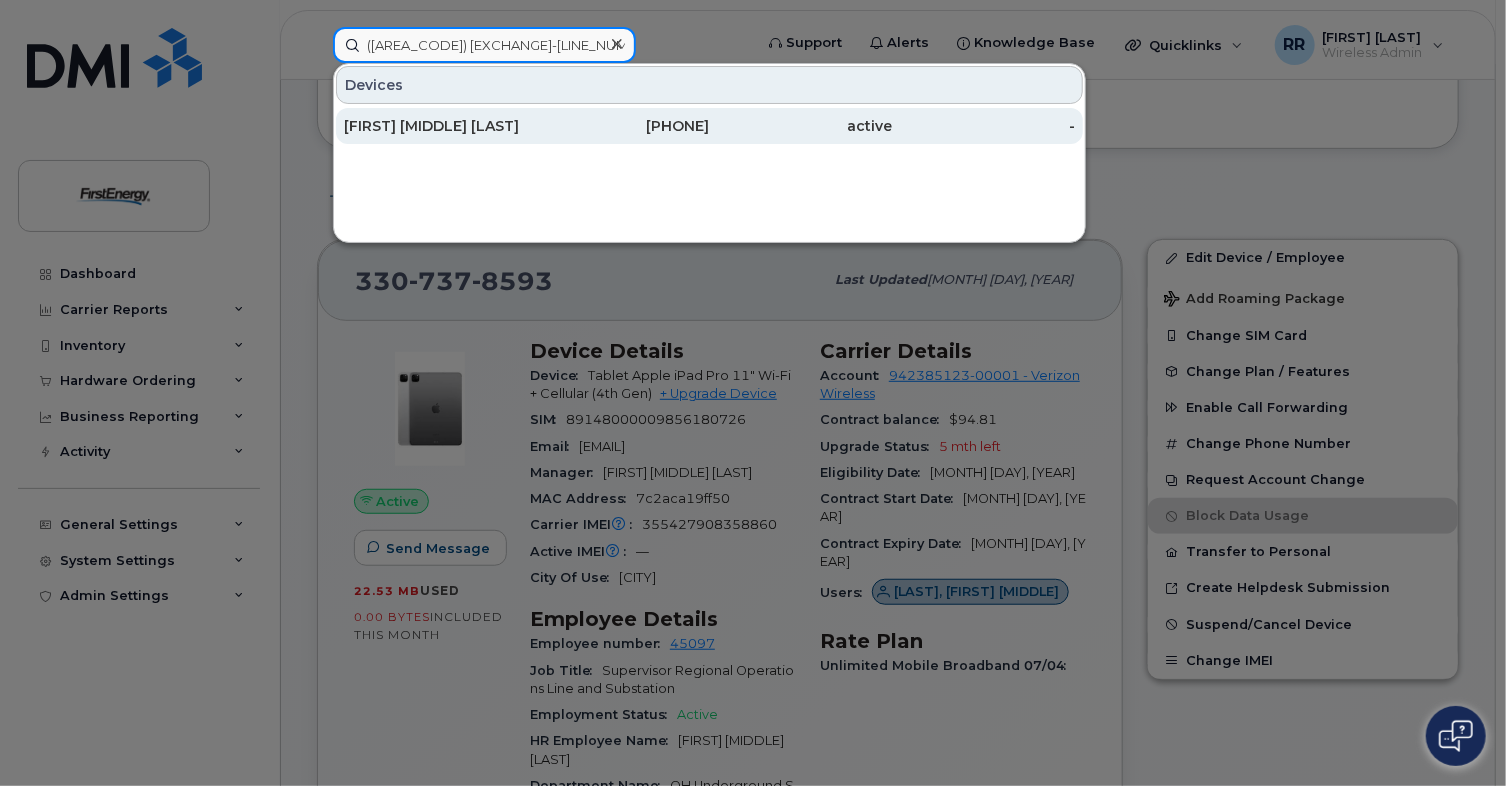 type on "(567) 686-2564" 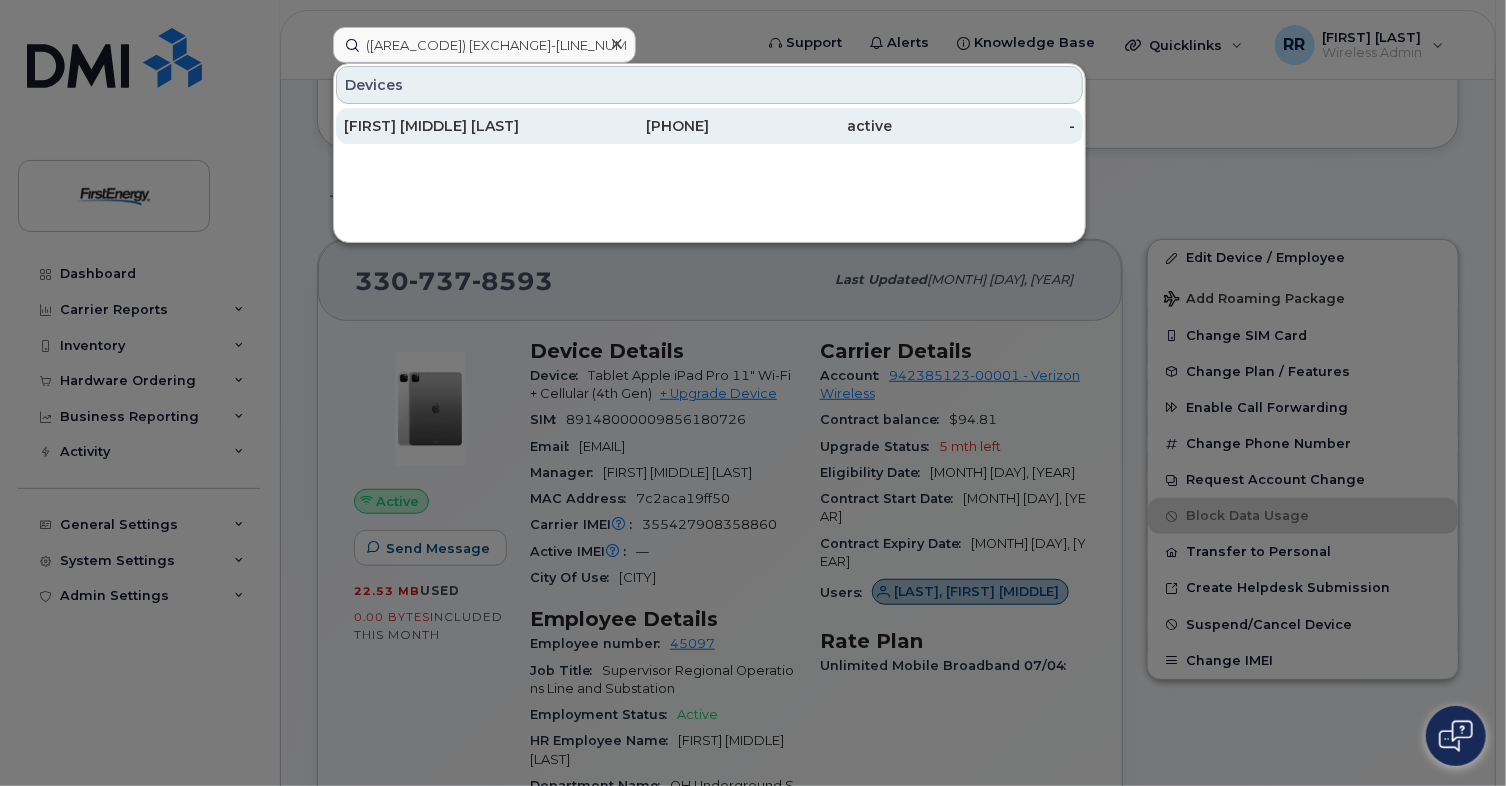 click on "Bailey A Van Stone" at bounding box center (435, 126) 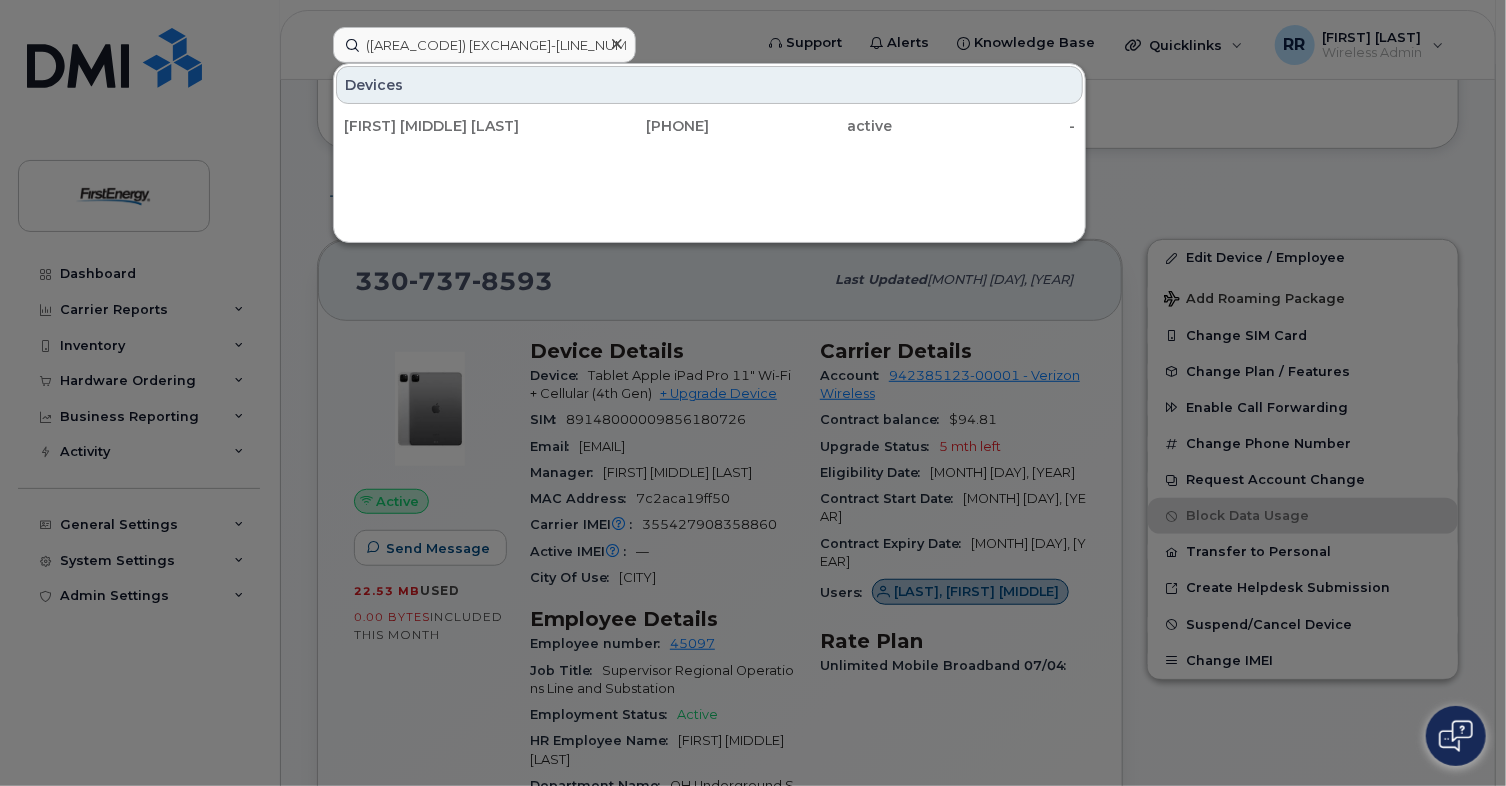 click at bounding box center [616, 44] 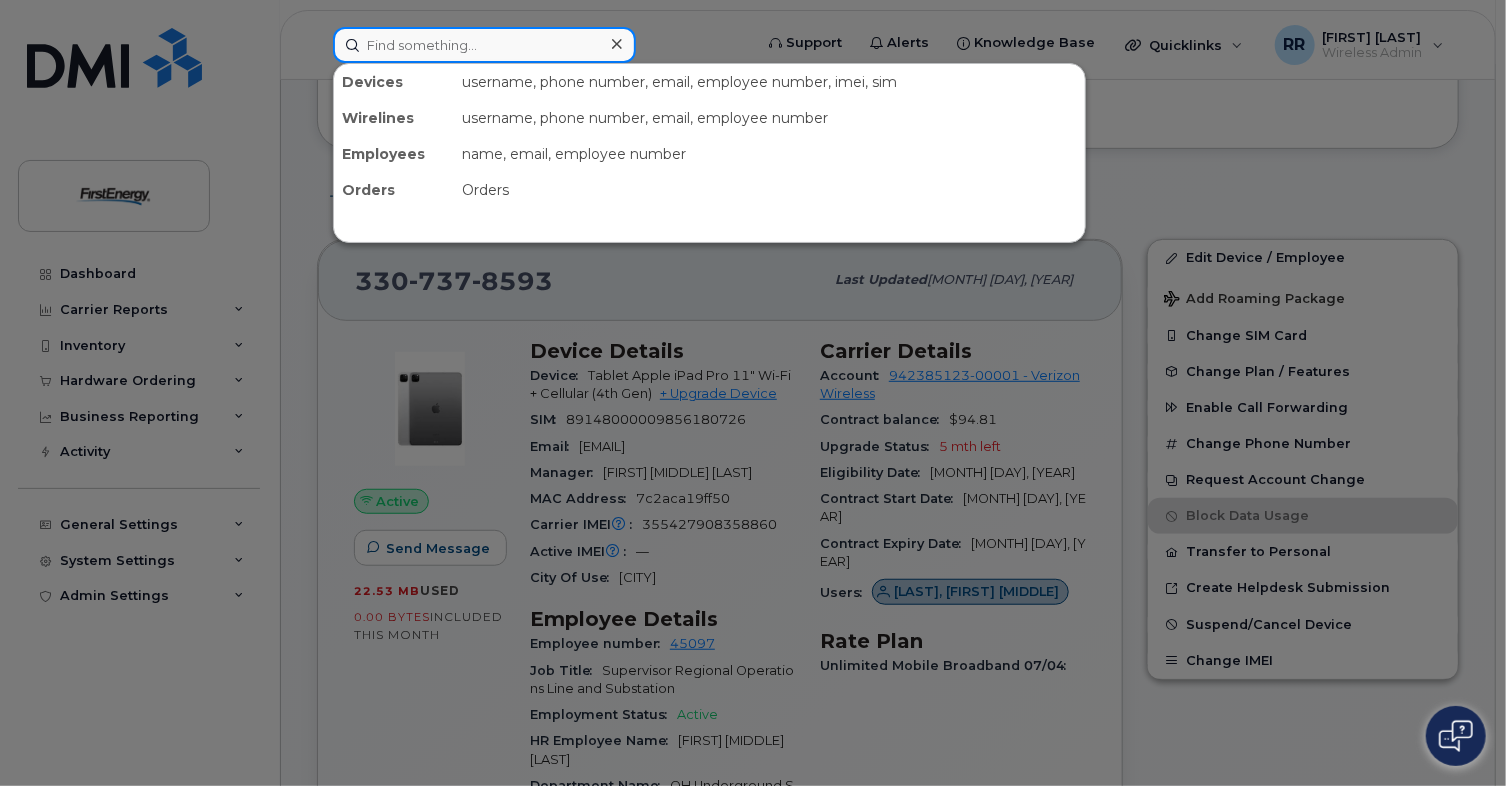 click at bounding box center (484, 45) 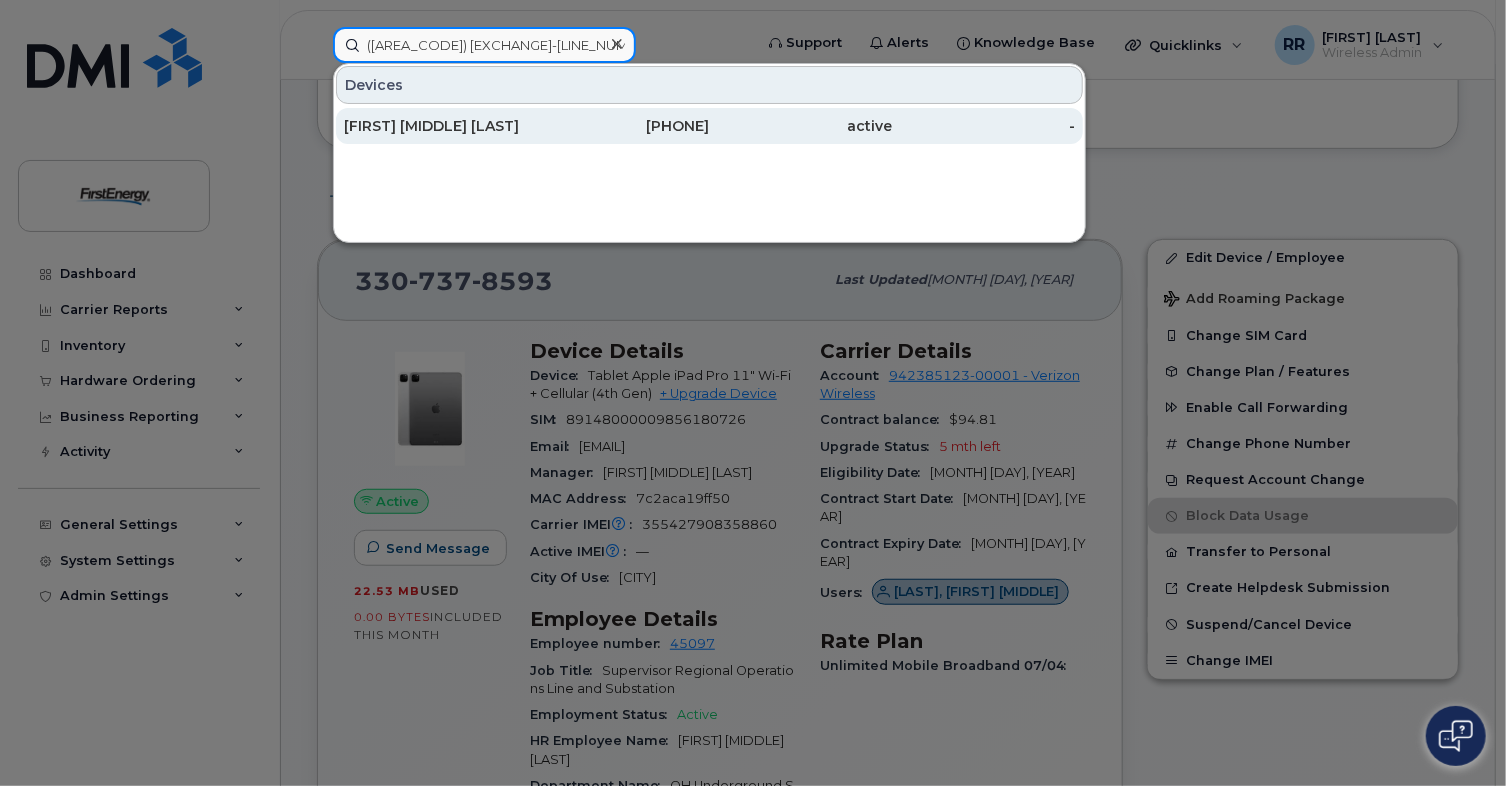 type on "(330) 737-8593" 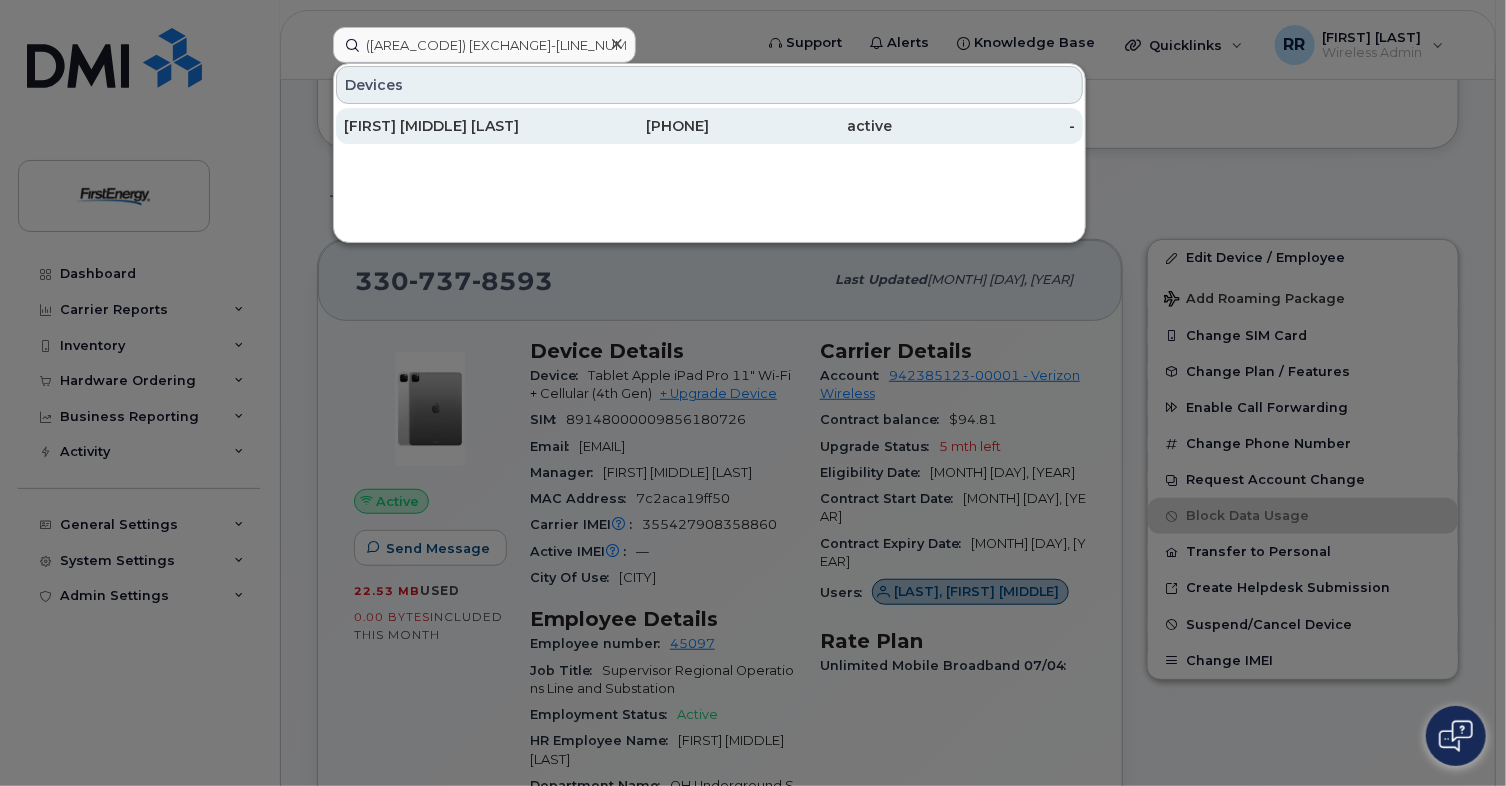 click on "Duane M Becker" at bounding box center [435, 126] 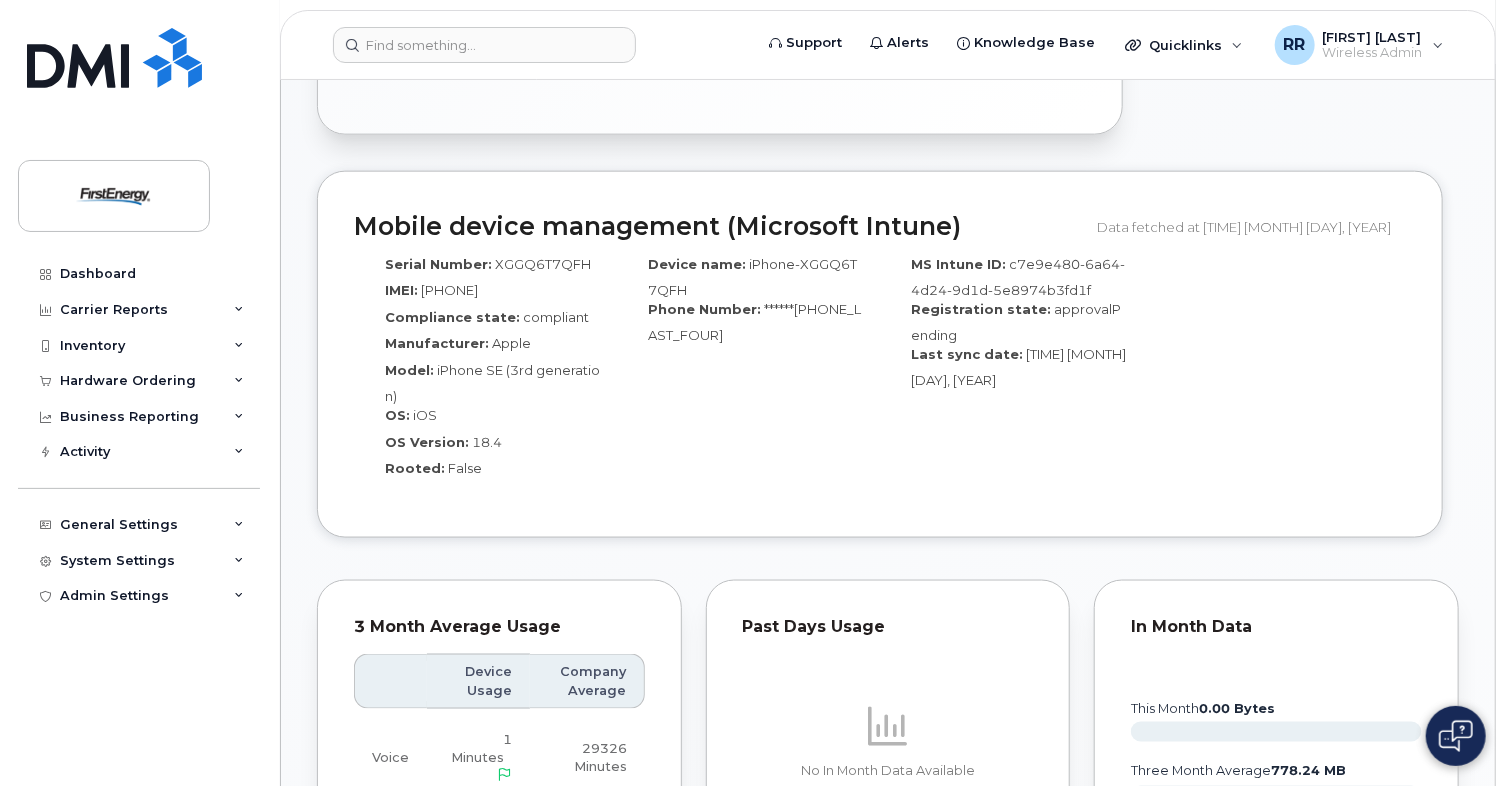 scroll, scrollTop: 1282, scrollLeft: 0, axis: vertical 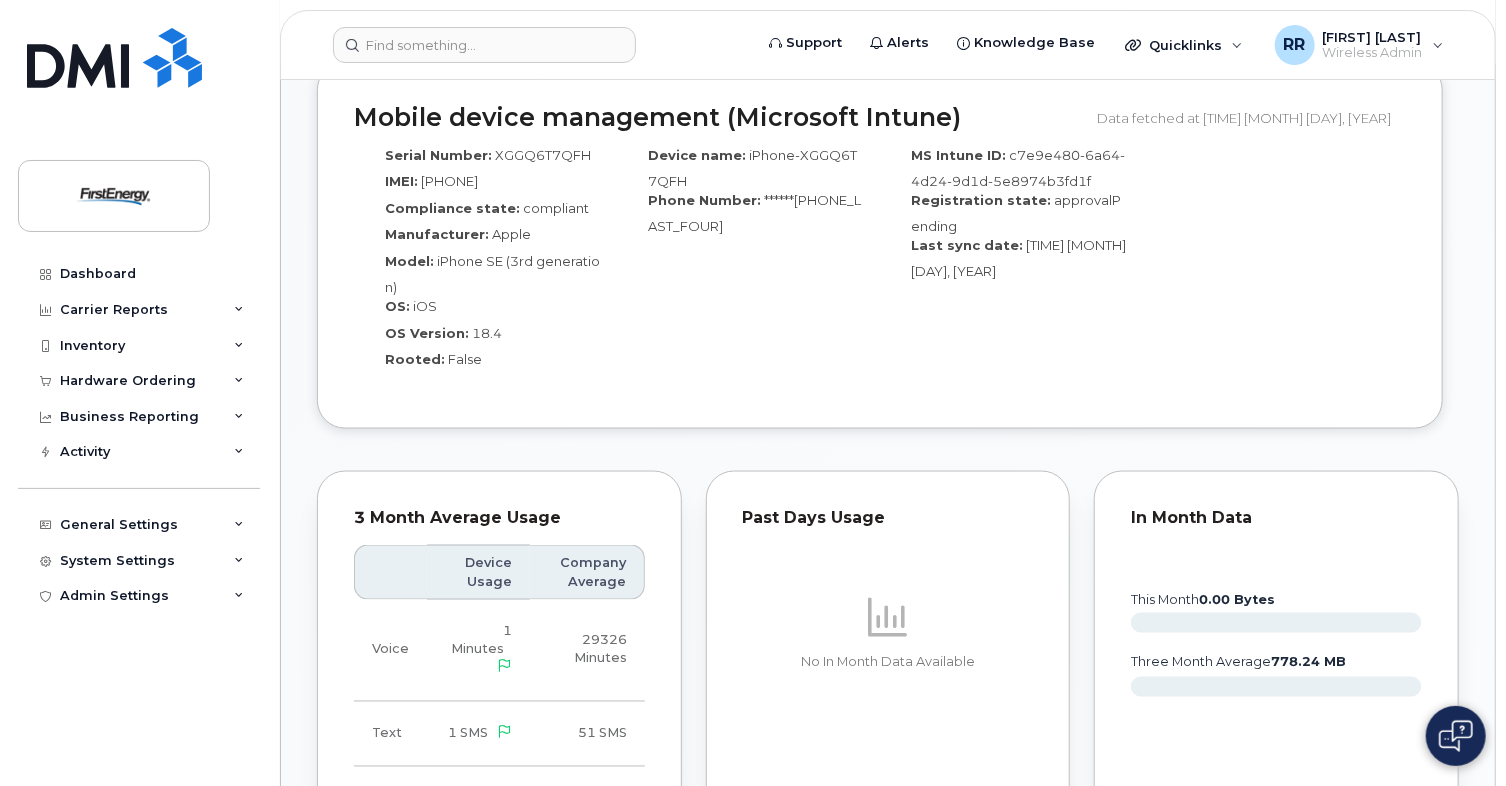 click on "XGGQ6T7QFH" at bounding box center [543, 155] 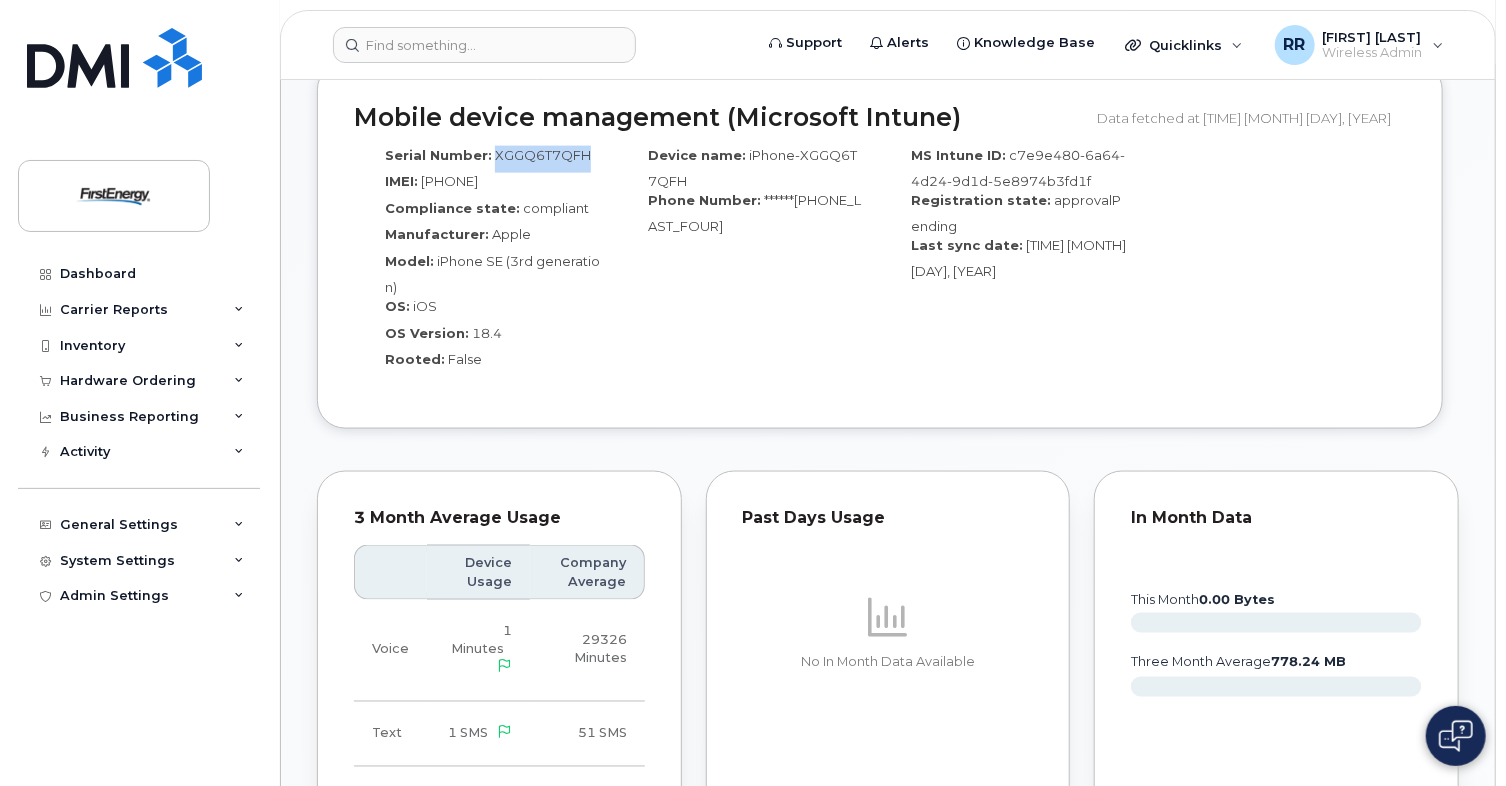 click on "XGGQ6T7QFH" at bounding box center (543, 155) 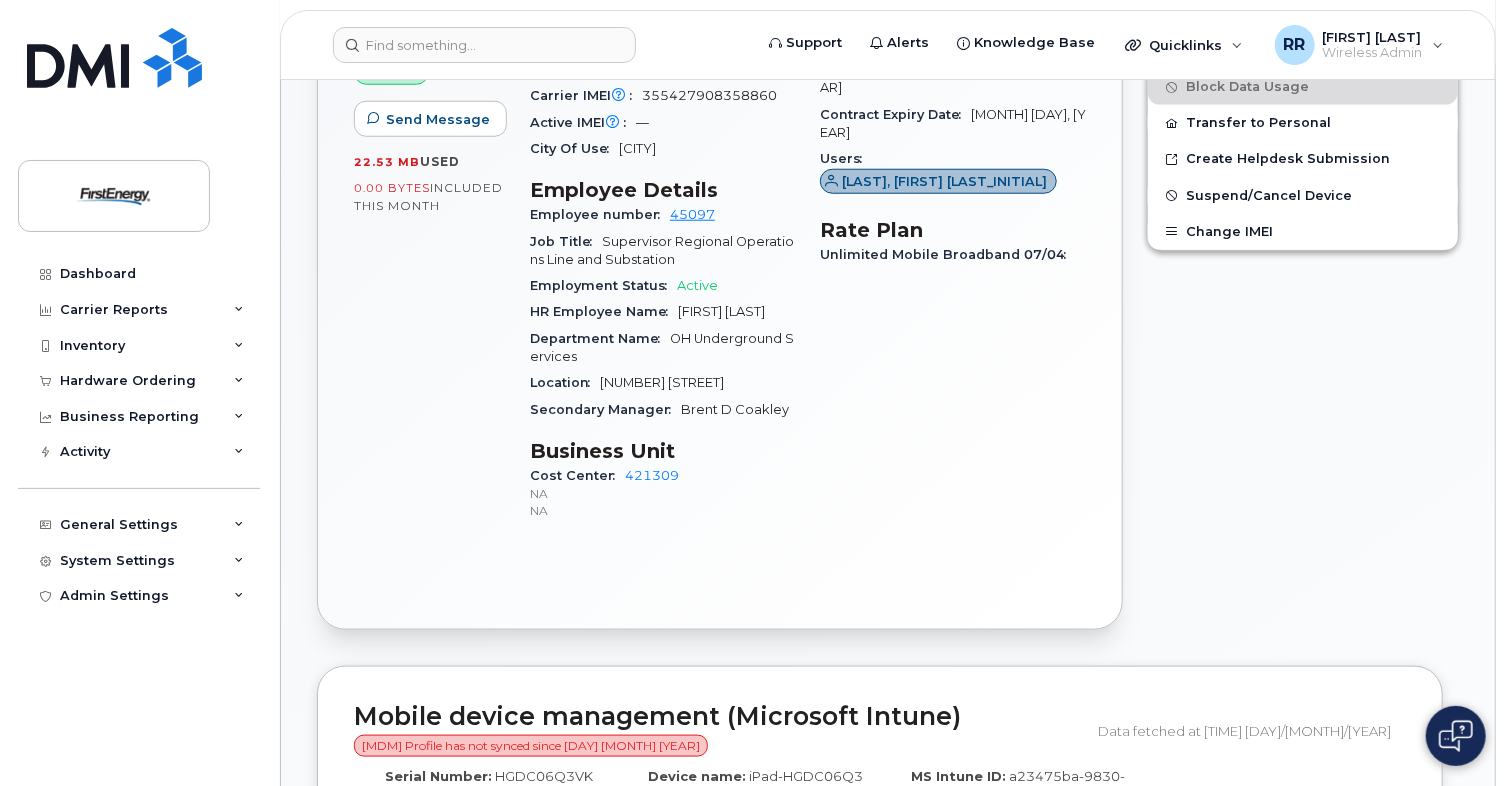 scroll, scrollTop: 1000, scrollLeft: 0, axis: vertical 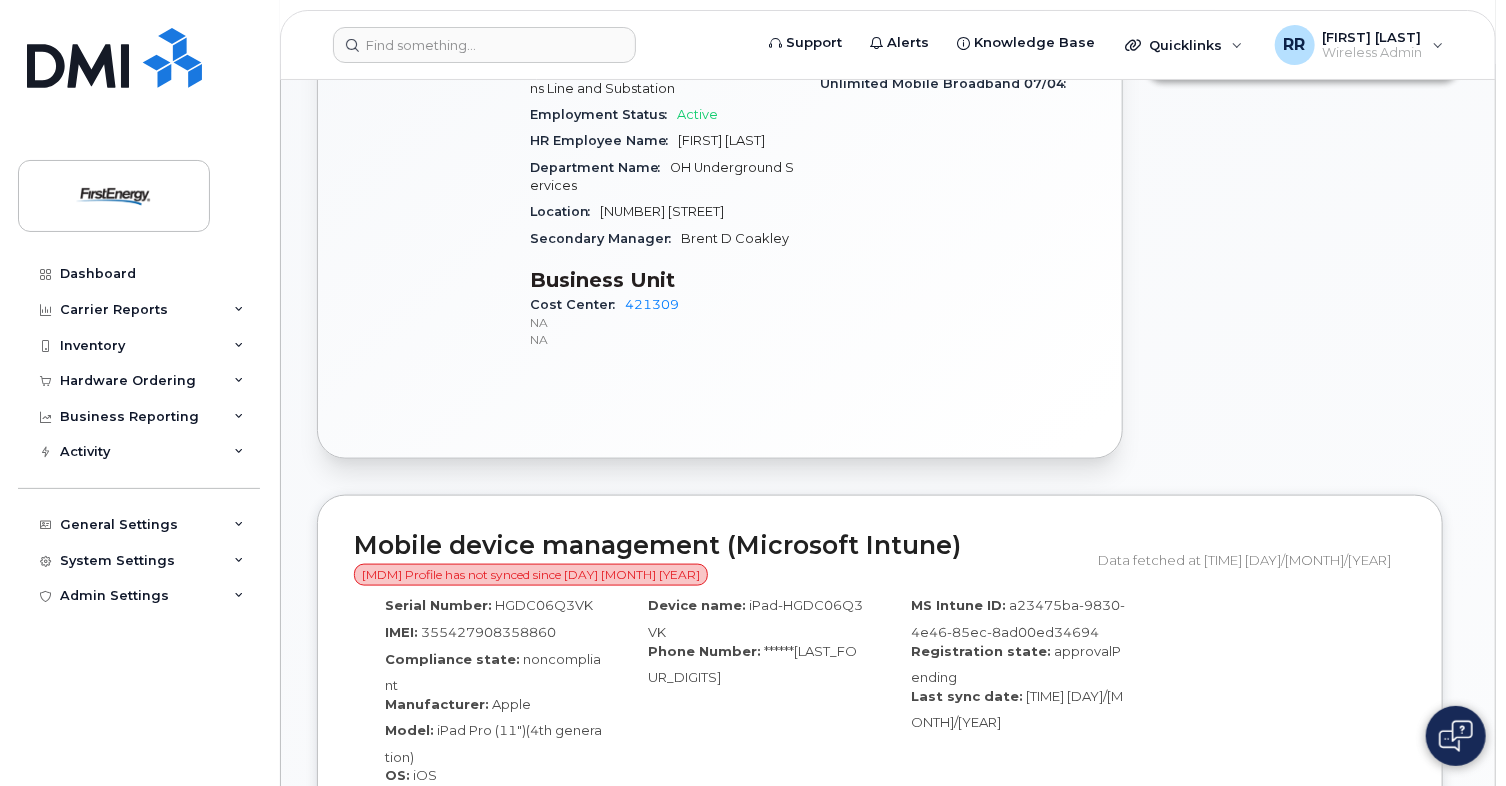 click on "HGDC06Q3VK" at bounding box center [544, 605] 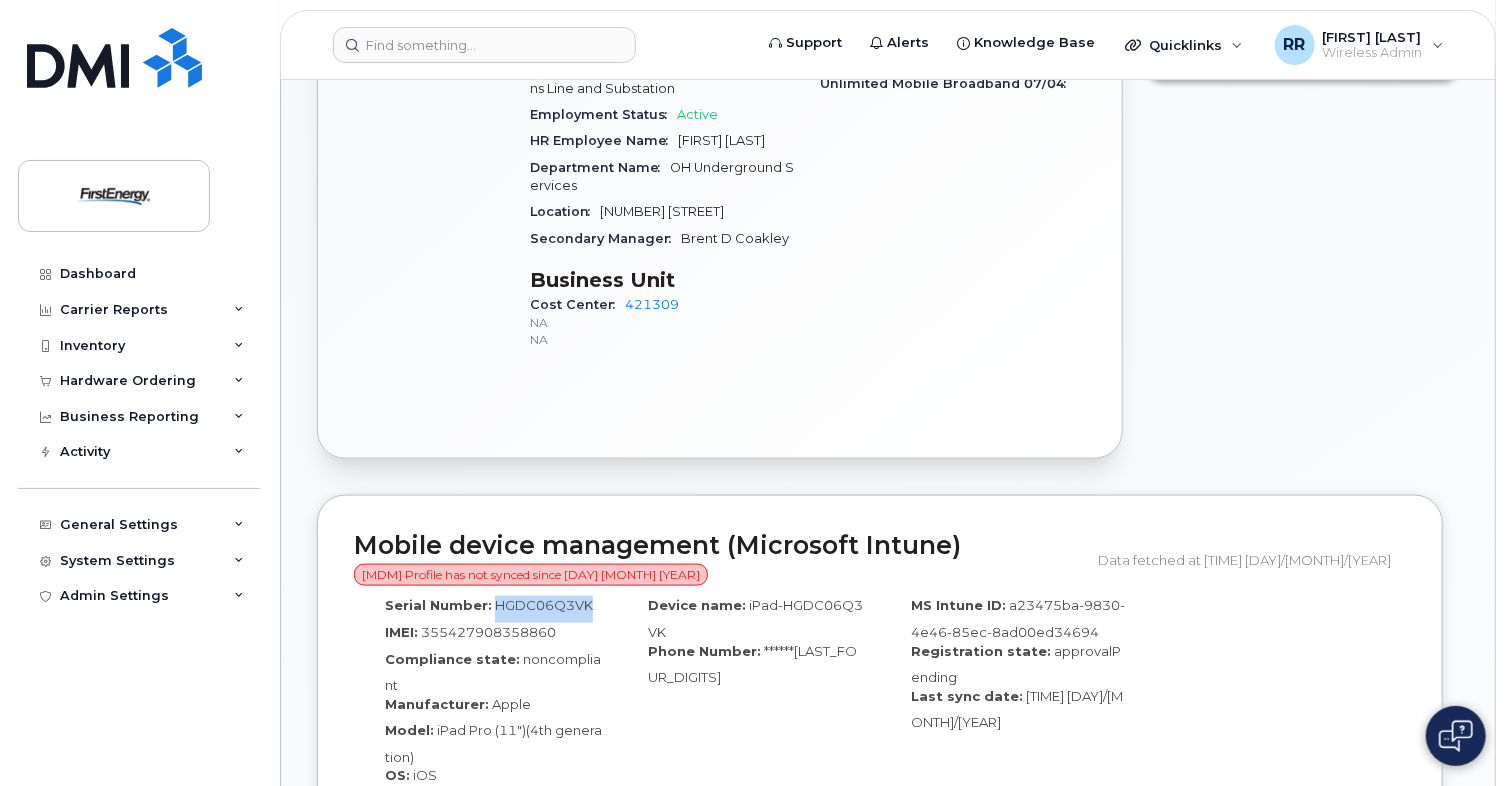 click on "HGDC06Q3VK" at bounding box center (544, 605) 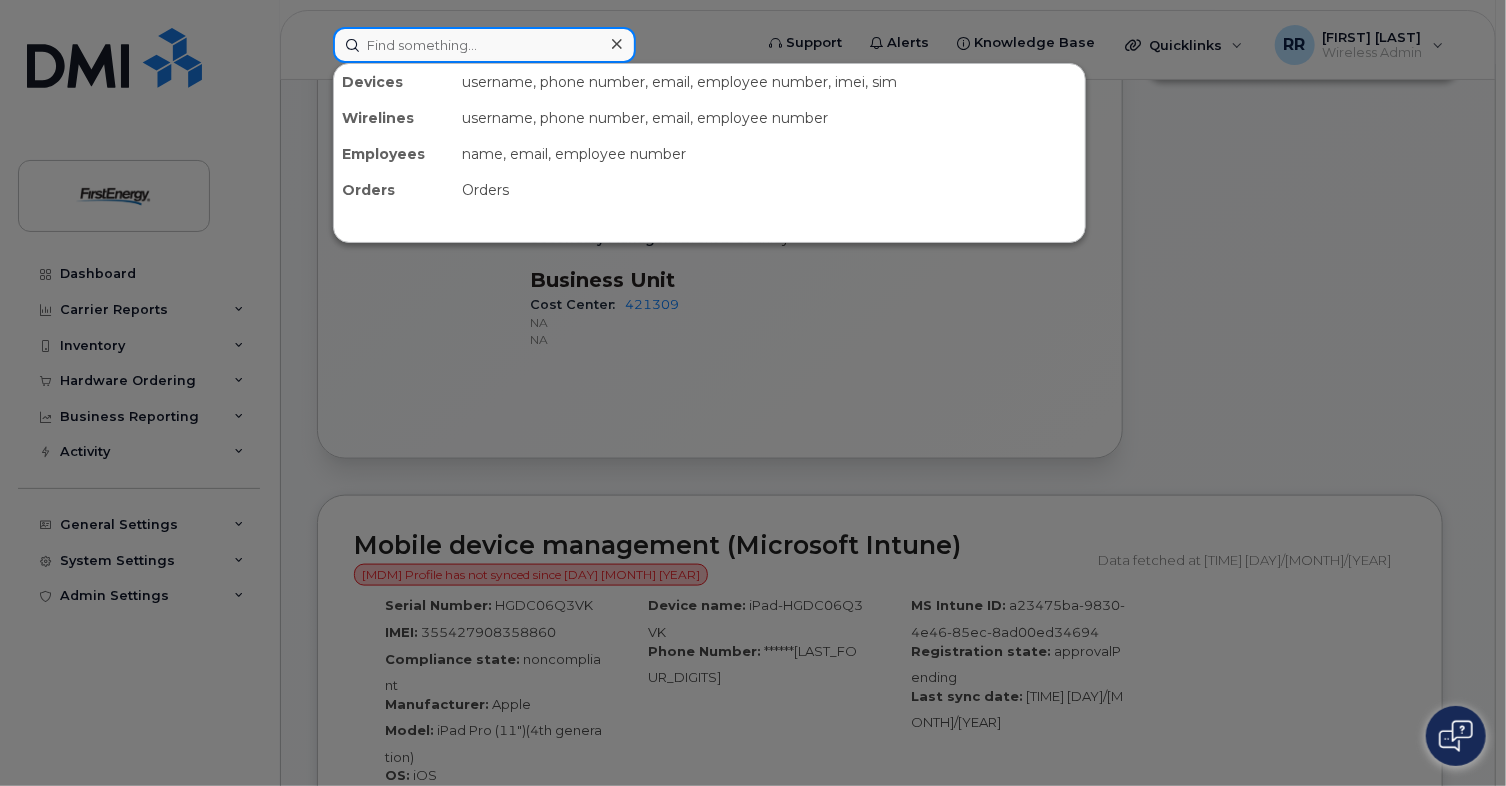 click at bounding box center [484, 45] 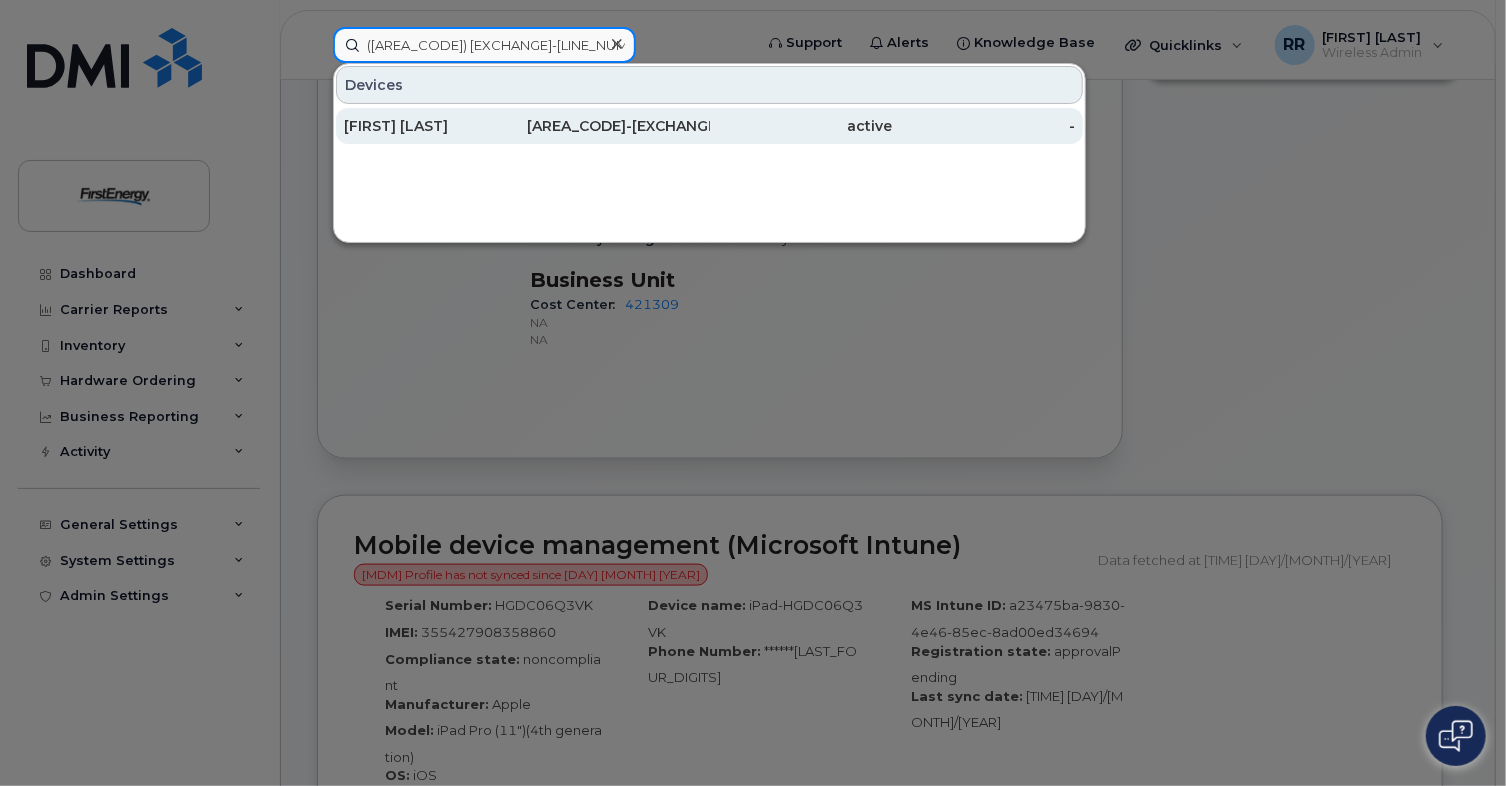 type on "(717) 465-5515" 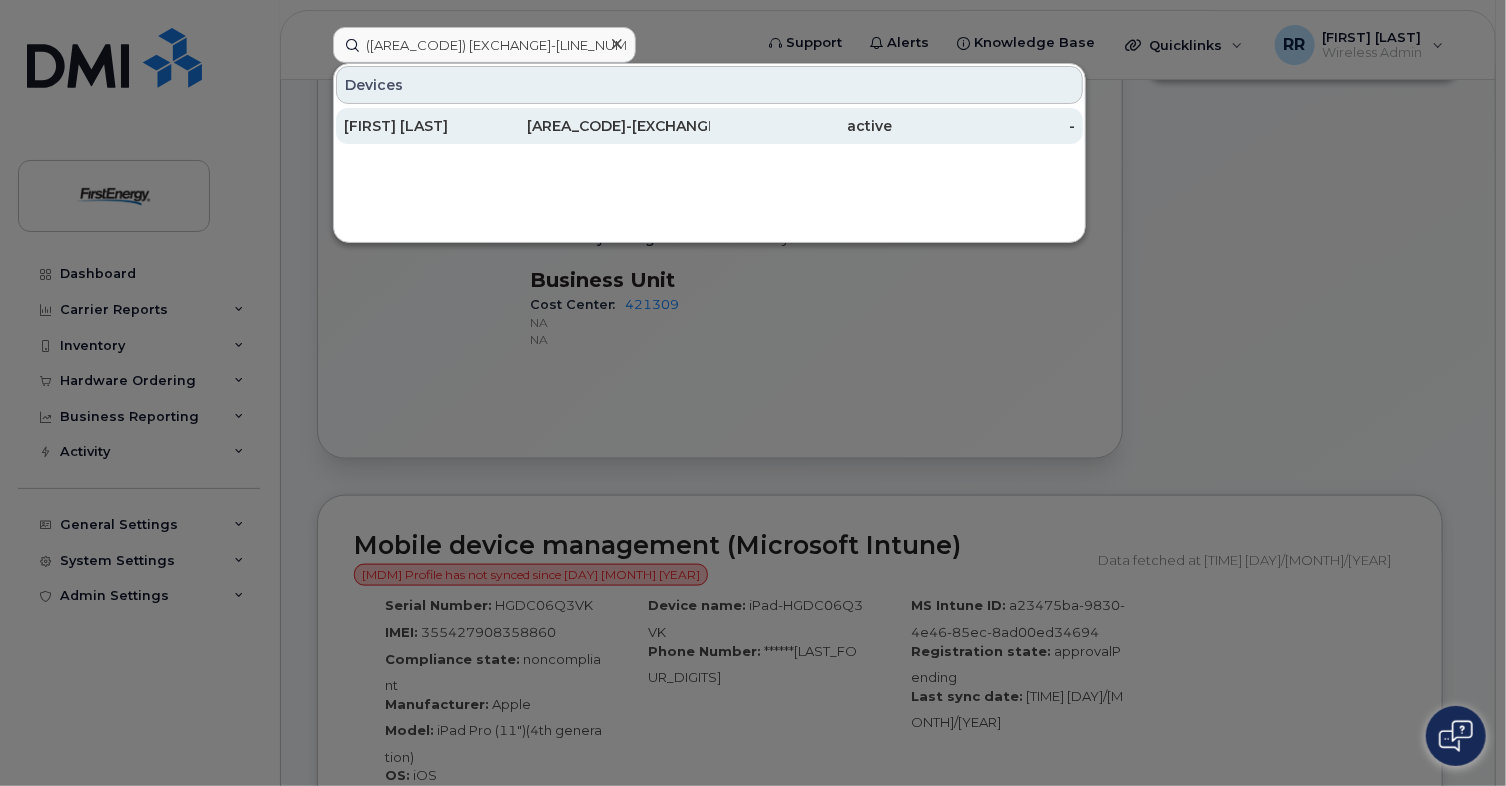 click on "[FIRST] [MIDDLE] [LAST]" at bounding box center [435, 126] 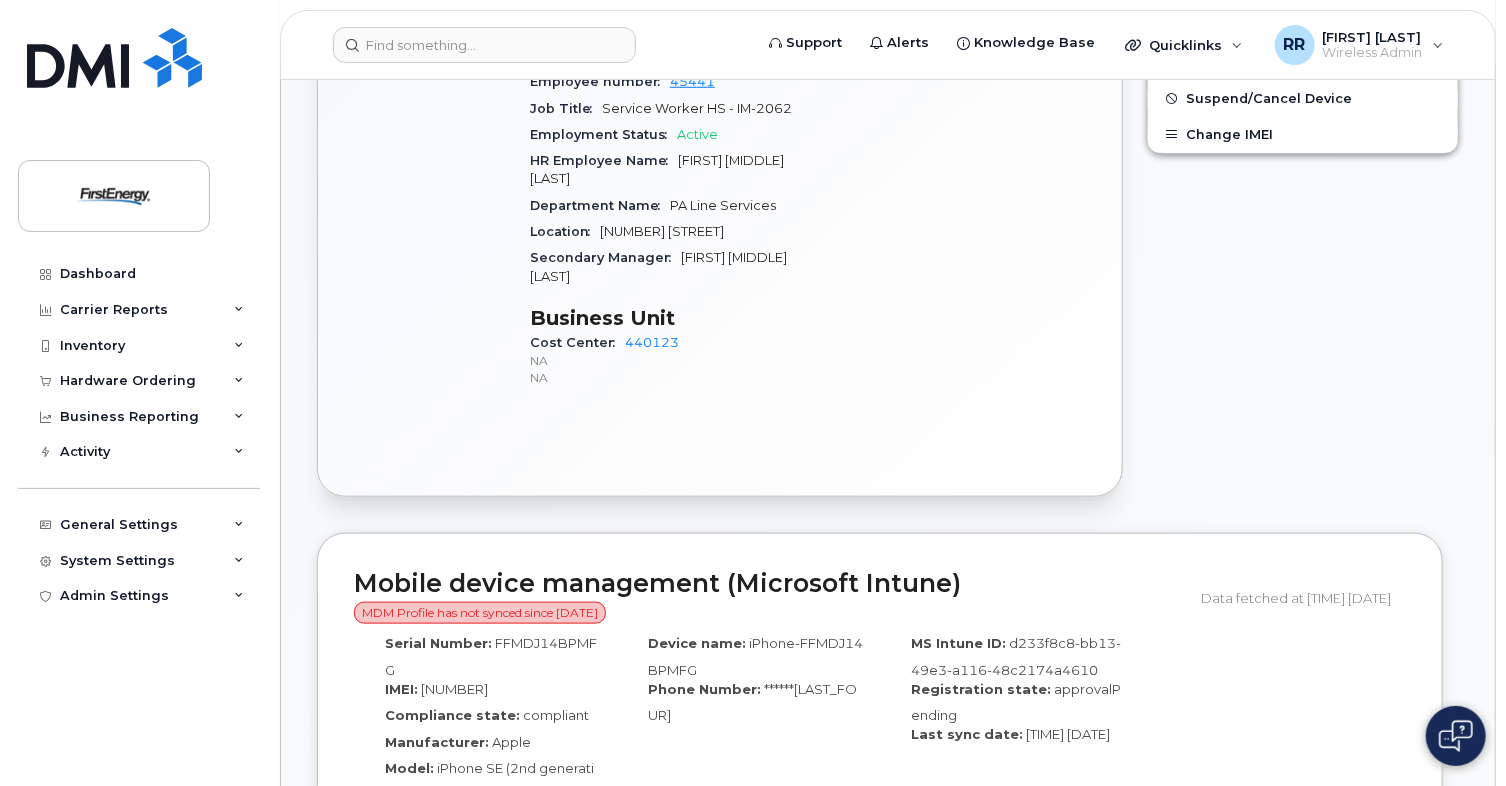 scroll, scrollTop: 900, scrollLeft: 0, axis: vertical 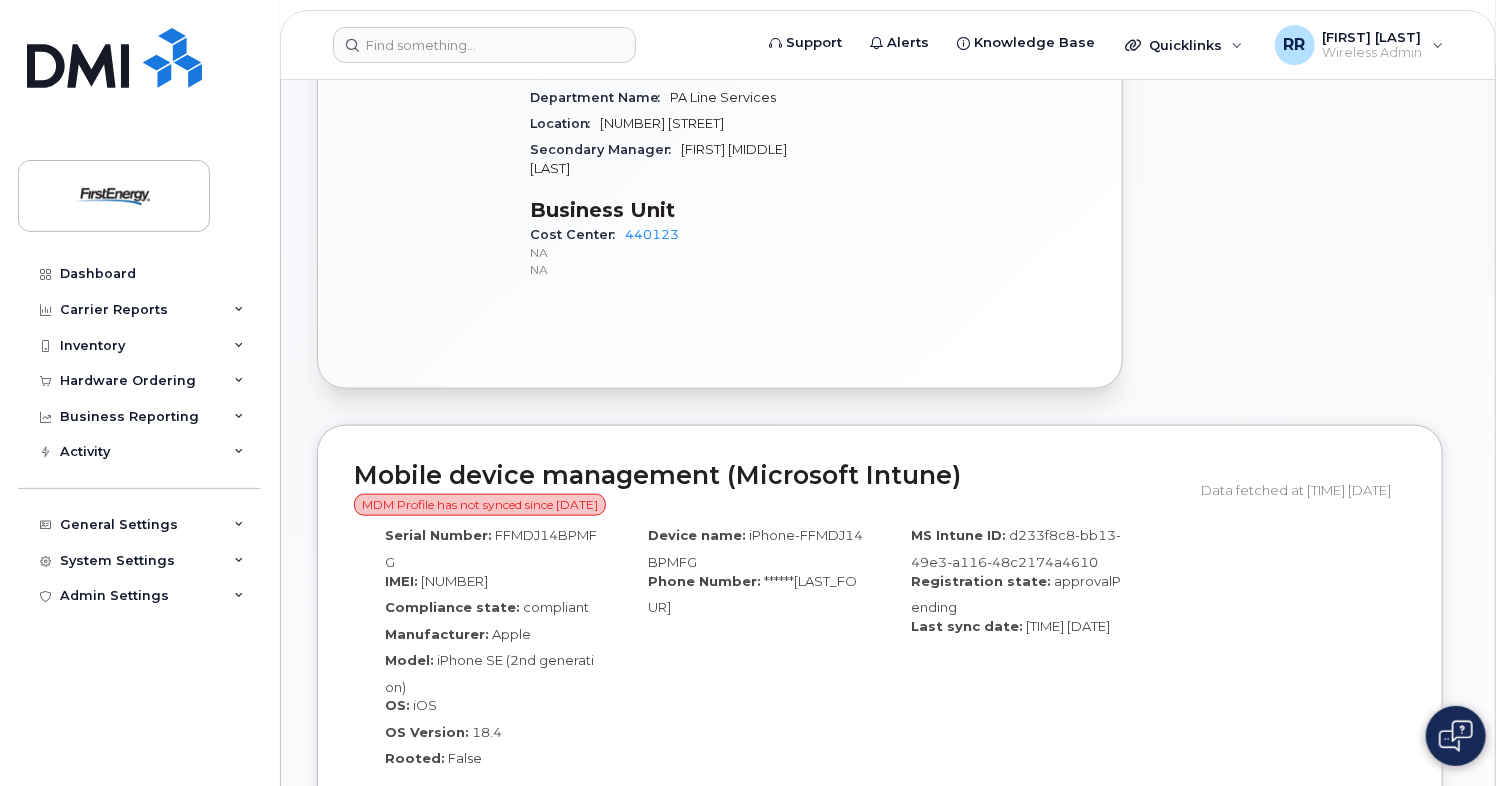 click on "FFMDJ14BPMFG" at bounding box center [491, 548] 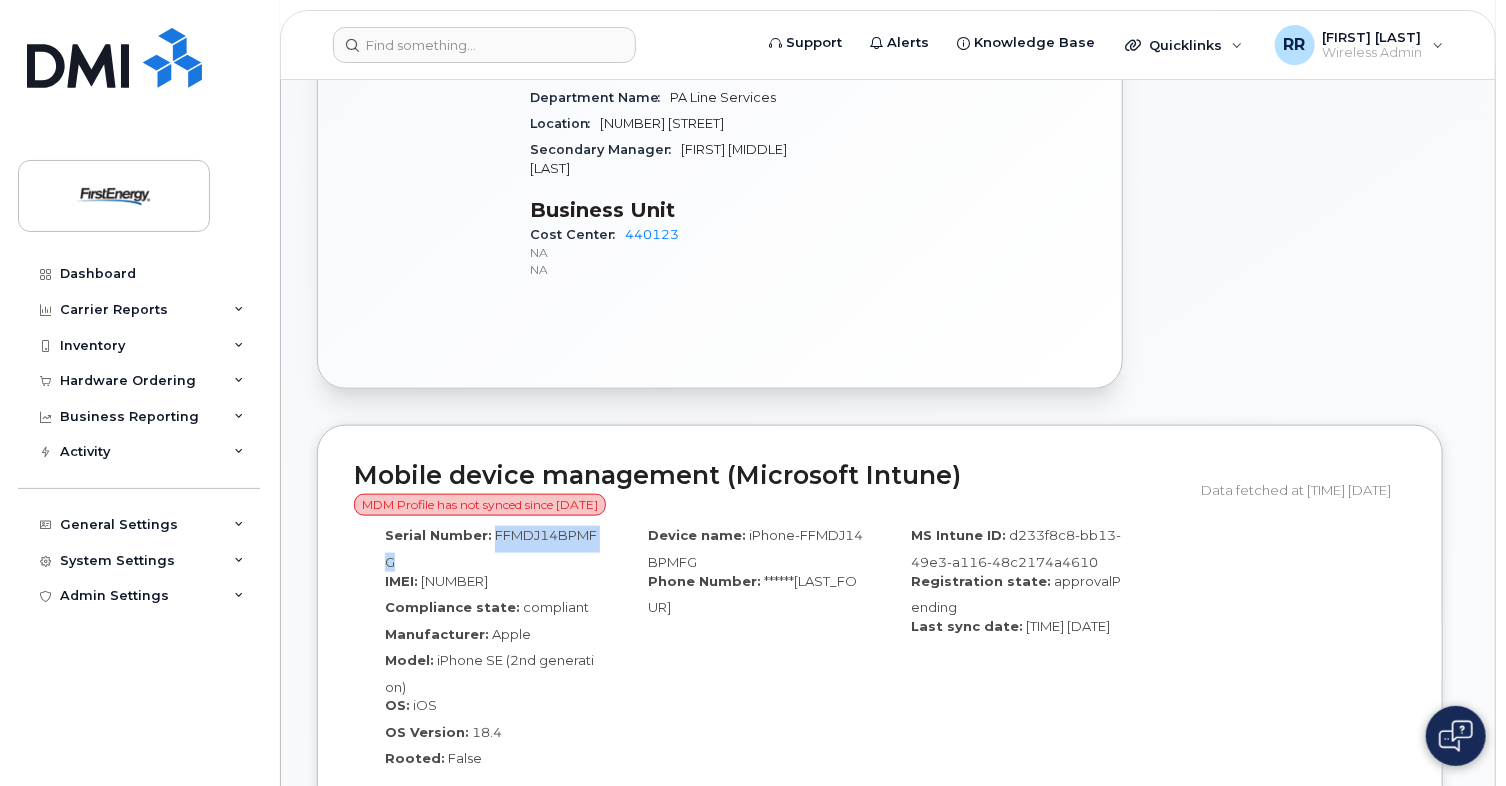click on "FFMDJ14BPMFG" at bounding box center (491, 548) 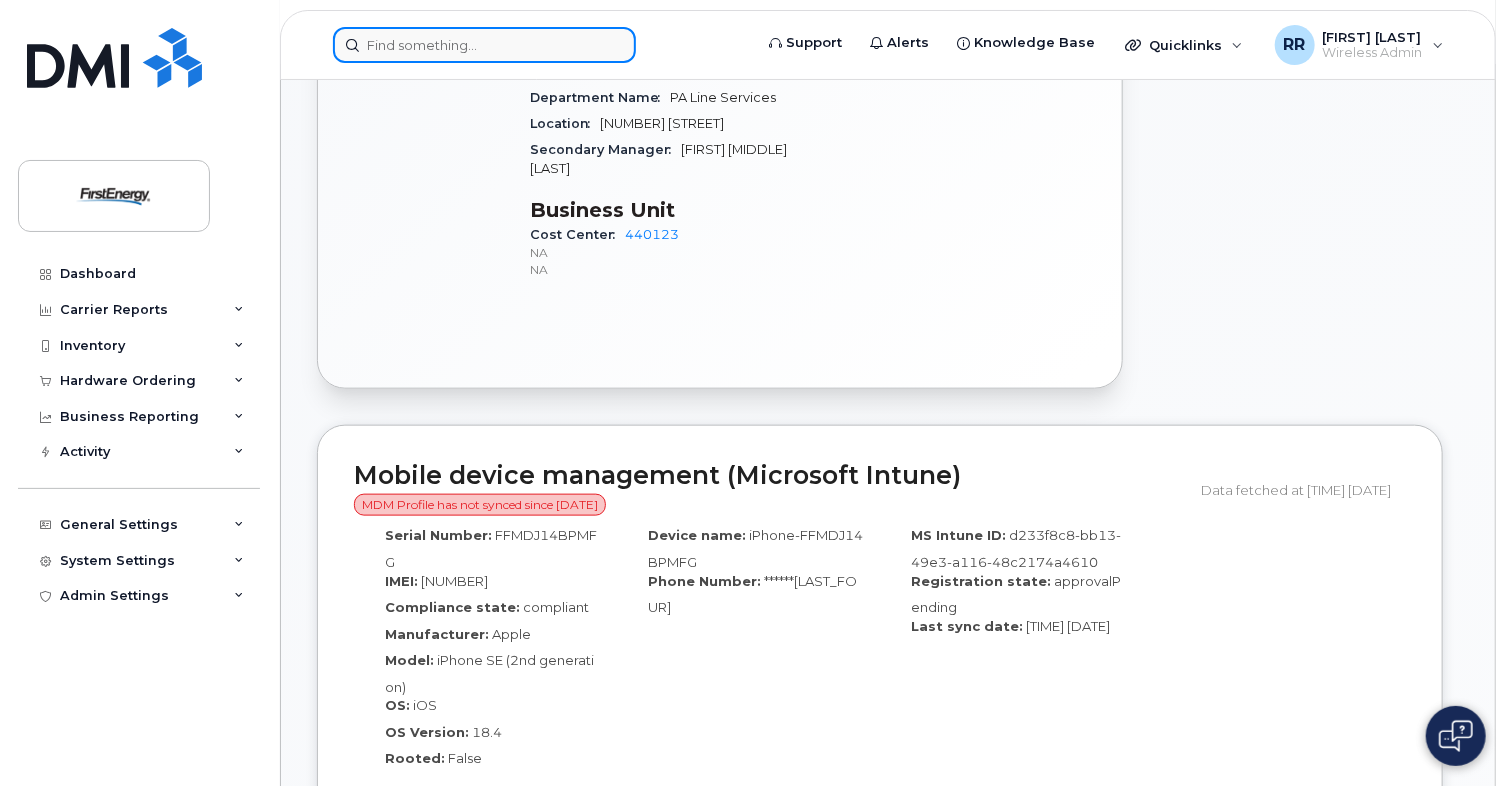 click at bounding box center (484, 45) 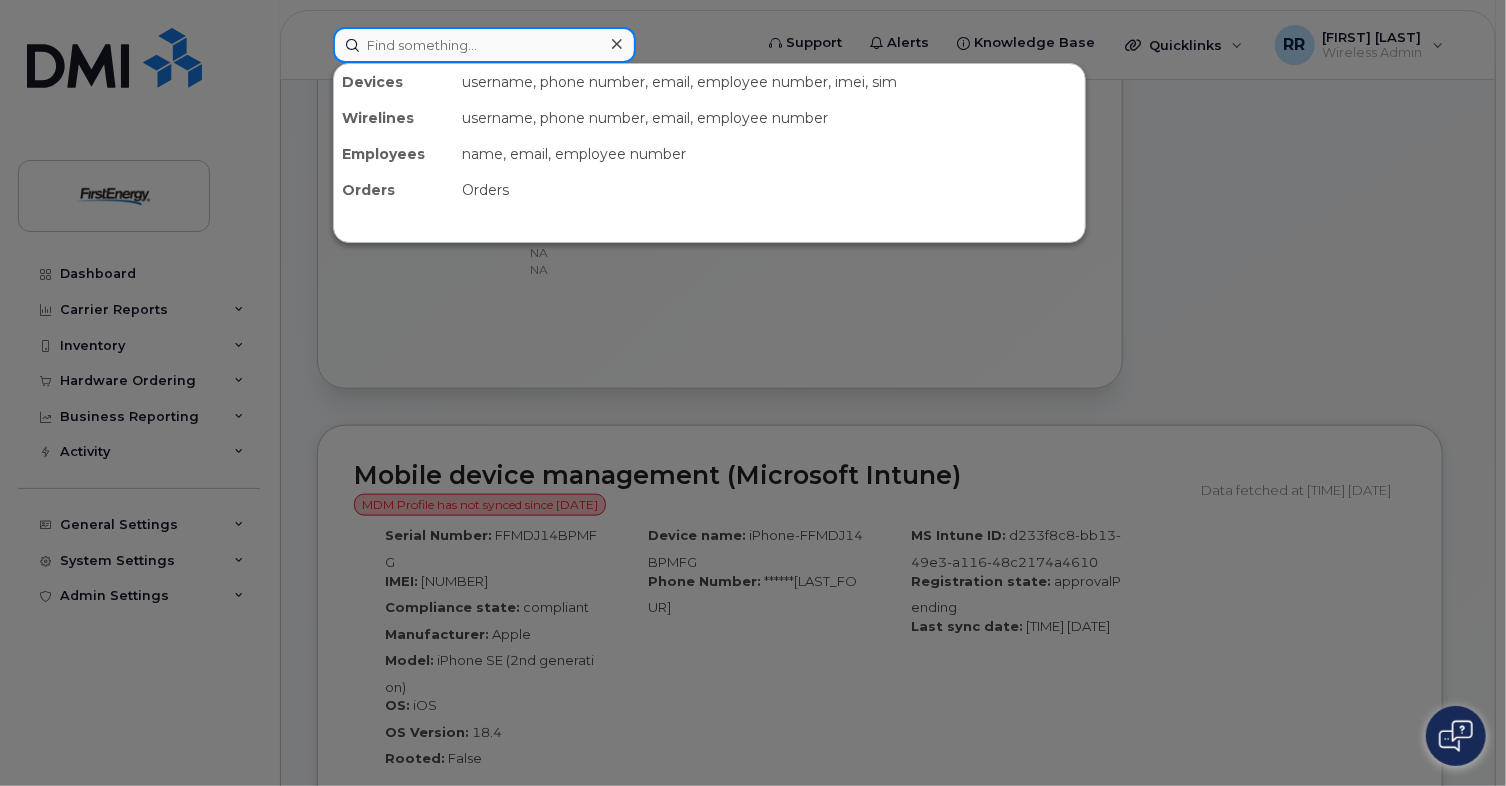 paste on "(330) 727-9974" 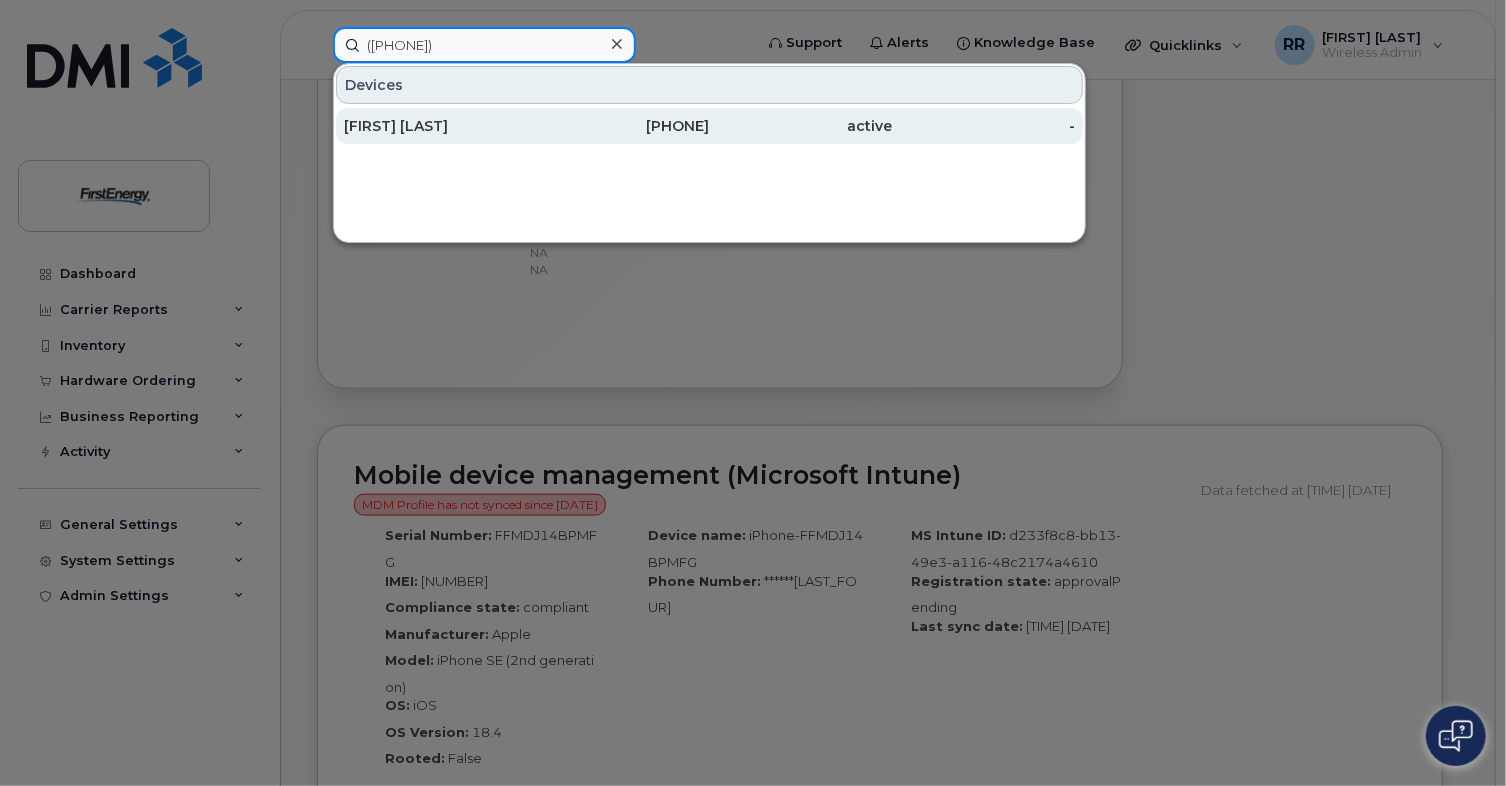 type on "(330) 727-9974" 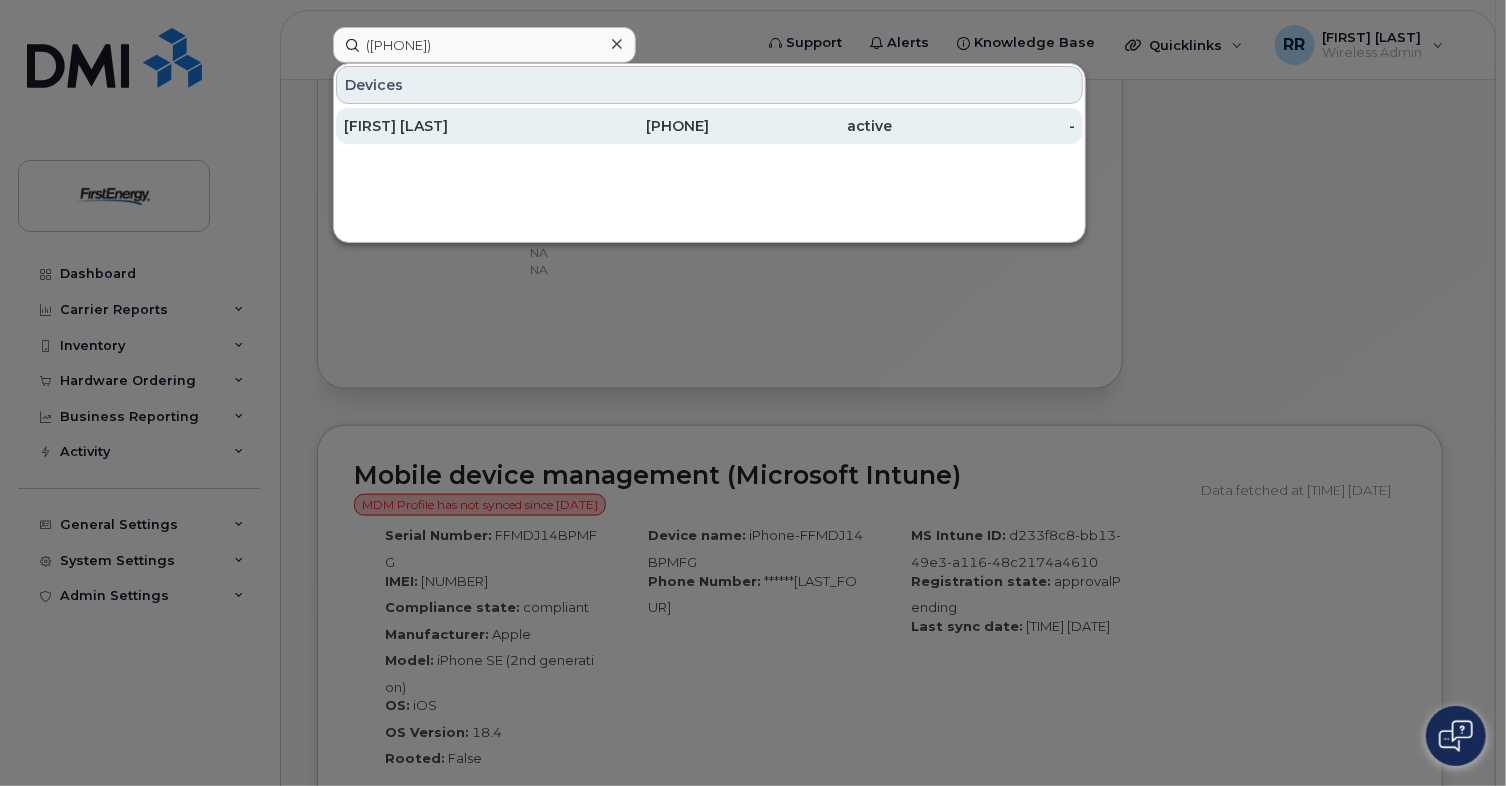 click on "[FIRST] [LAST]" at bounding box center [435, 126] 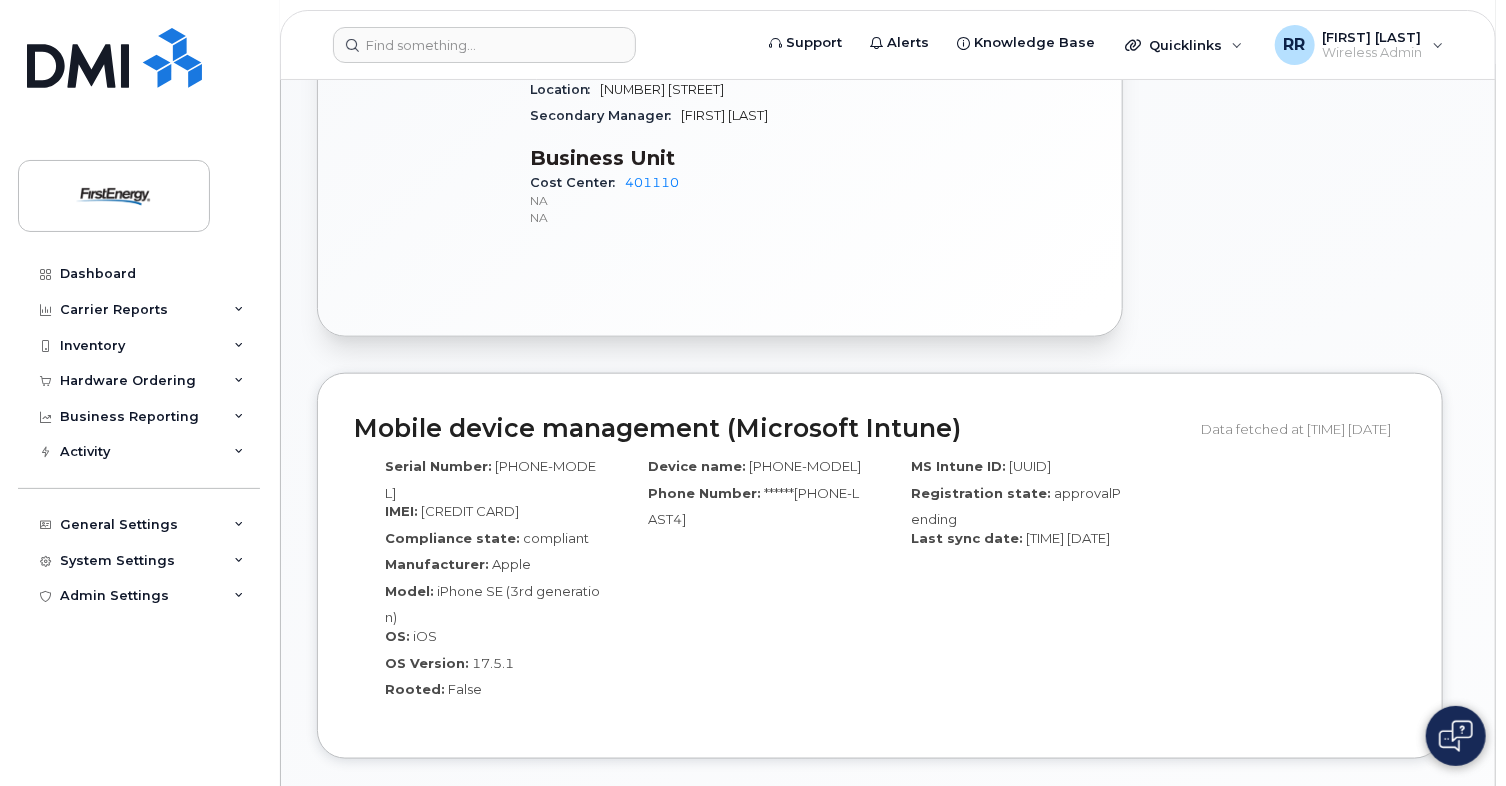 scroll, scrollTop: 1100, scrollLeft: 0, axis: vertical 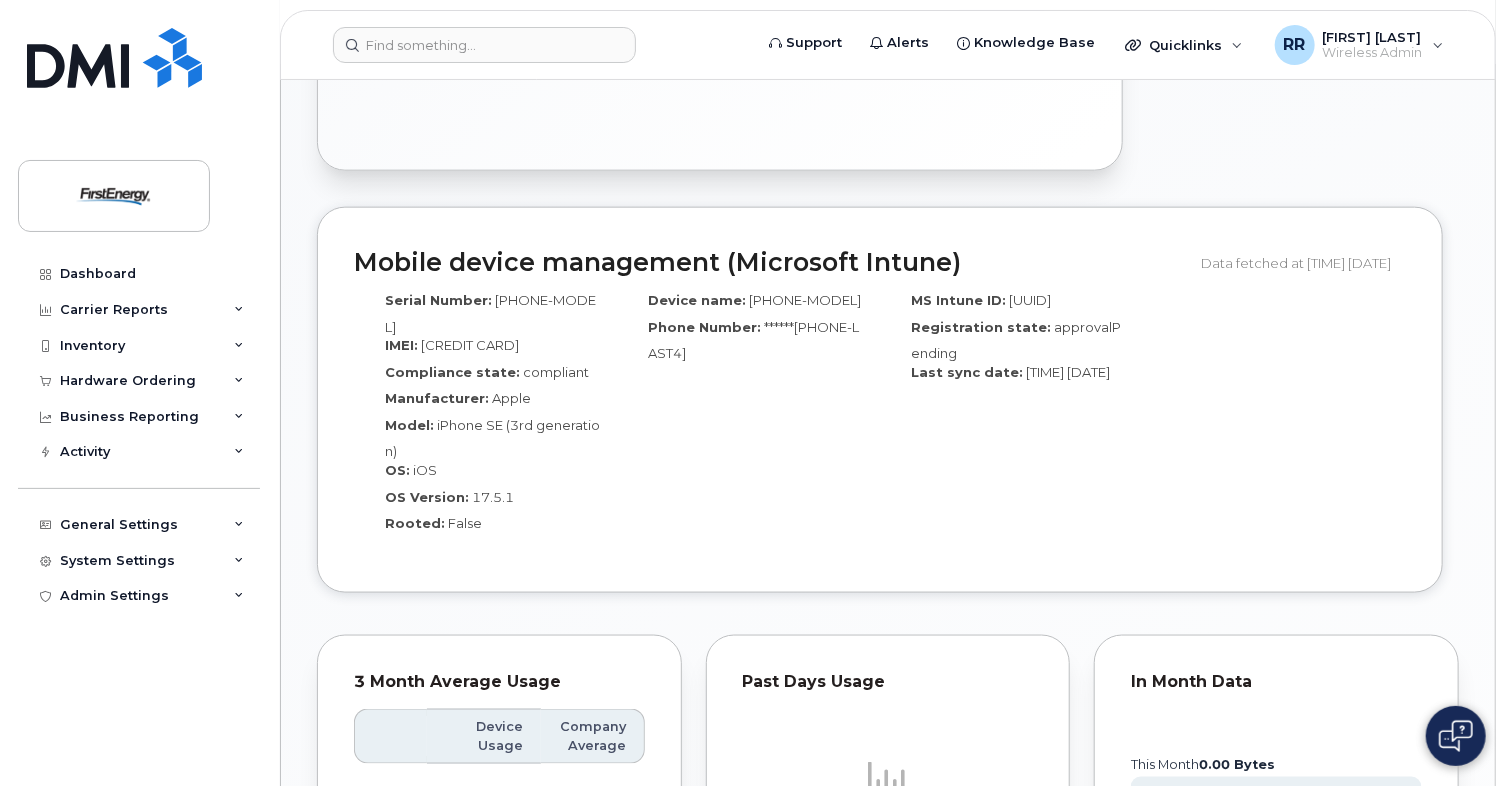 click on "[PHONE-MODEL]" at bounding box center [490, 313] 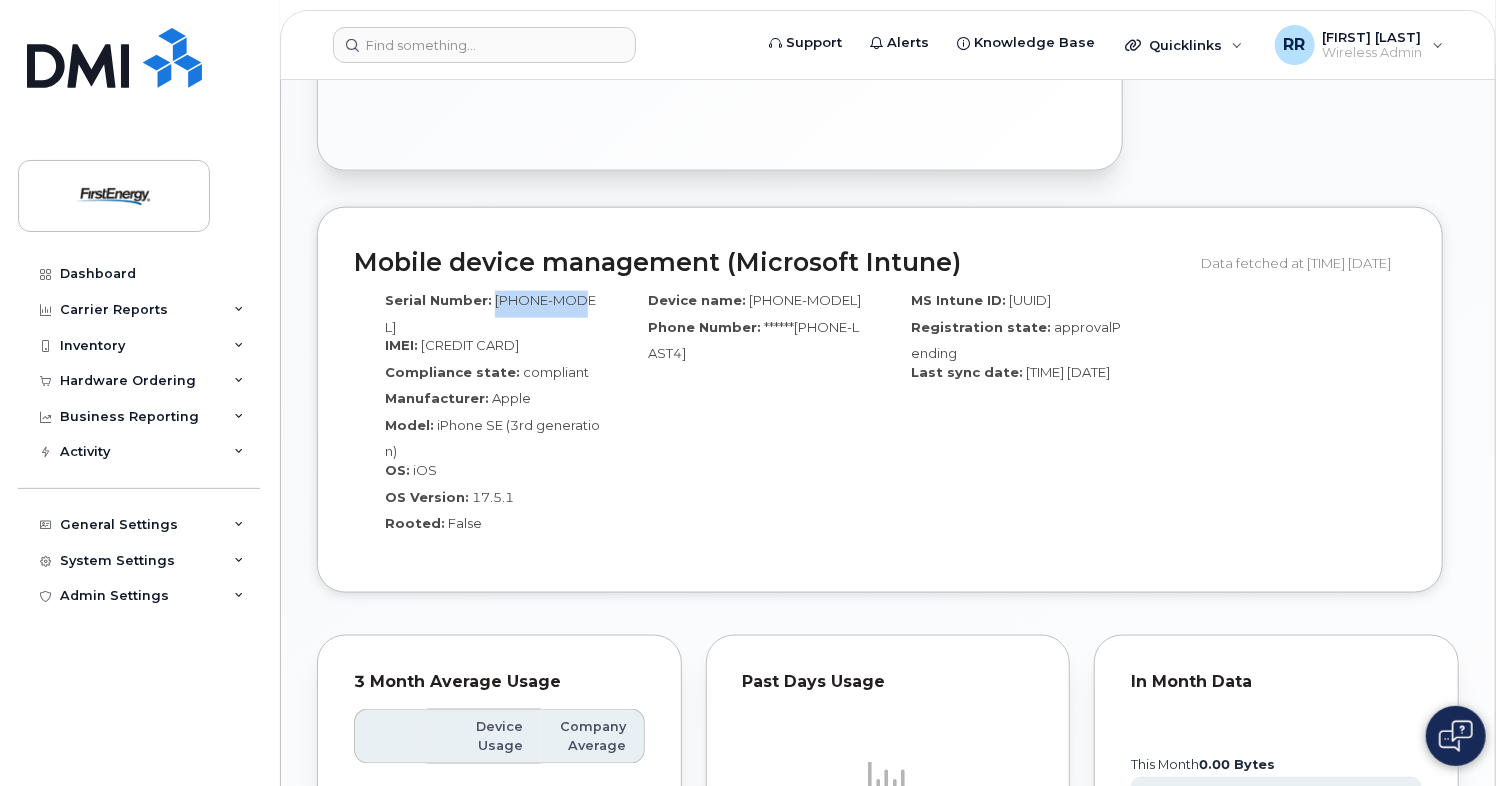 click on "[PHONE-MODEL]" at bounding box center [490, 313] 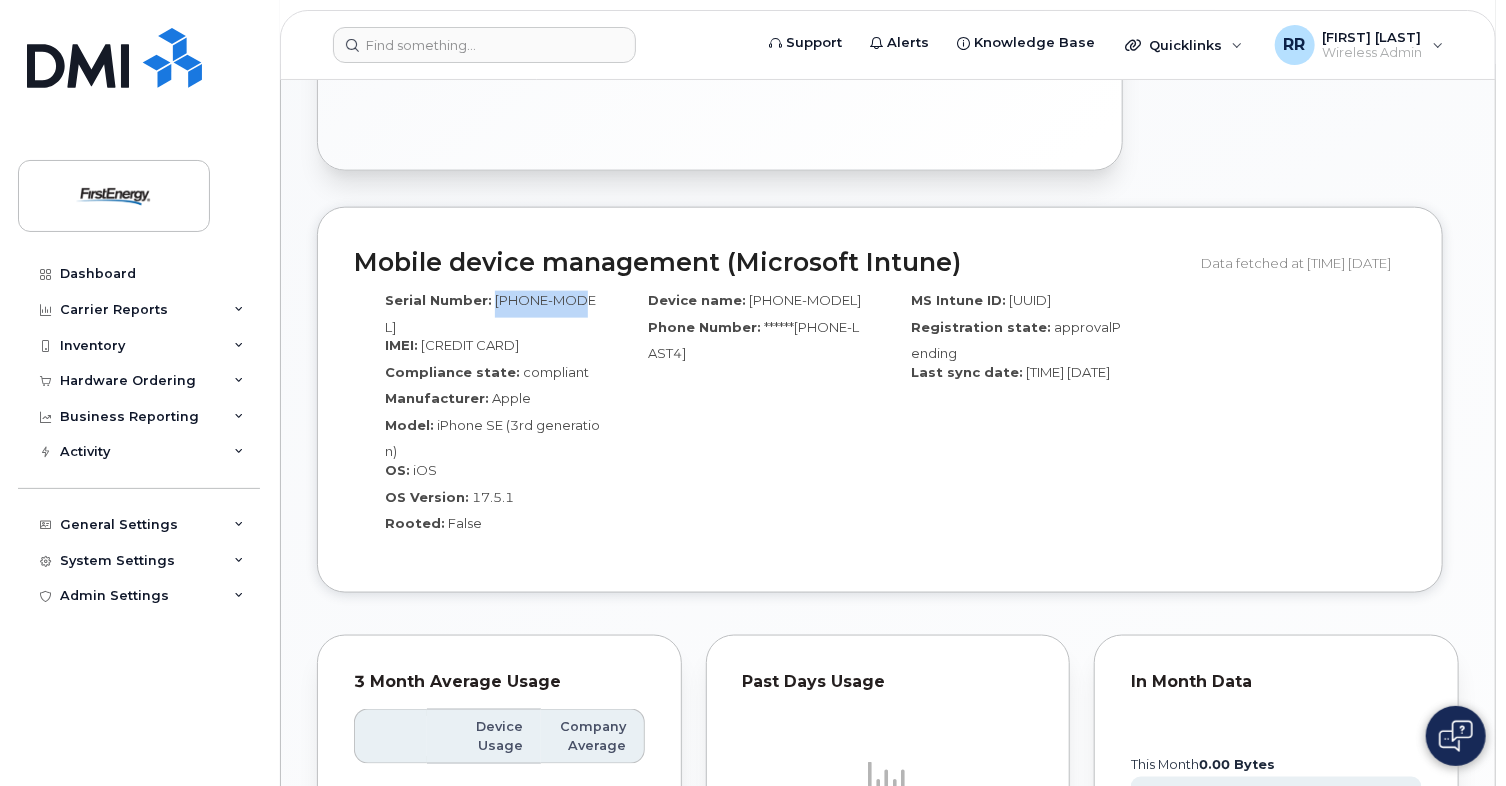 copy on "[PHONE-MODEL]" 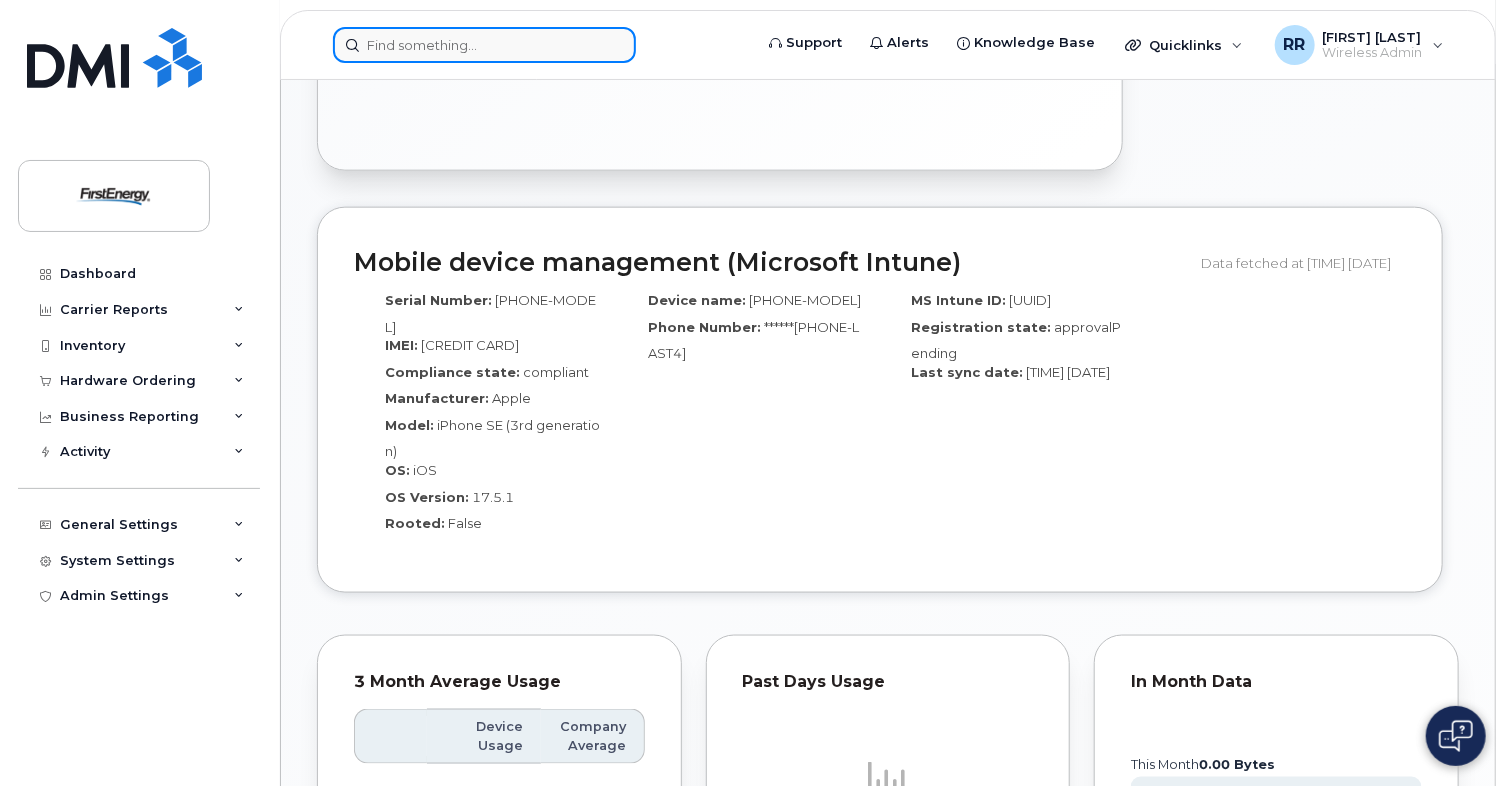 click at bounding box center (484, 45) 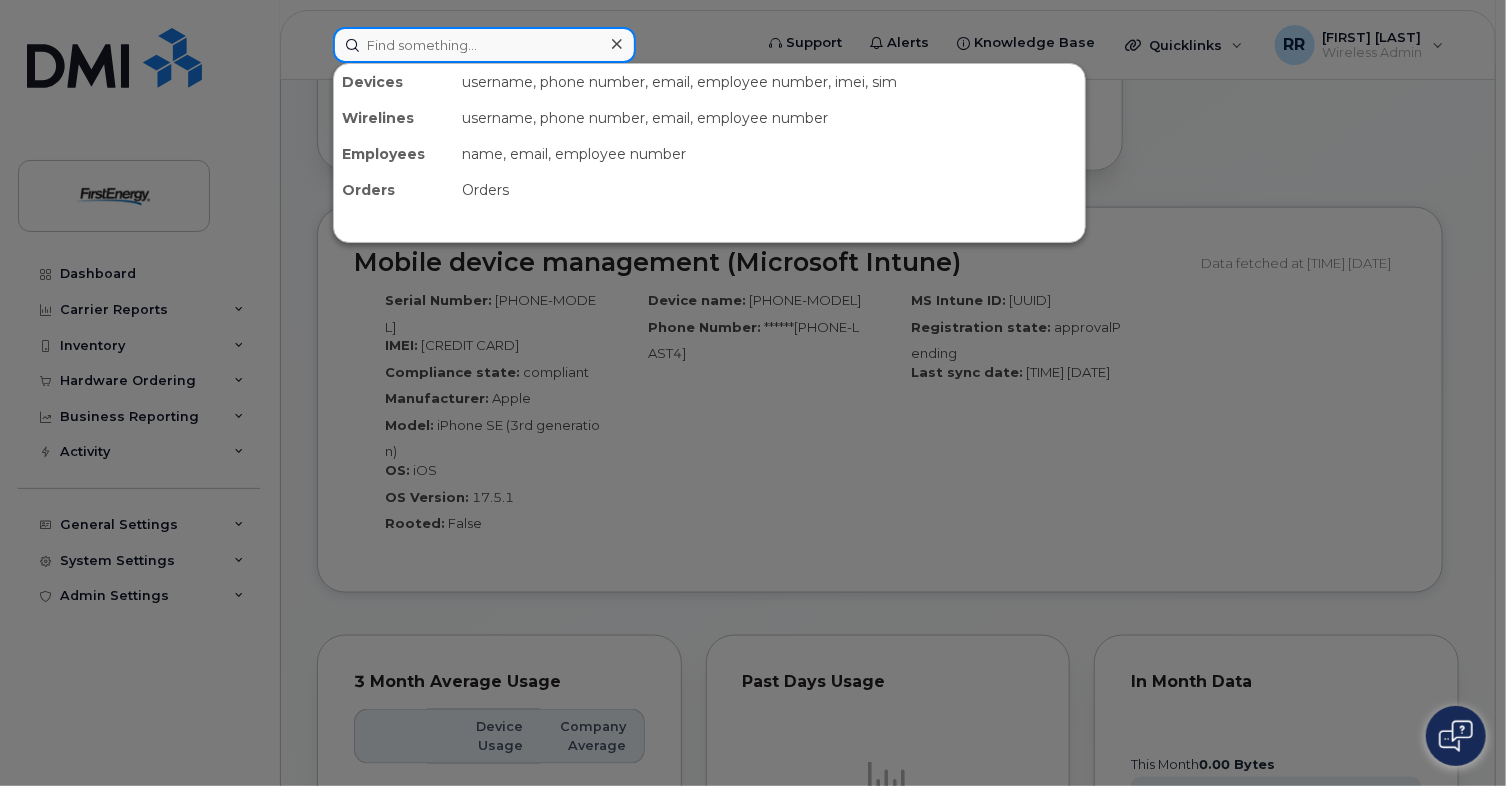 paste on "(216) 554-6672" 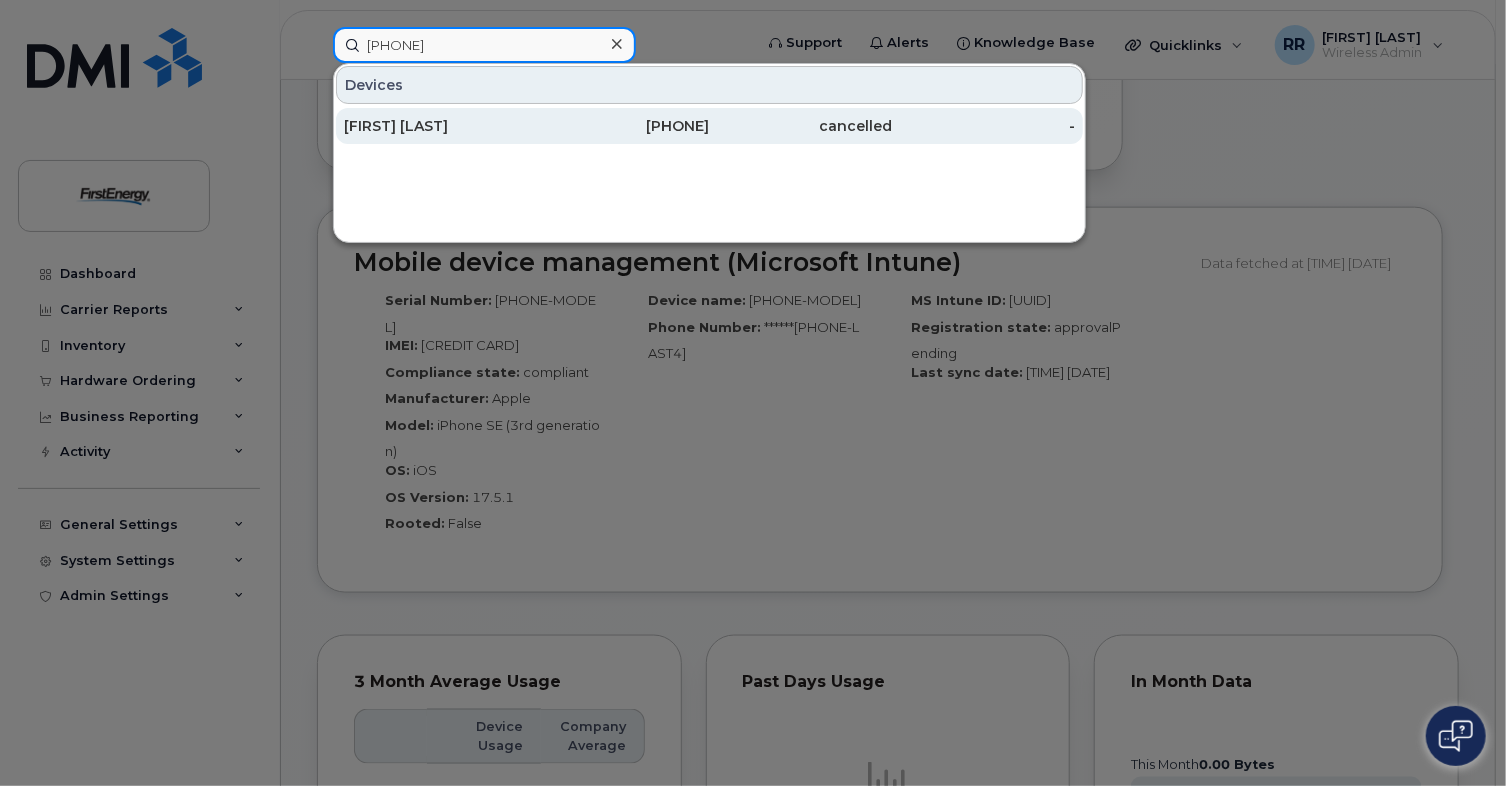 type on "(216) 554-6672" 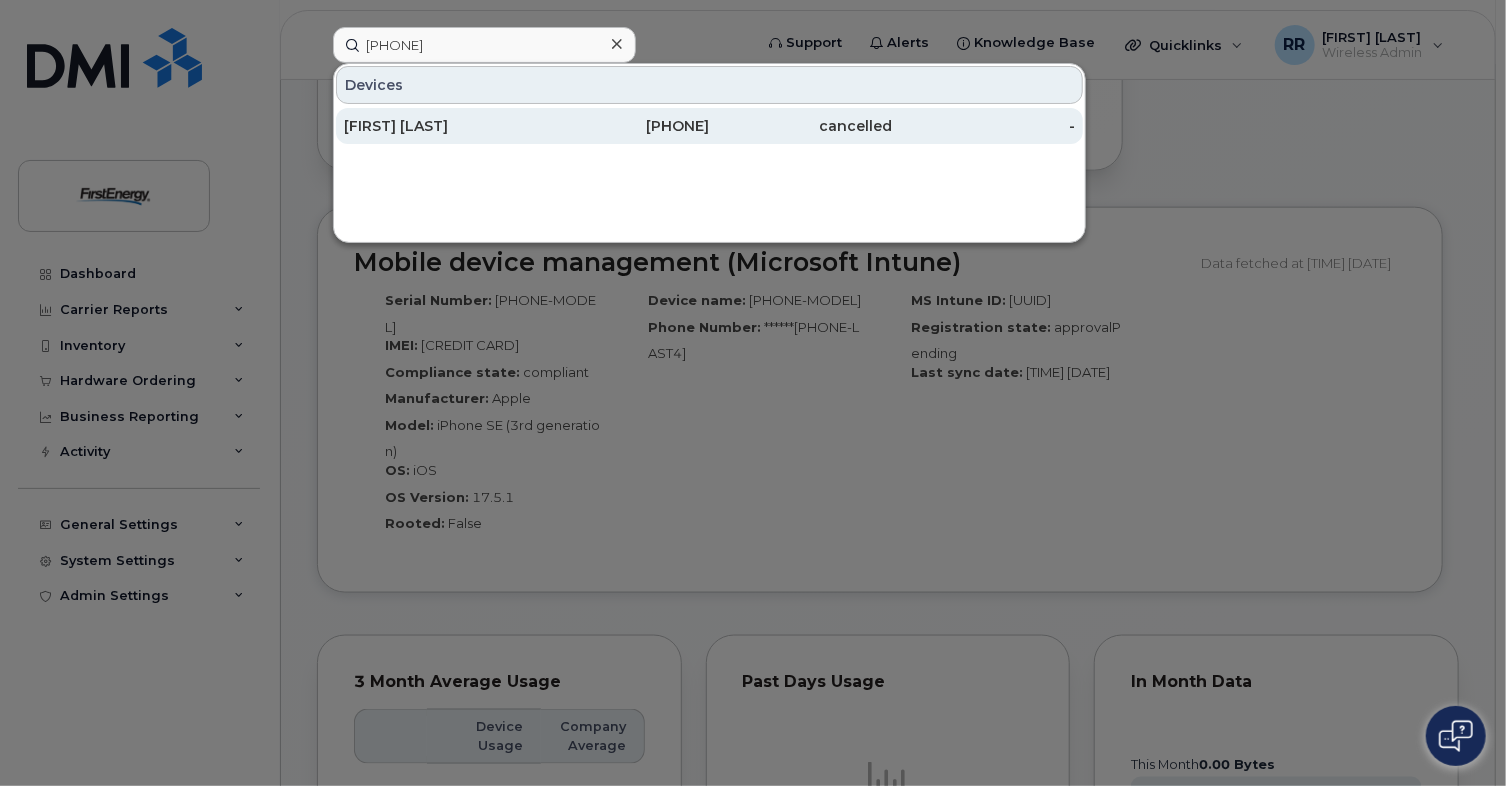 click on "Mark A Cesarespada" at bounding box center (435, 126) 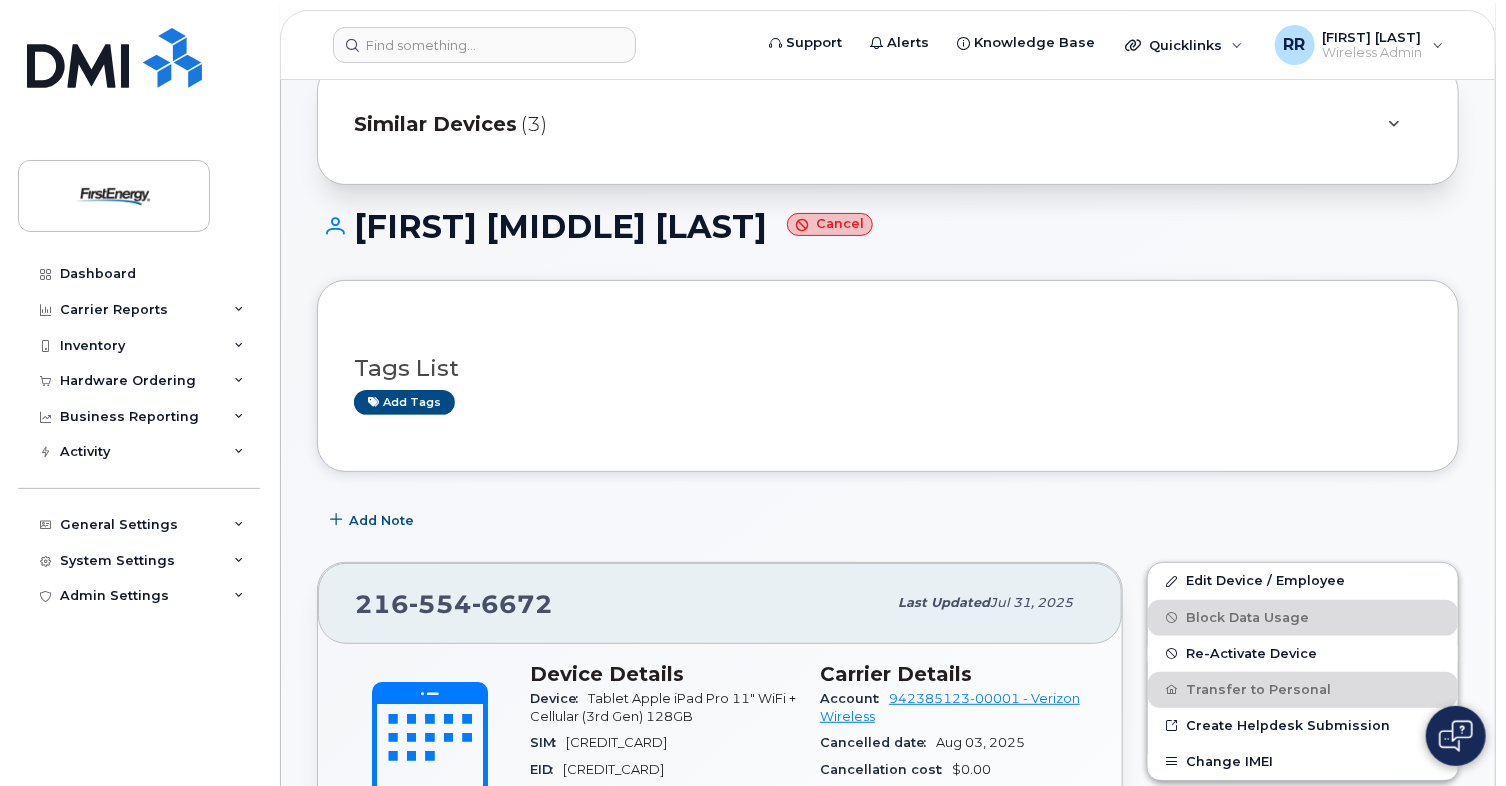 scroll, scrollTop: 500, scrollLeft: 0, axis: vertical 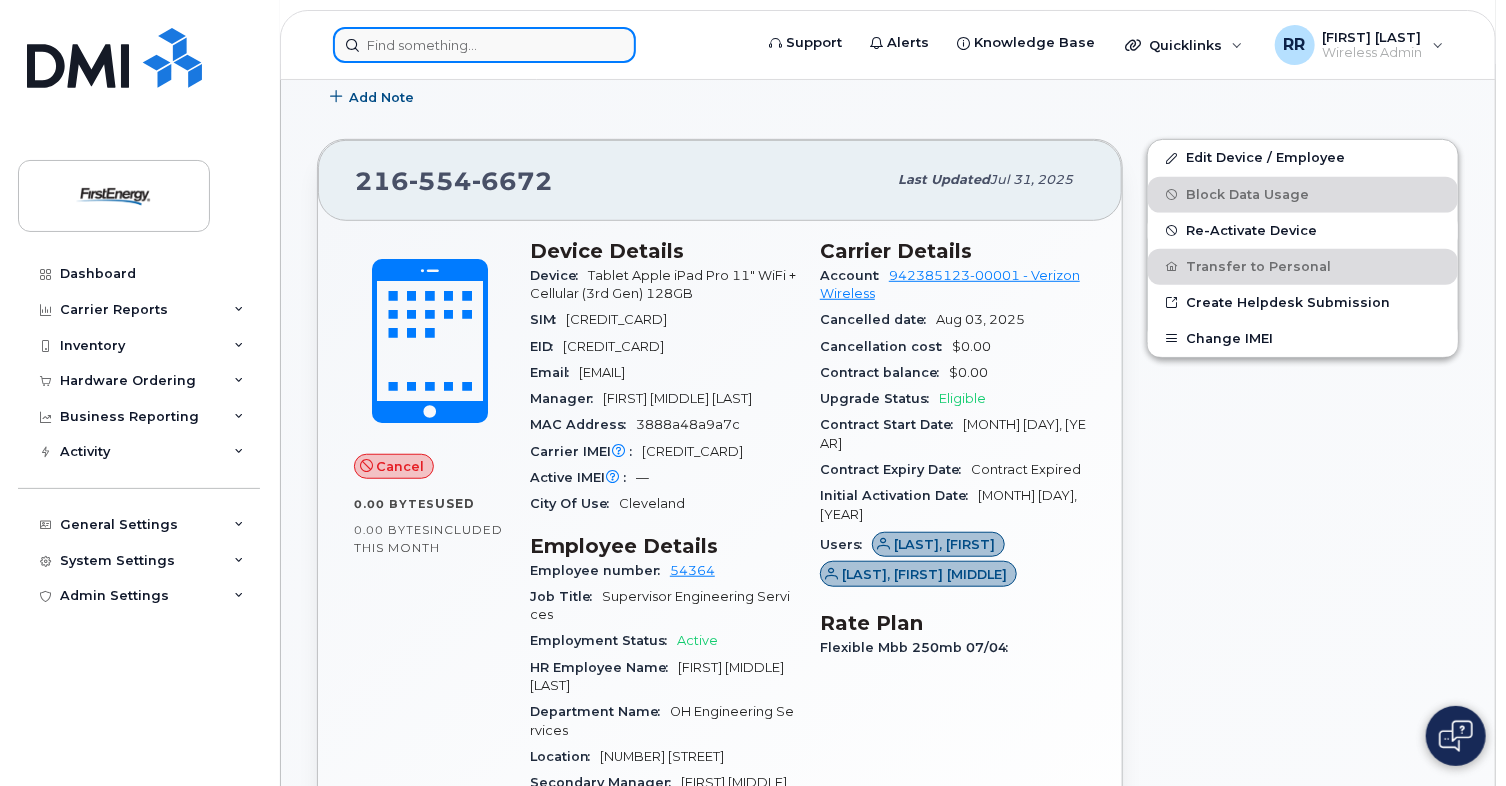 click at bounding box center (484, 45) 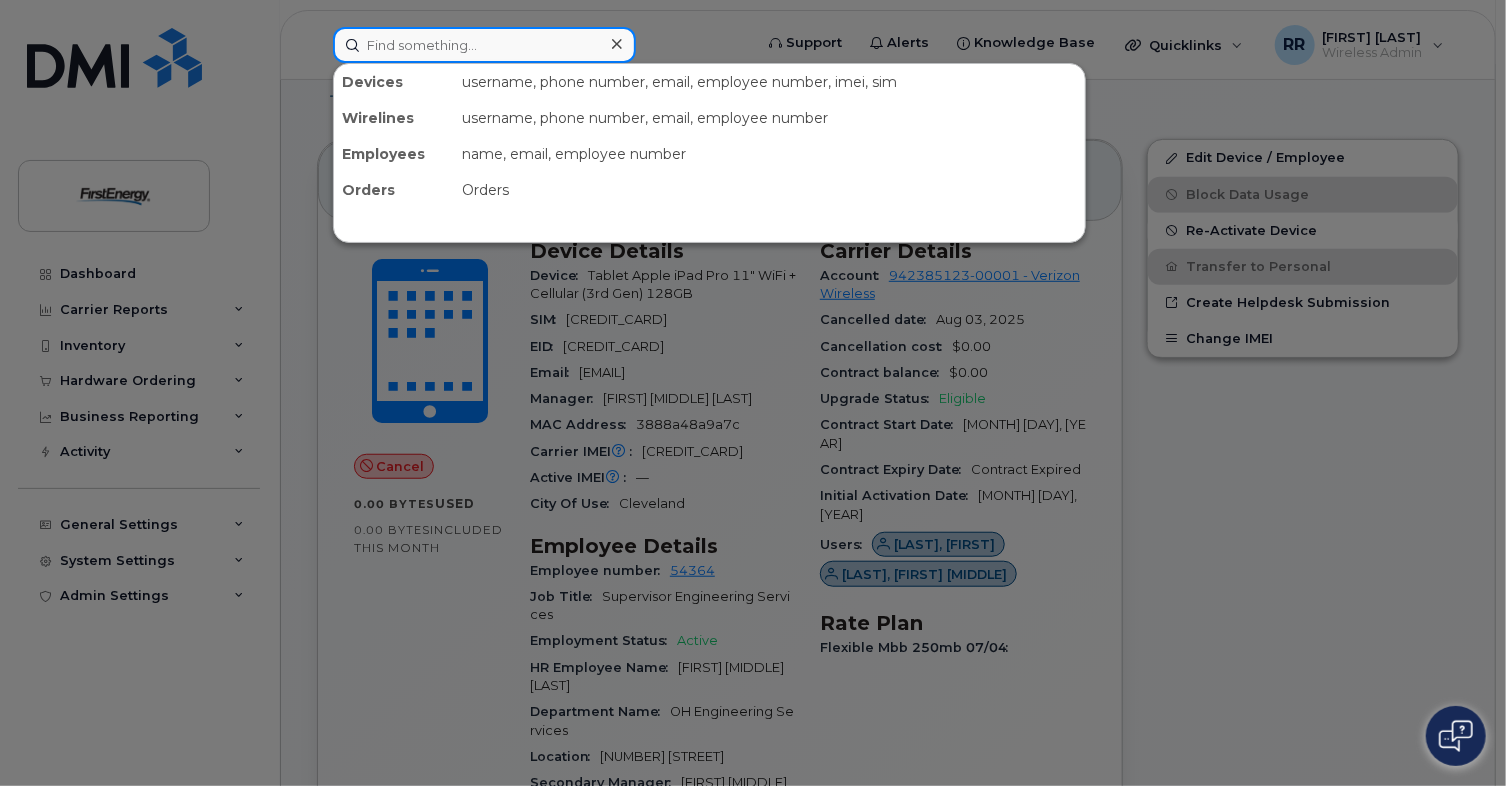 paste on "(610) 207-7852" 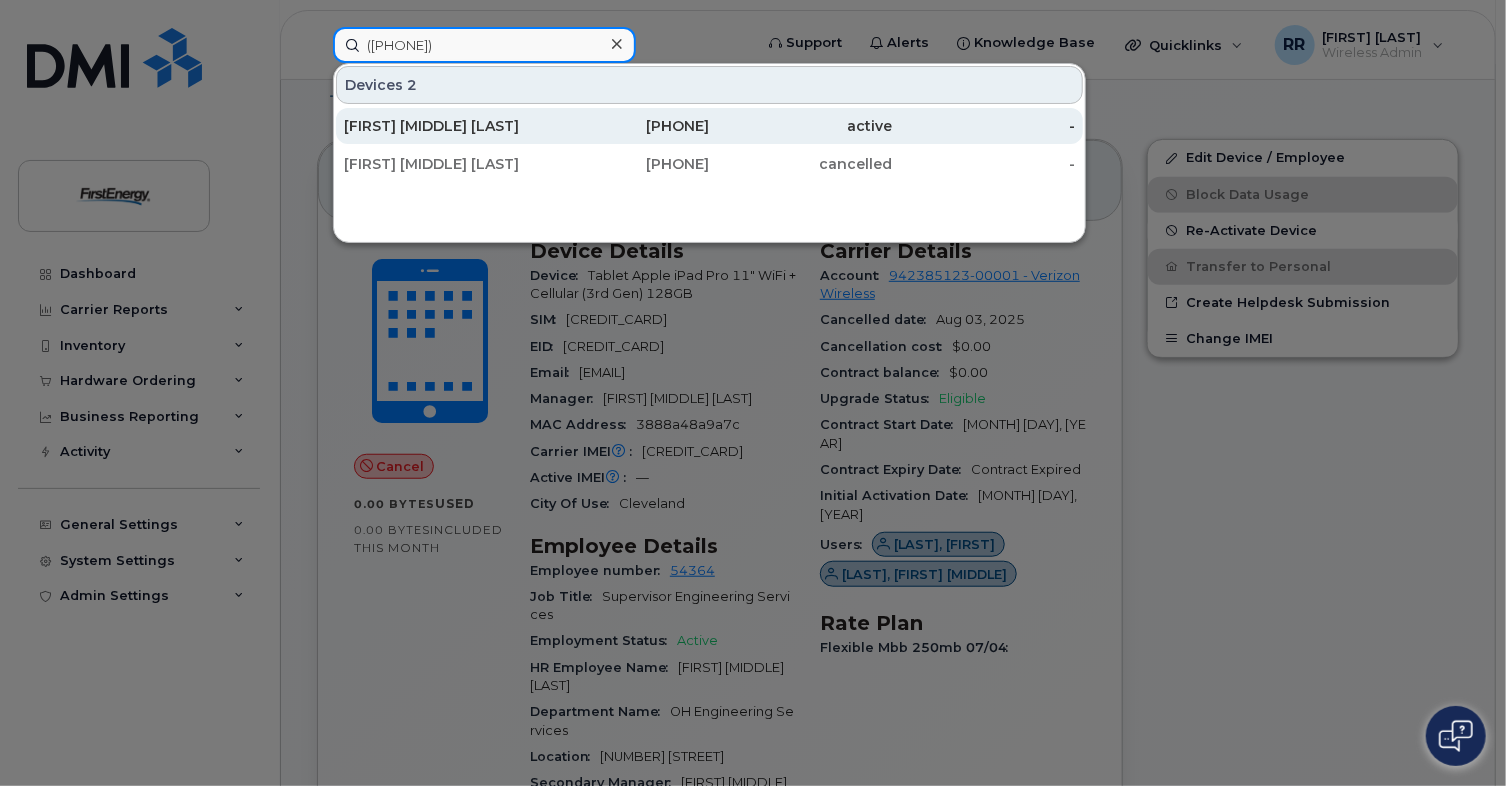 type on "(610) 207-7852" 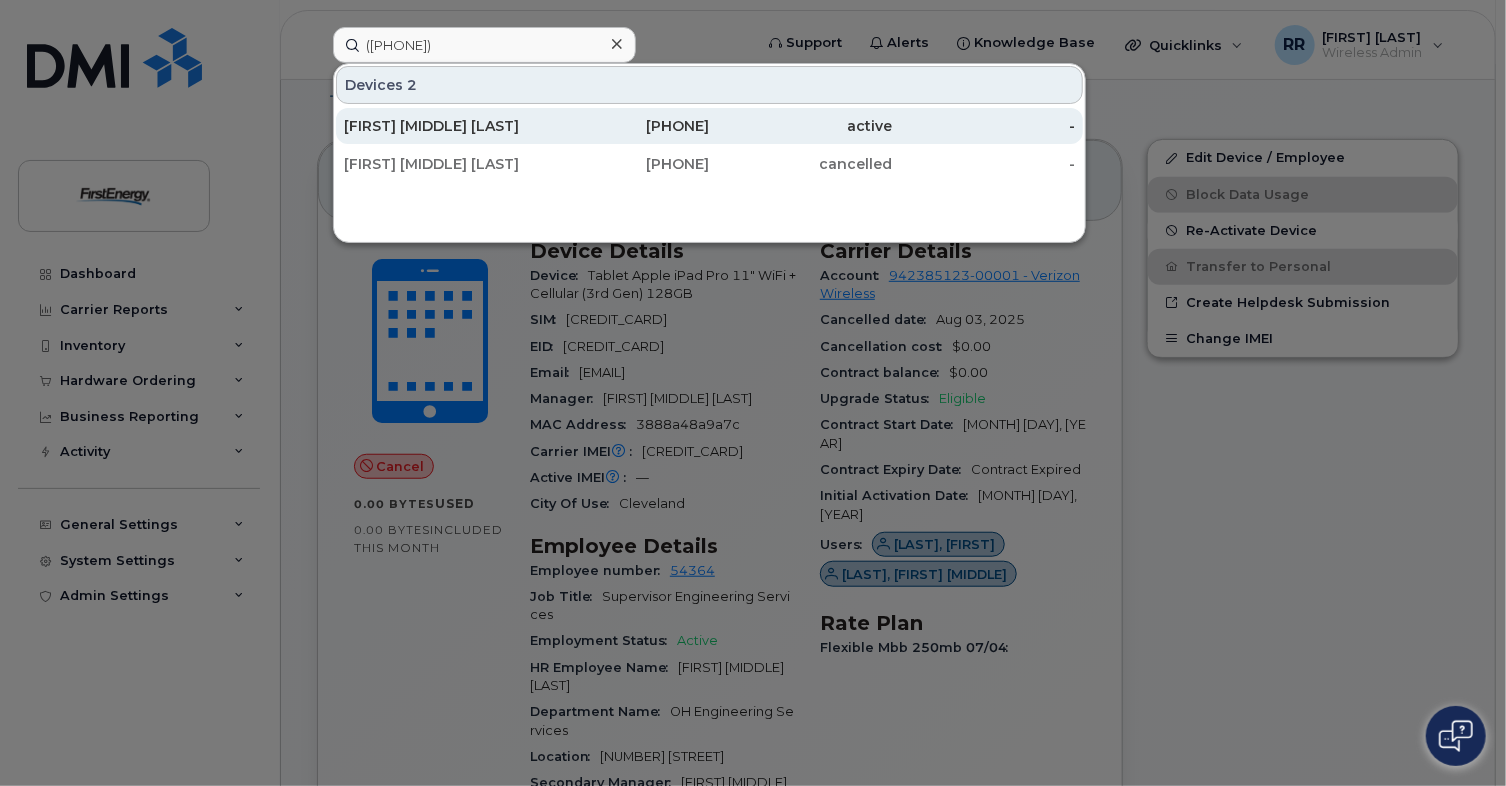 click on "[FIRST] [MIDDLE] [LAST]" at bounding box center (435, 126) 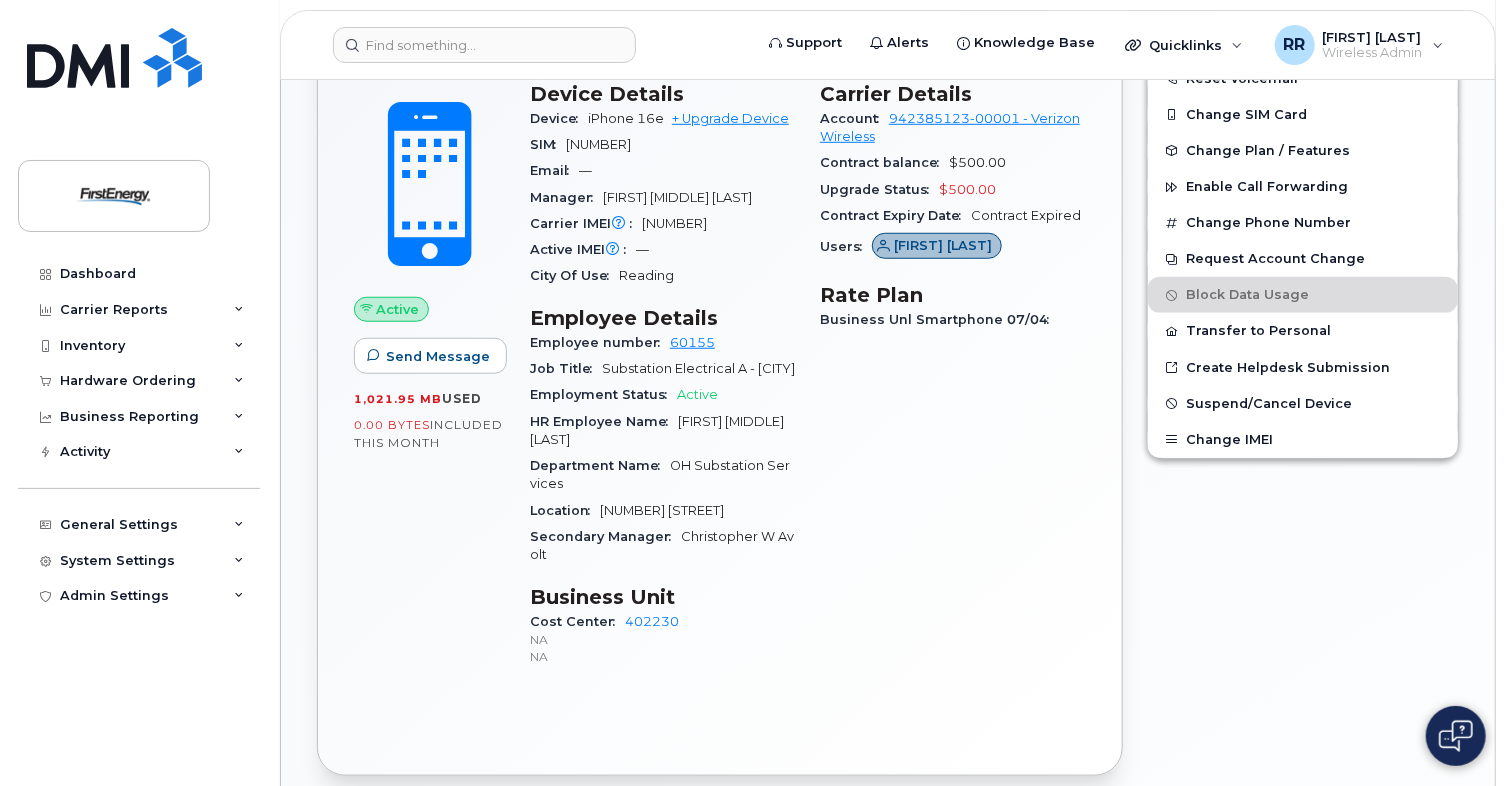 scroll, scrollTop: 608, scrollLeft: 0, axis: vertical 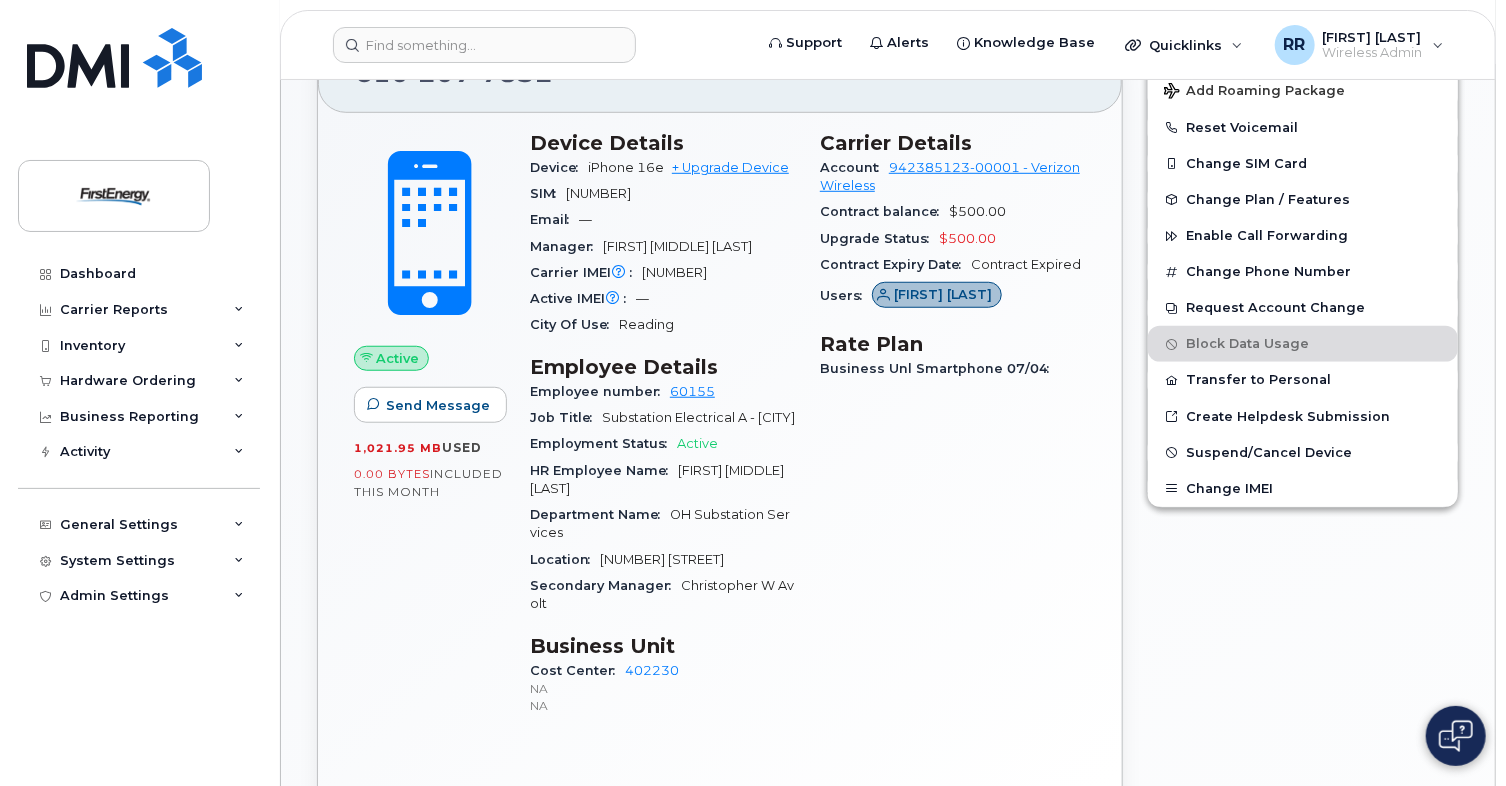 click on "[NUMBER]" at bounding box center (674, 272) 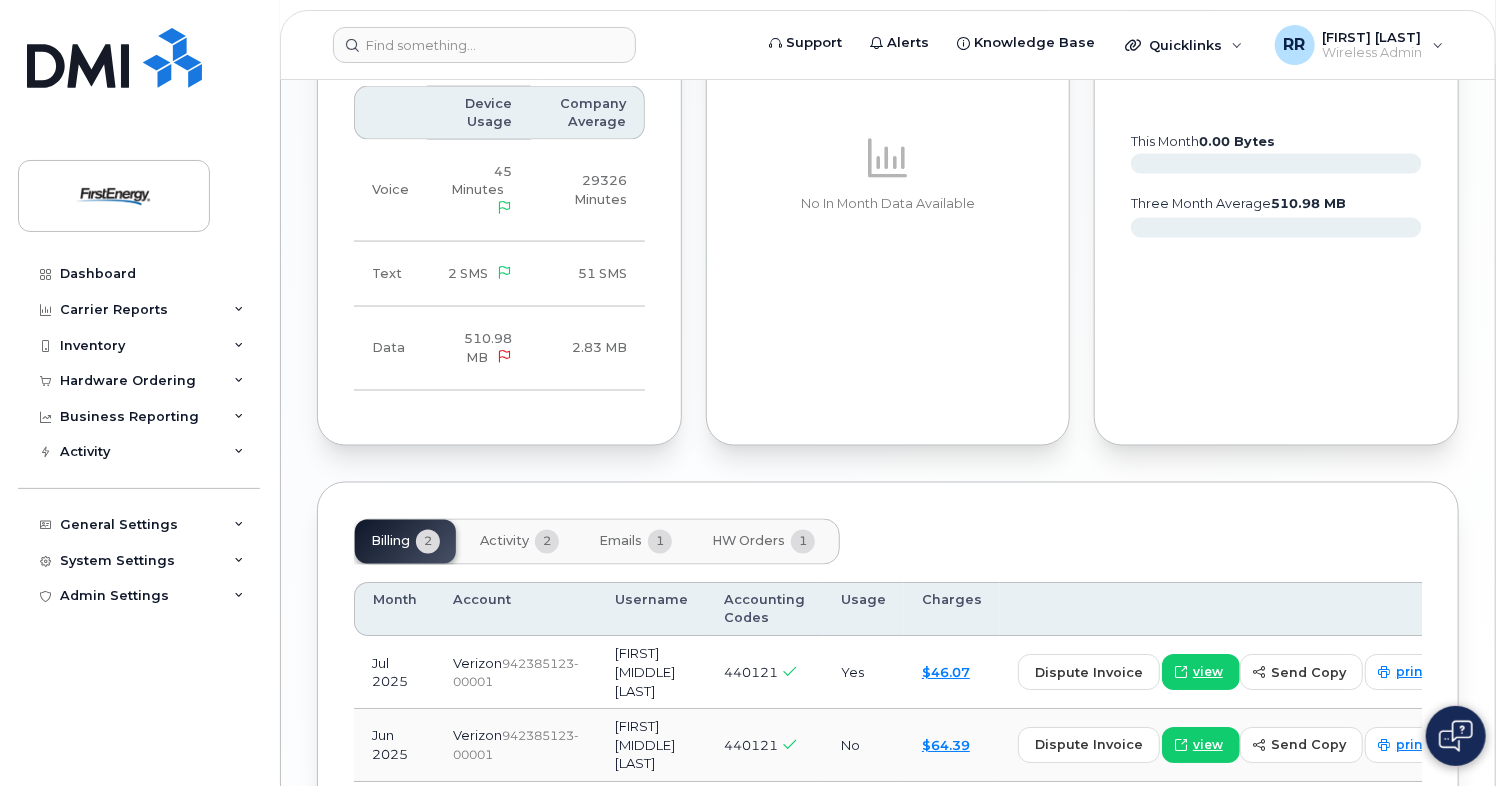 scroll, scrollTop: 1208, scrollLeft: 0, axis: vertical 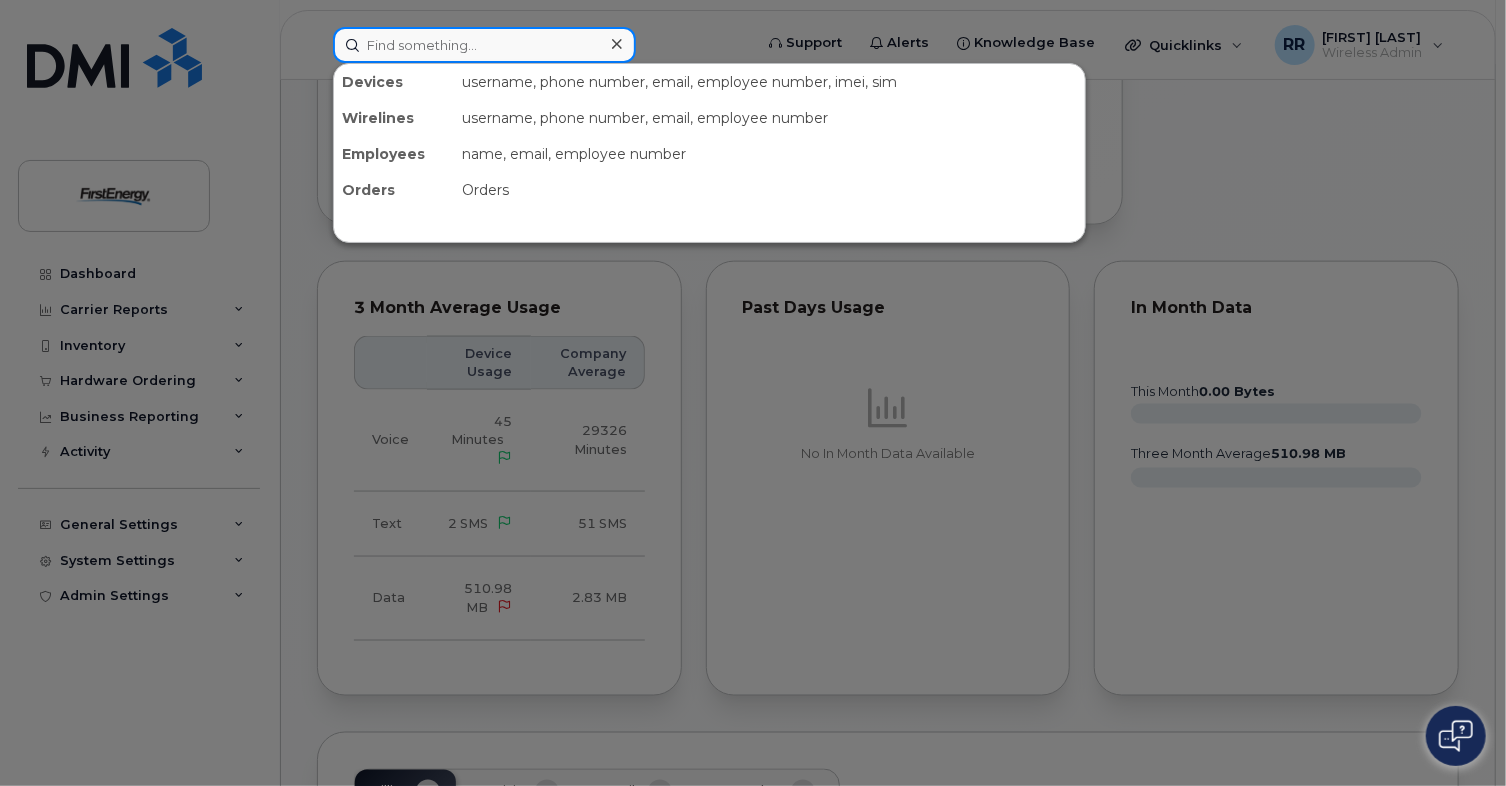 click at bounding box center [484, 45] 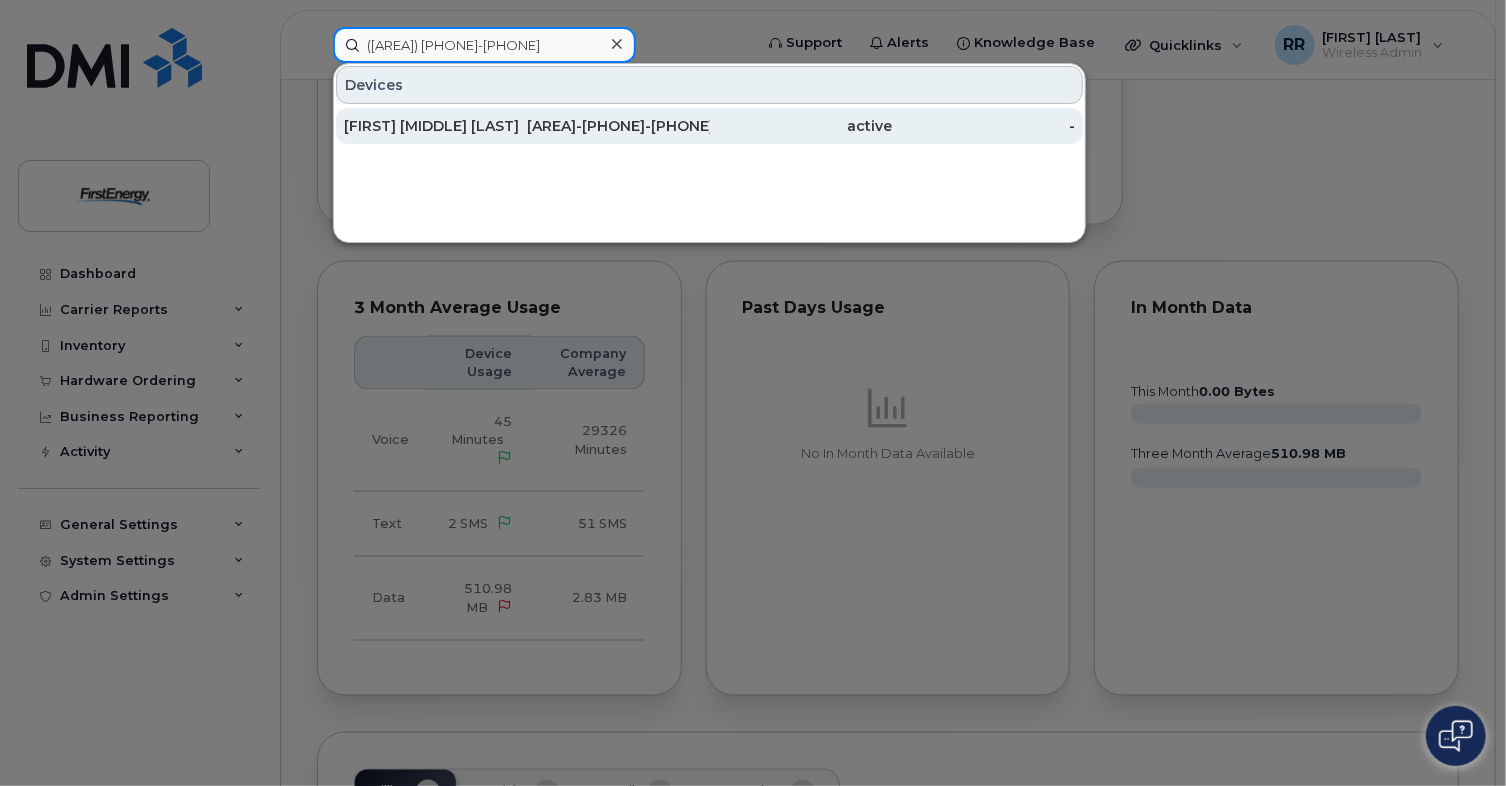 type on "(330) 958-4239" 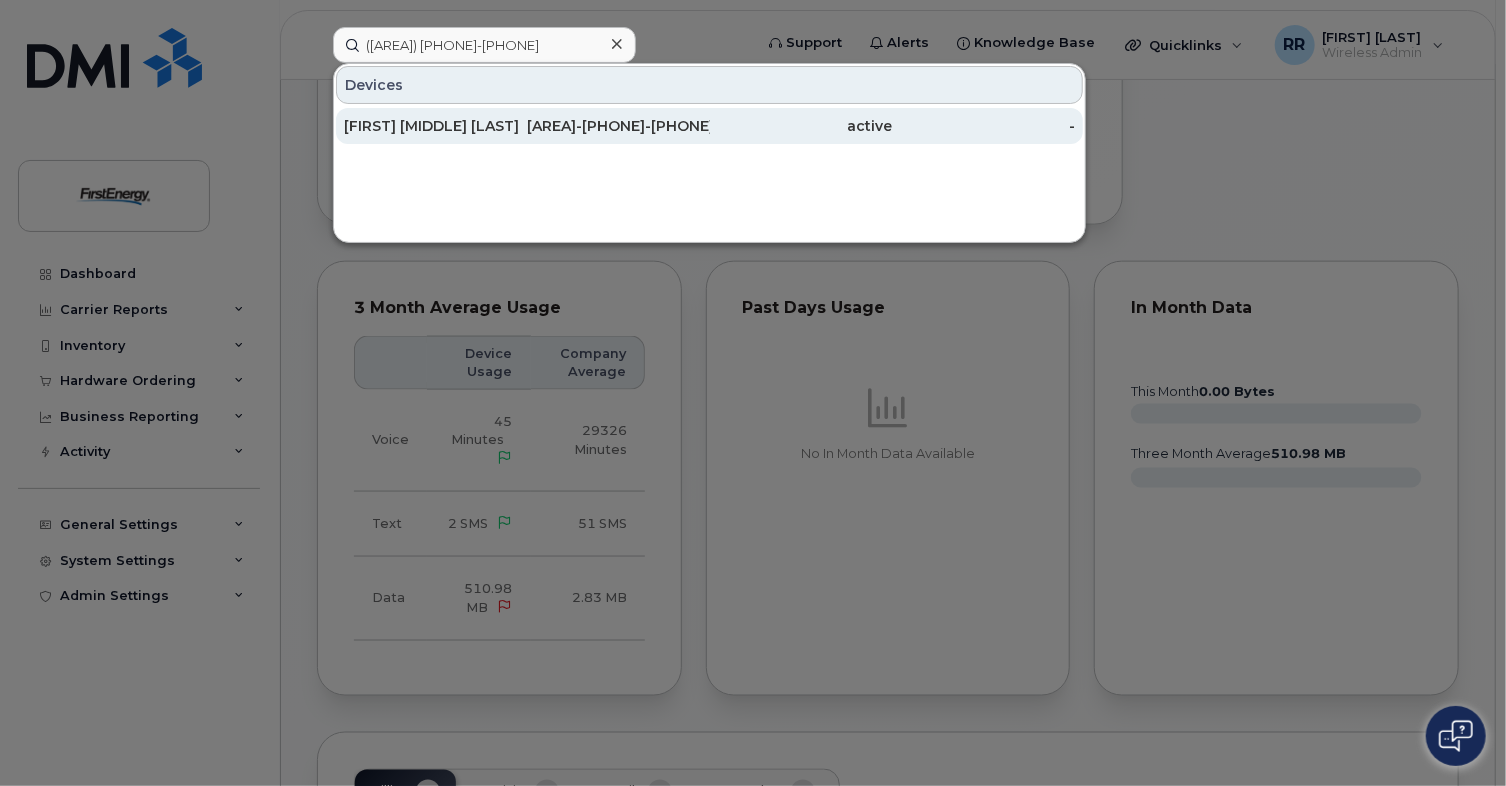 click on "Jeffrey W Vorndran" at bounding box center (435, 126) 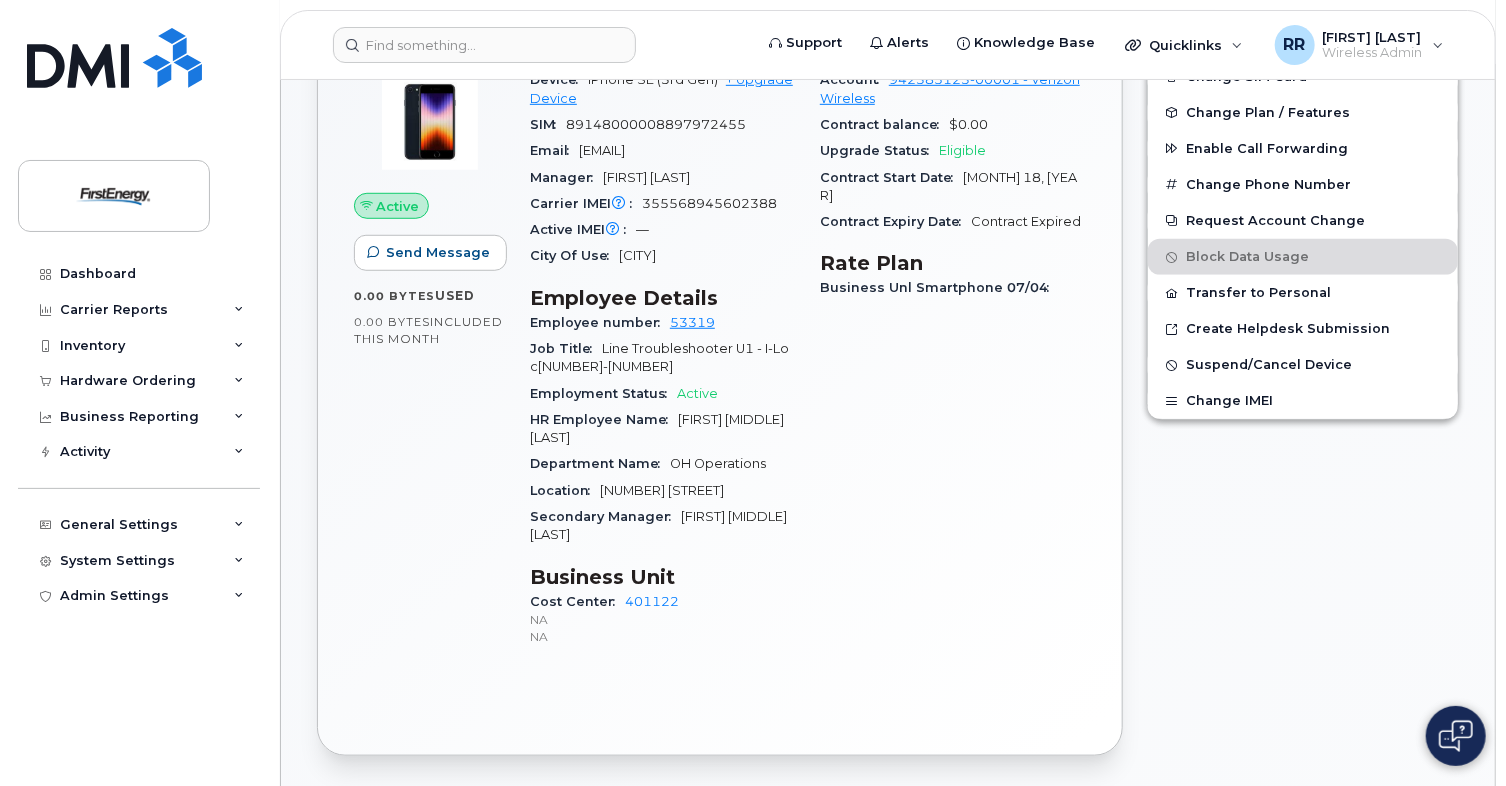 scroll, scrollTop: 600, scrollLeft: 0, axis: vertical 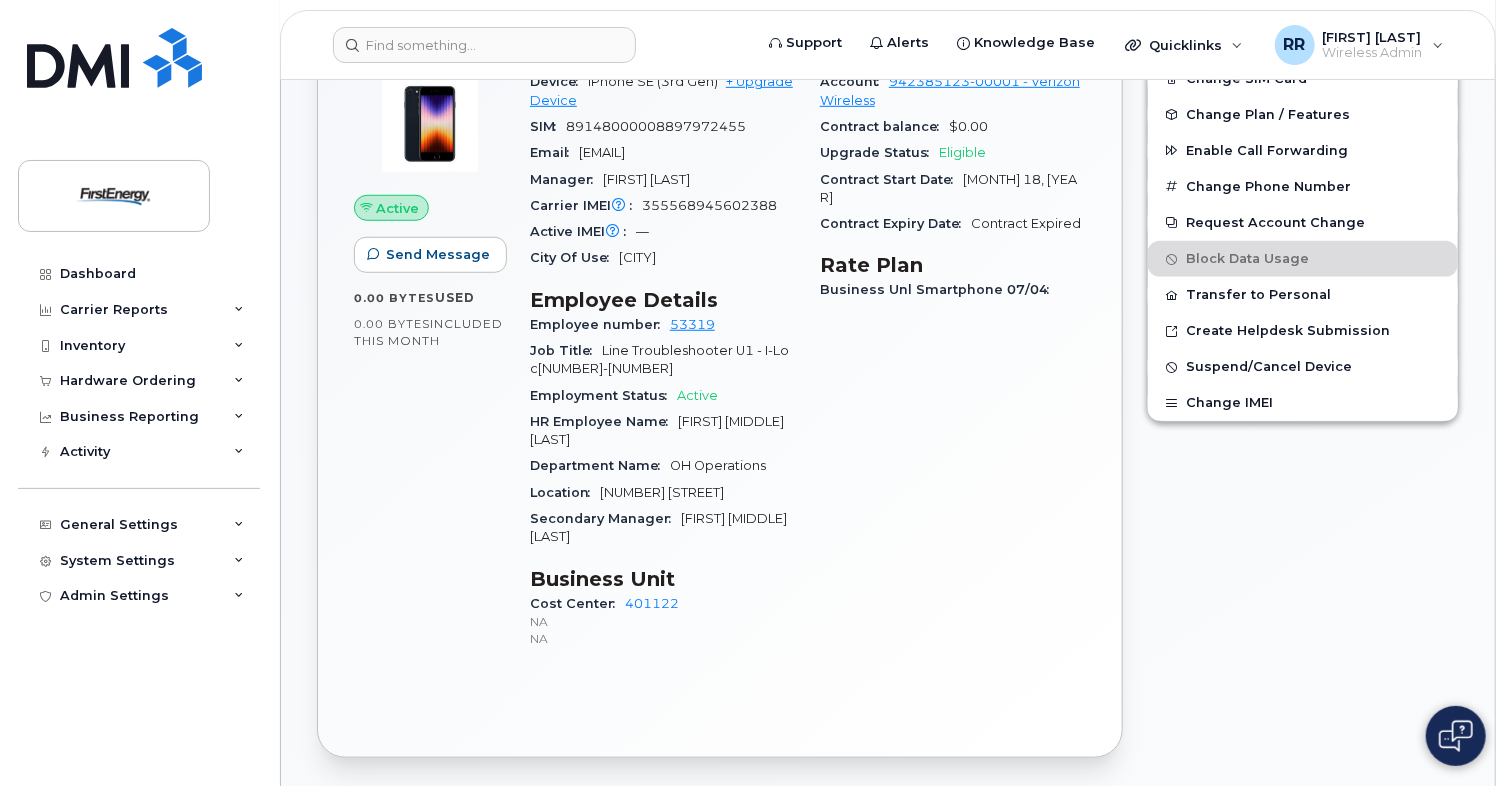 click on "355568945602388" at bounding box center [709, 205] 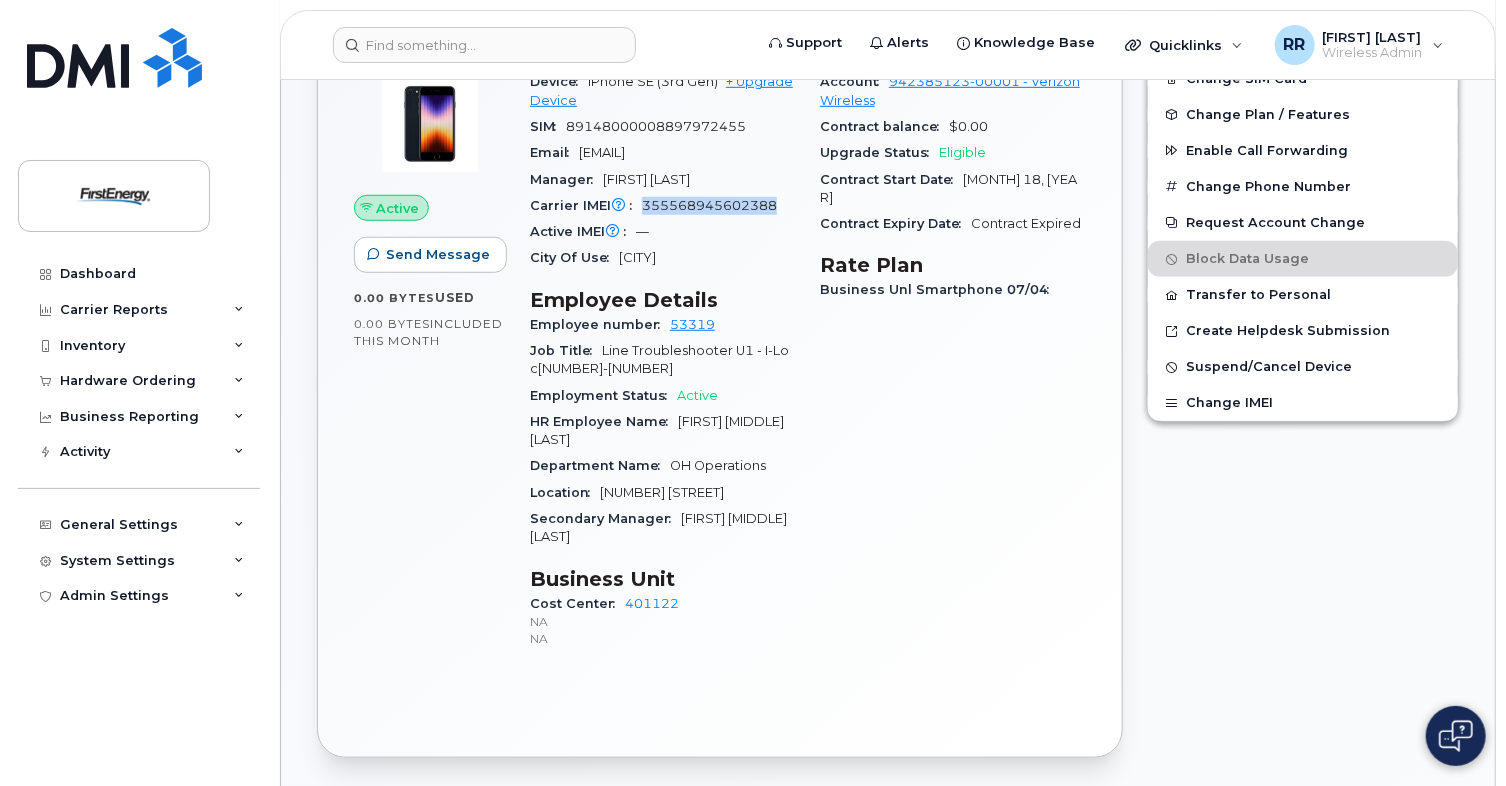 click on "355568945602388" at bounding box center (709, 205) 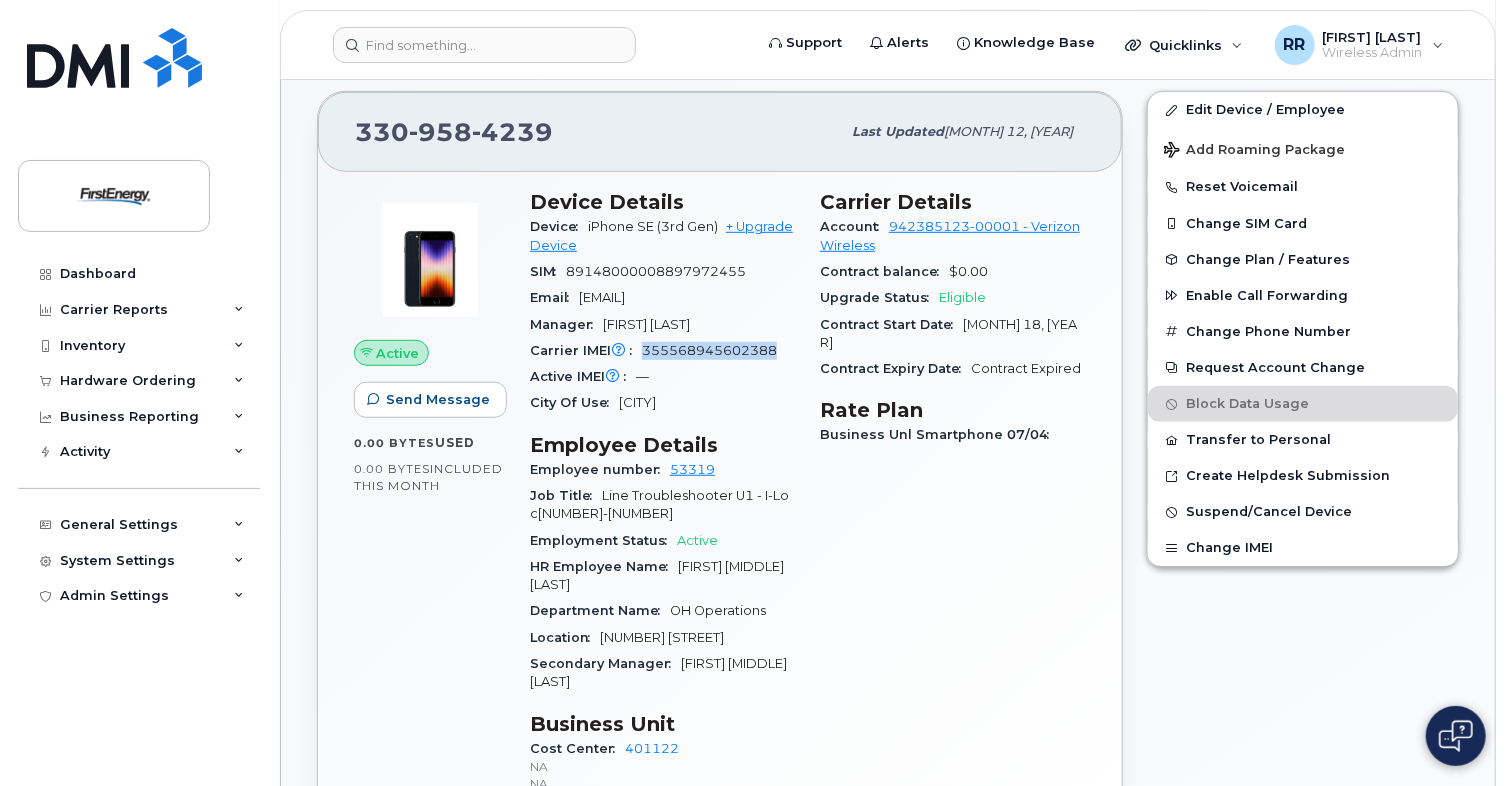 scroll, scrollTop: 0, scrollLeft: 0, axis: both 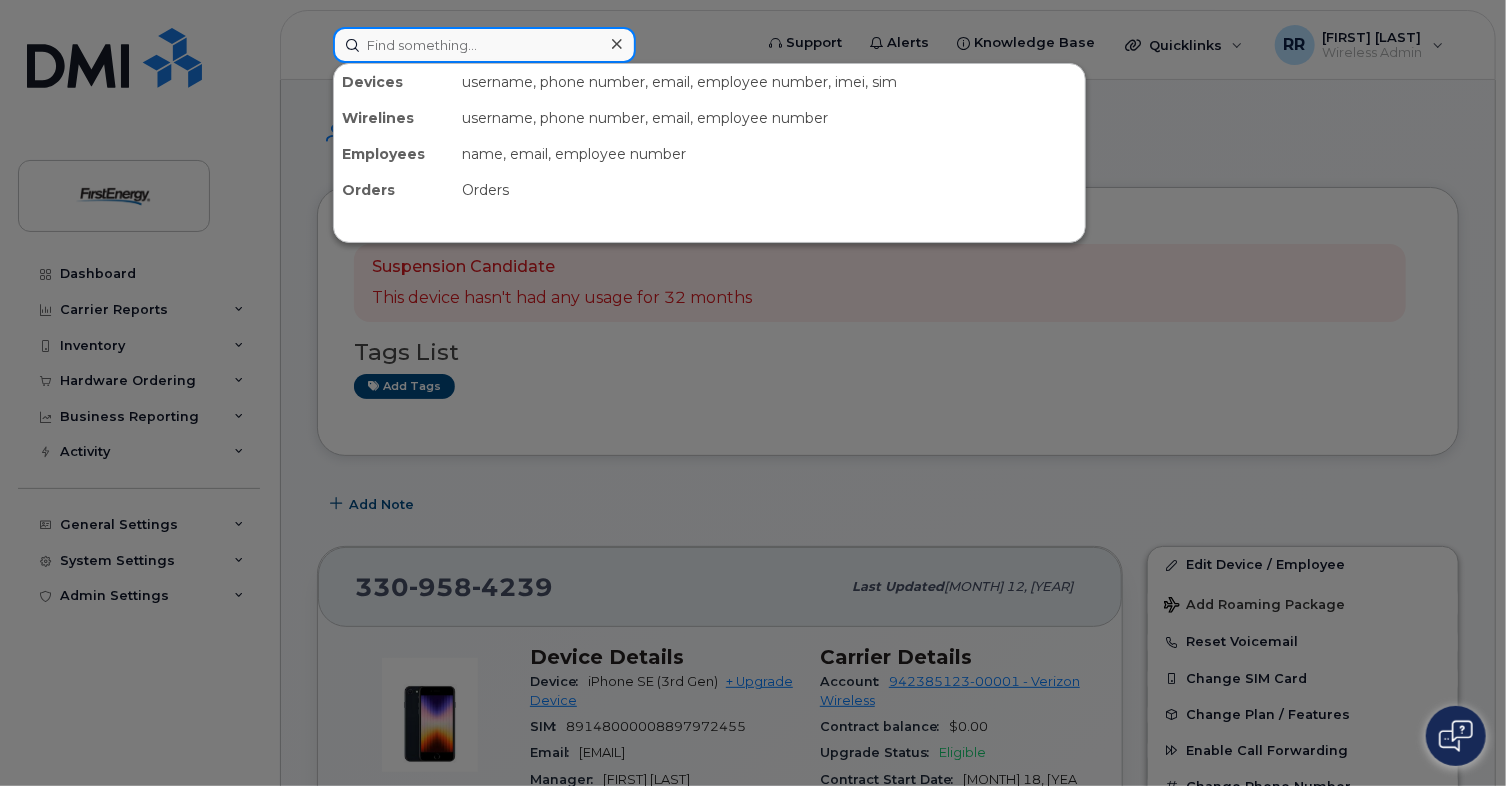 click at bounding box center [484, 45] 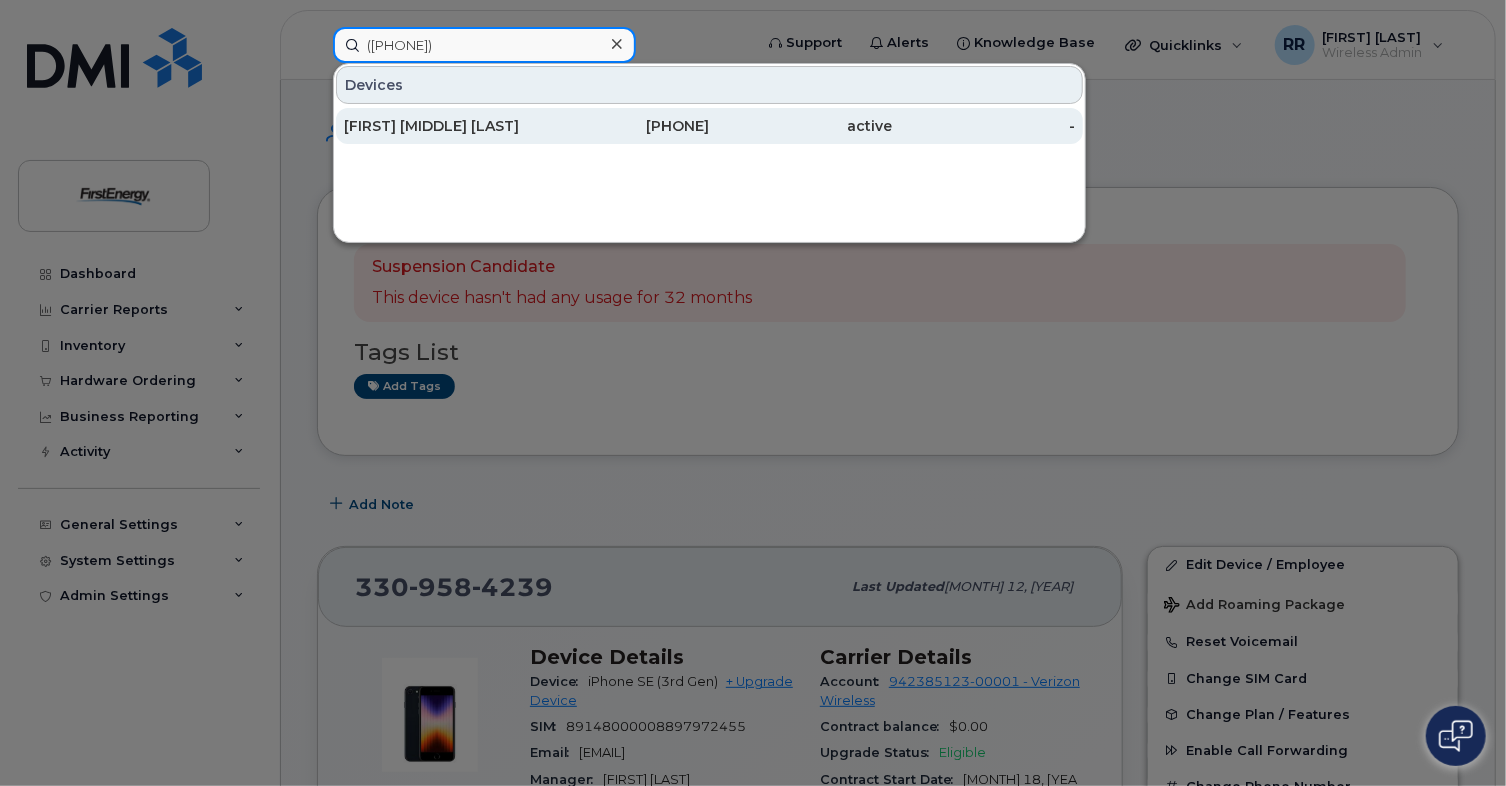 type on "(814) 809-4943" 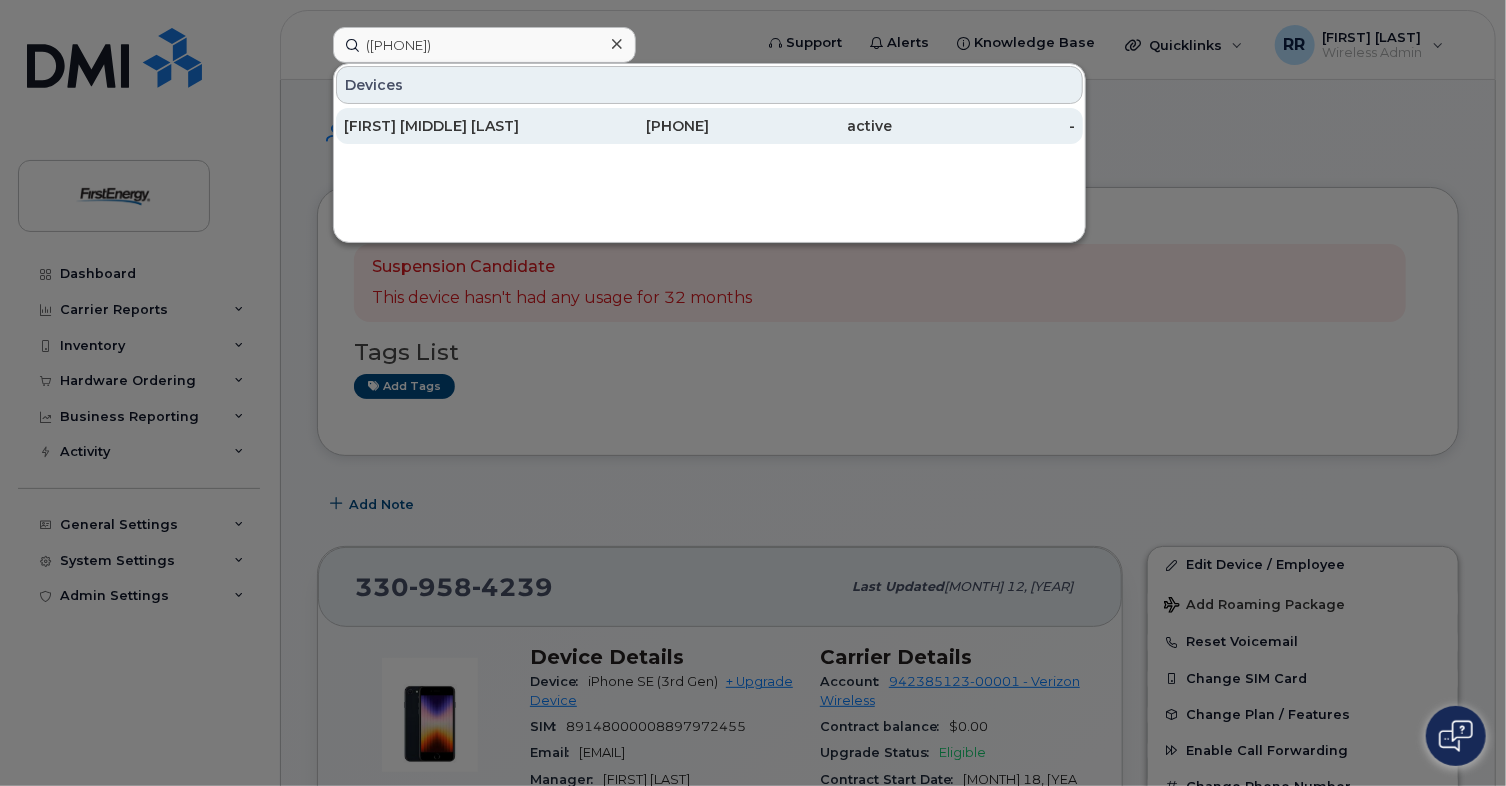 click on "Nicolas P Patrick" 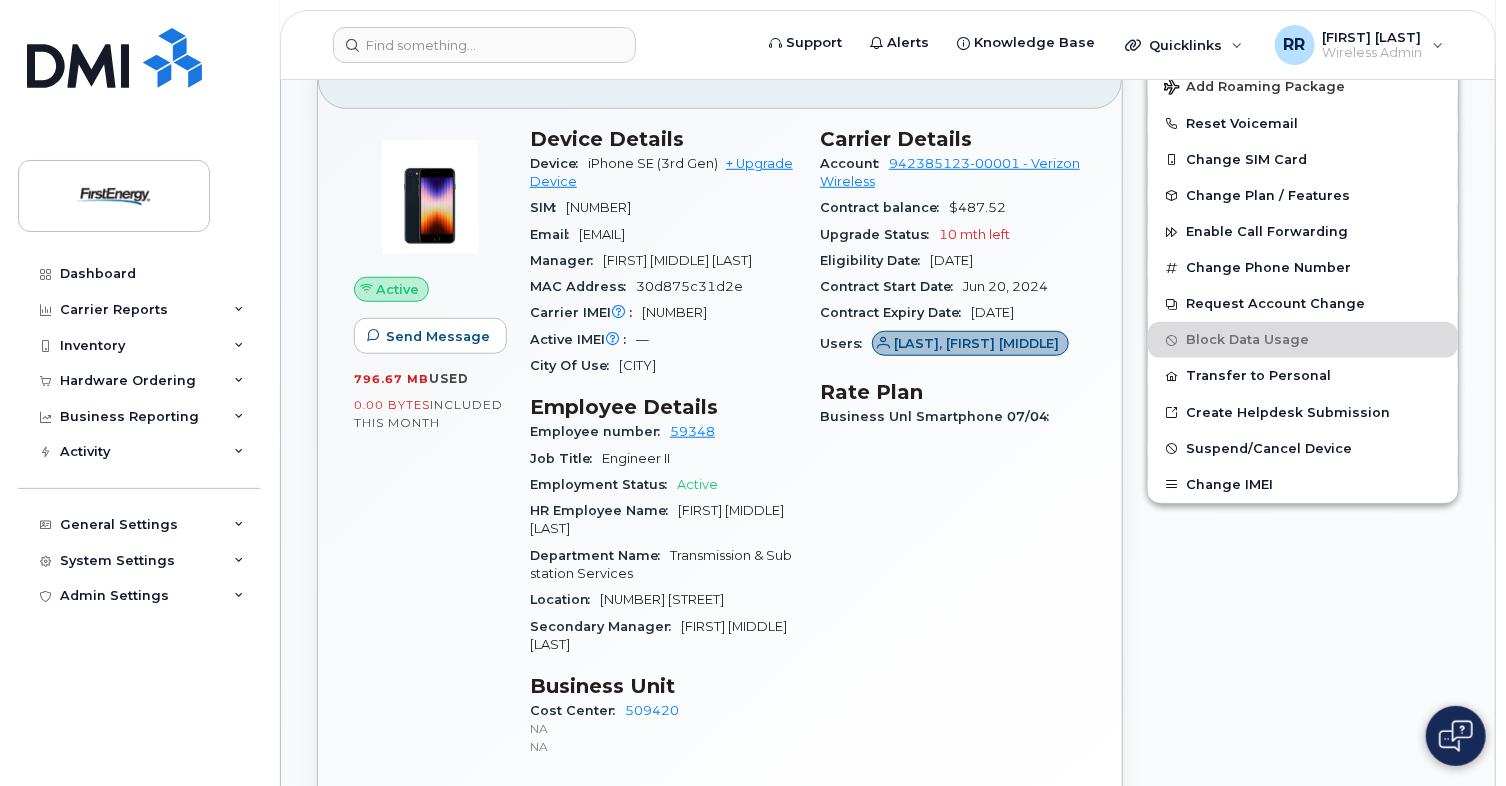 scroll, scrollTop: 1000, scrollLeft: 0, axis: vertical 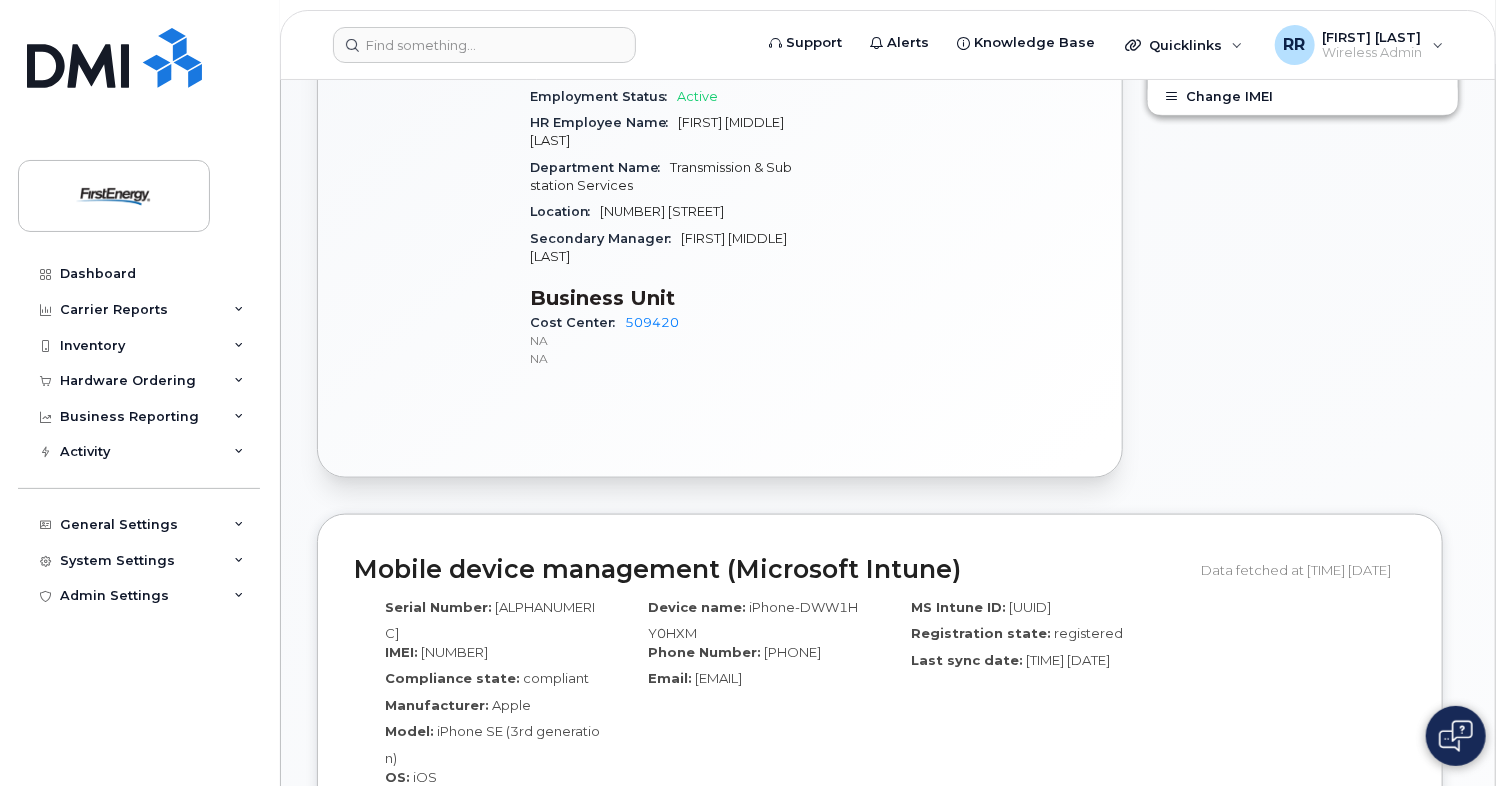 click on "[ALPHANUMERIC]" at bounding box center (490, 620) 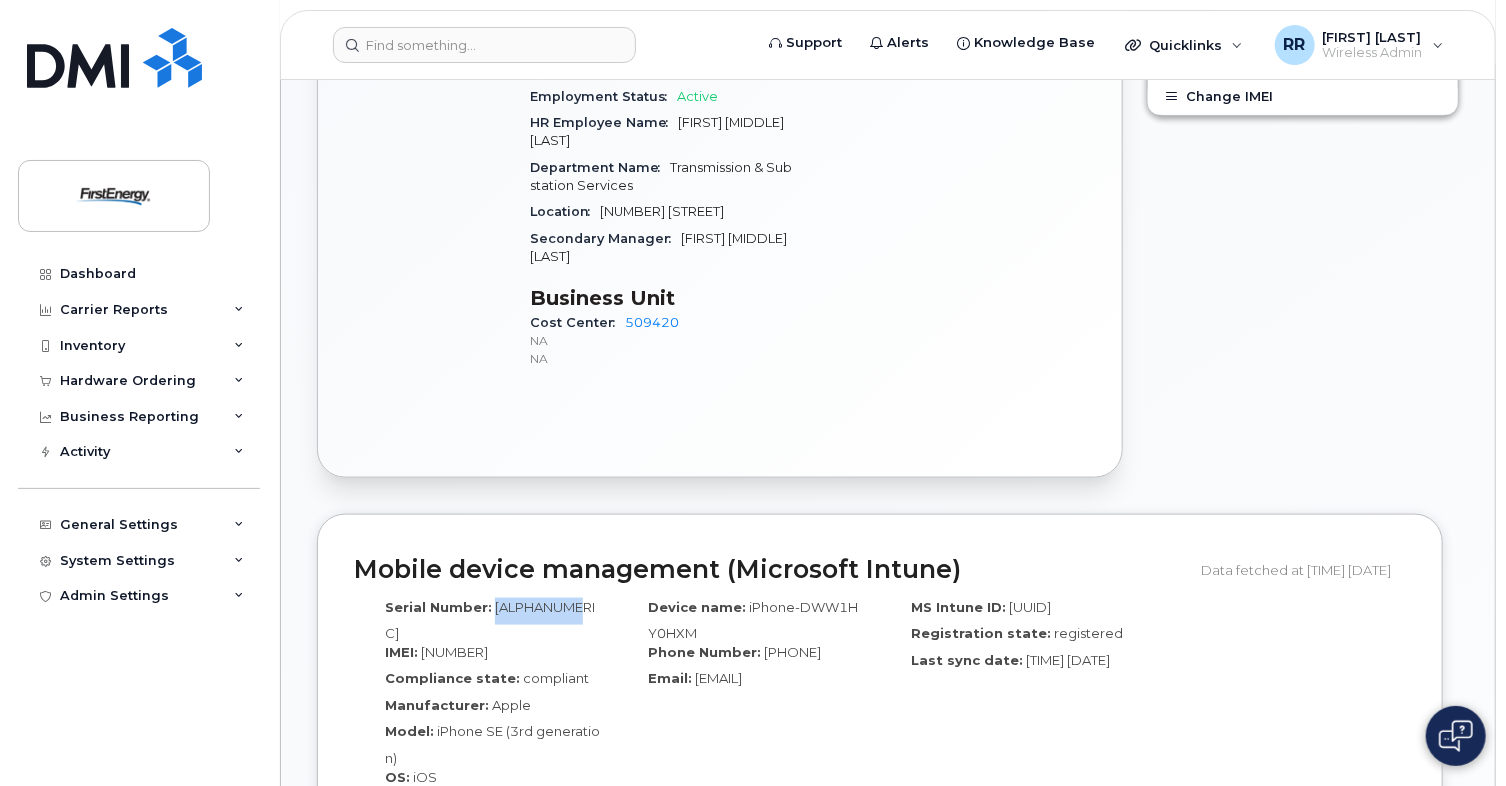 click on "[ALPHANUMERIC]" at bounding box center (490, 620) 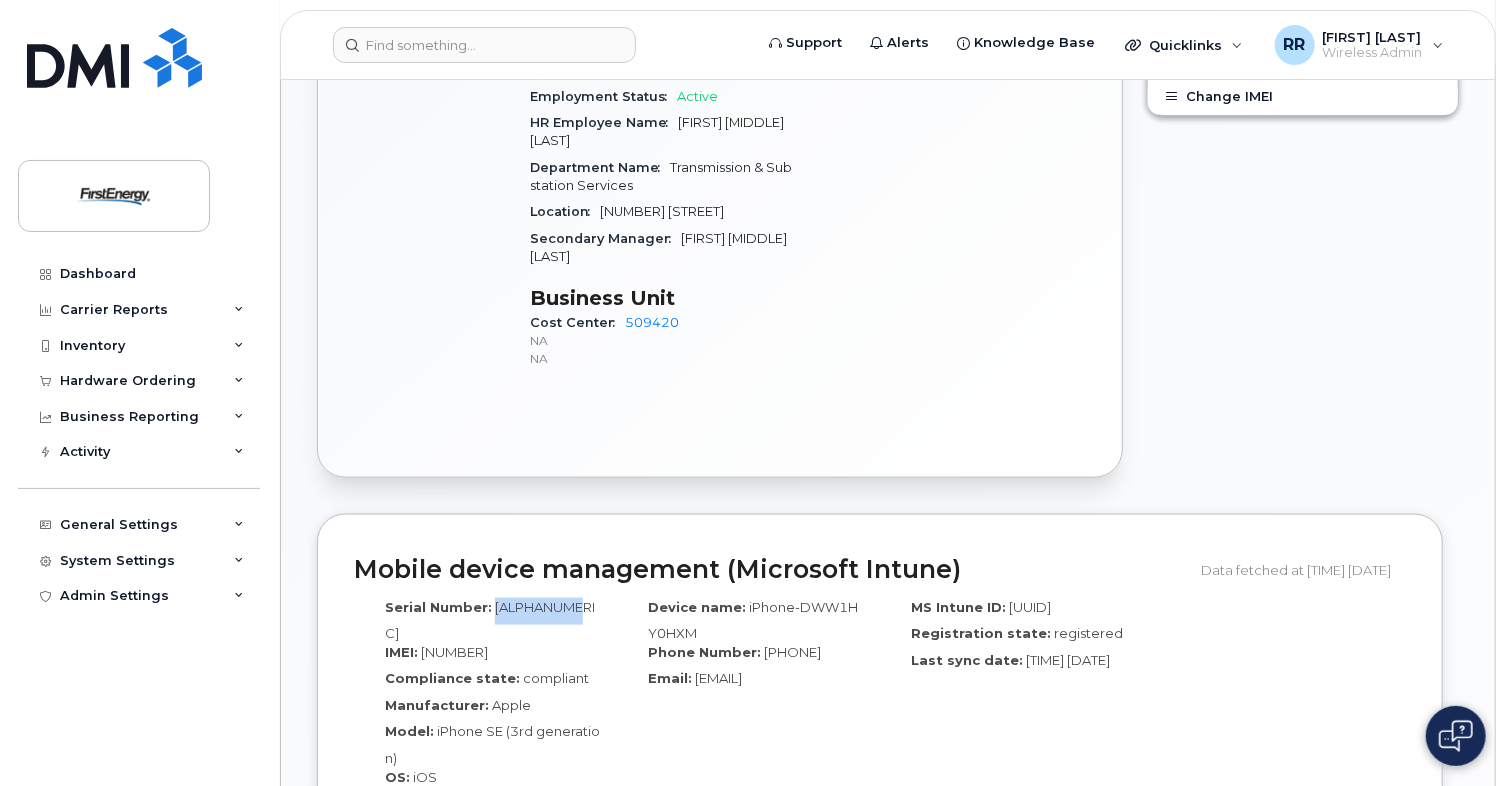 copy on "[ALPHANUMERIC]" 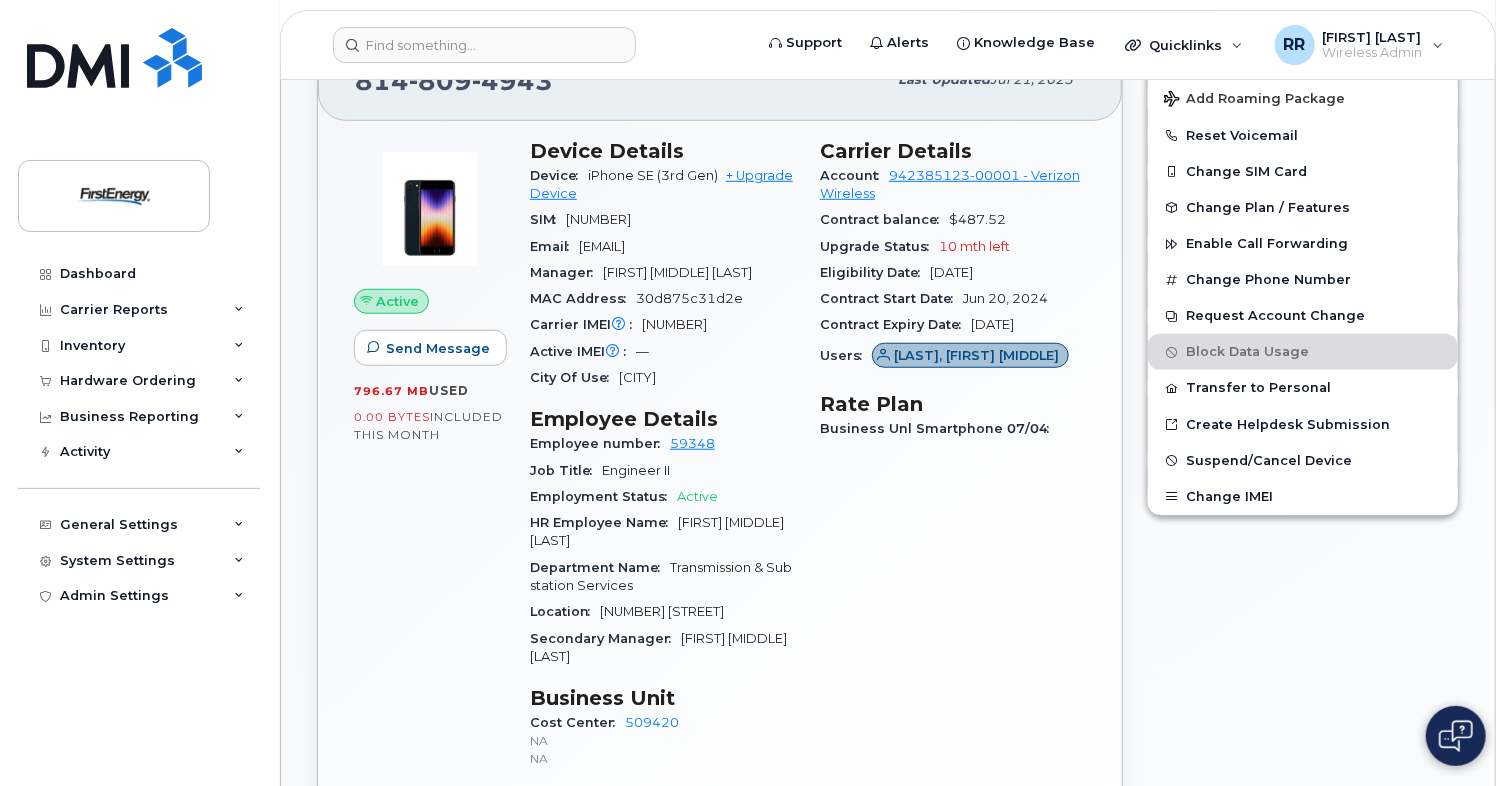 scroll, scrollTop: 100, scrollLeft: 0, axis: vertical 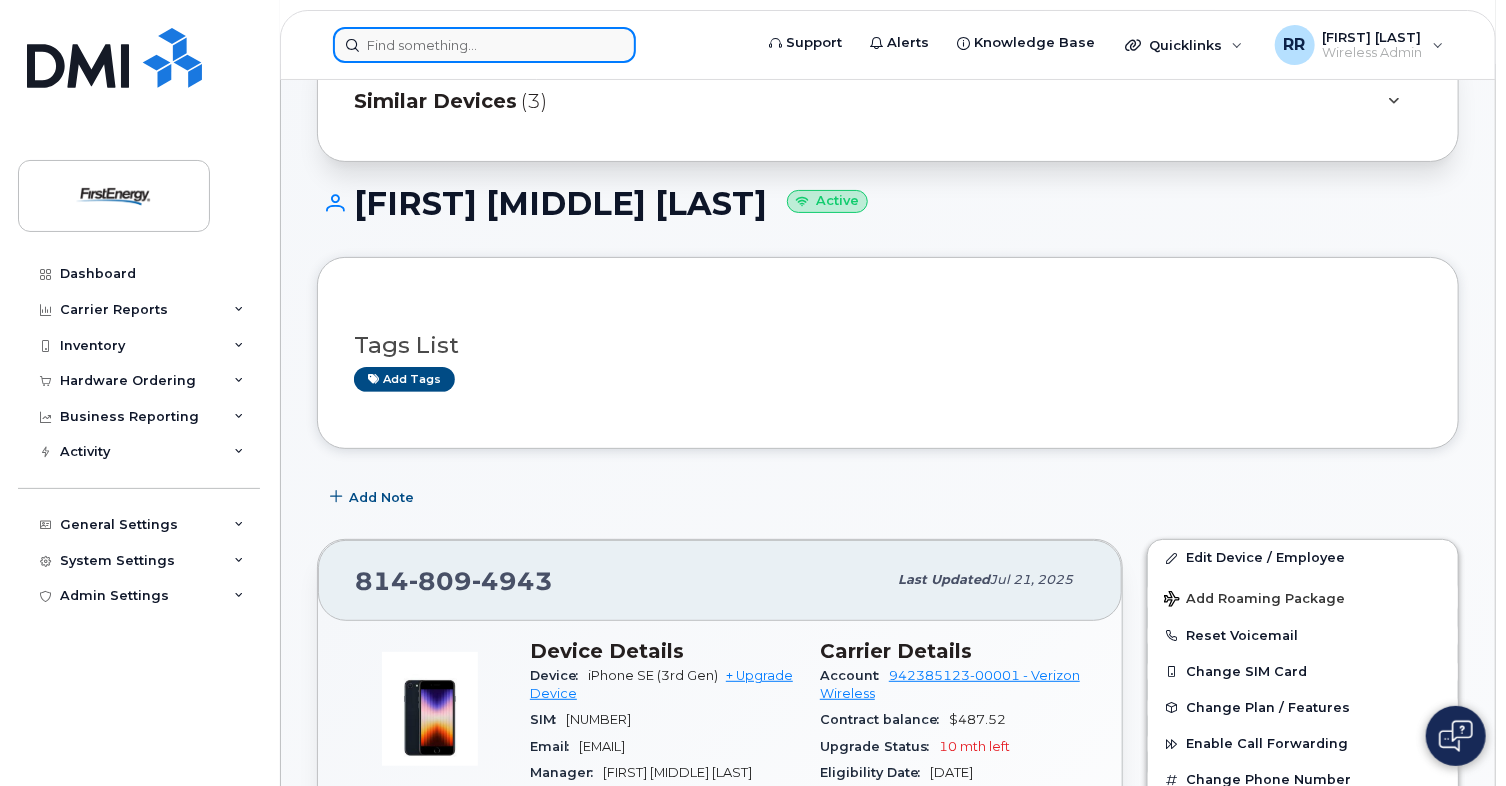 click at bounding box center (536, 45) 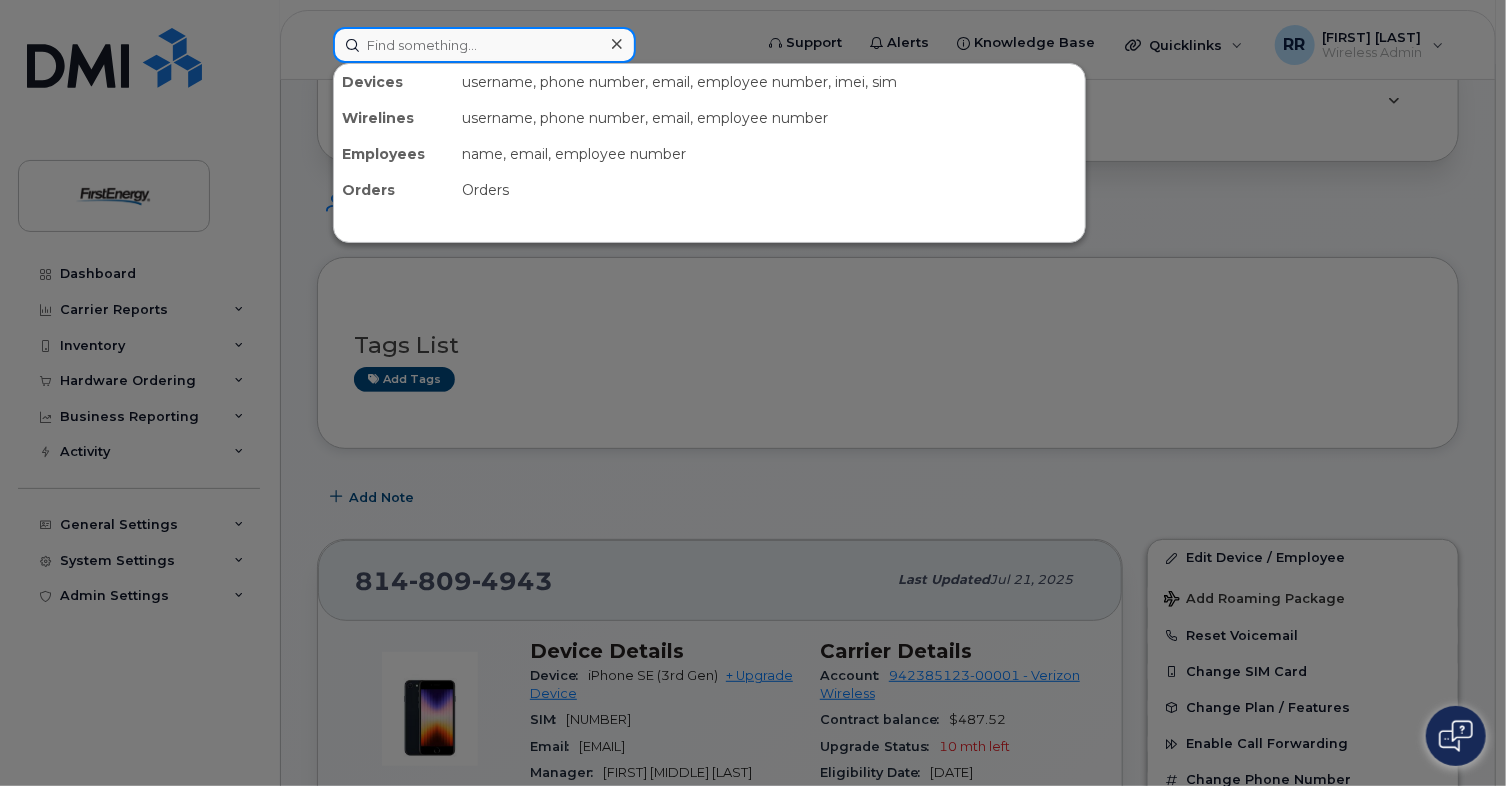 paste on "([PHONE])" 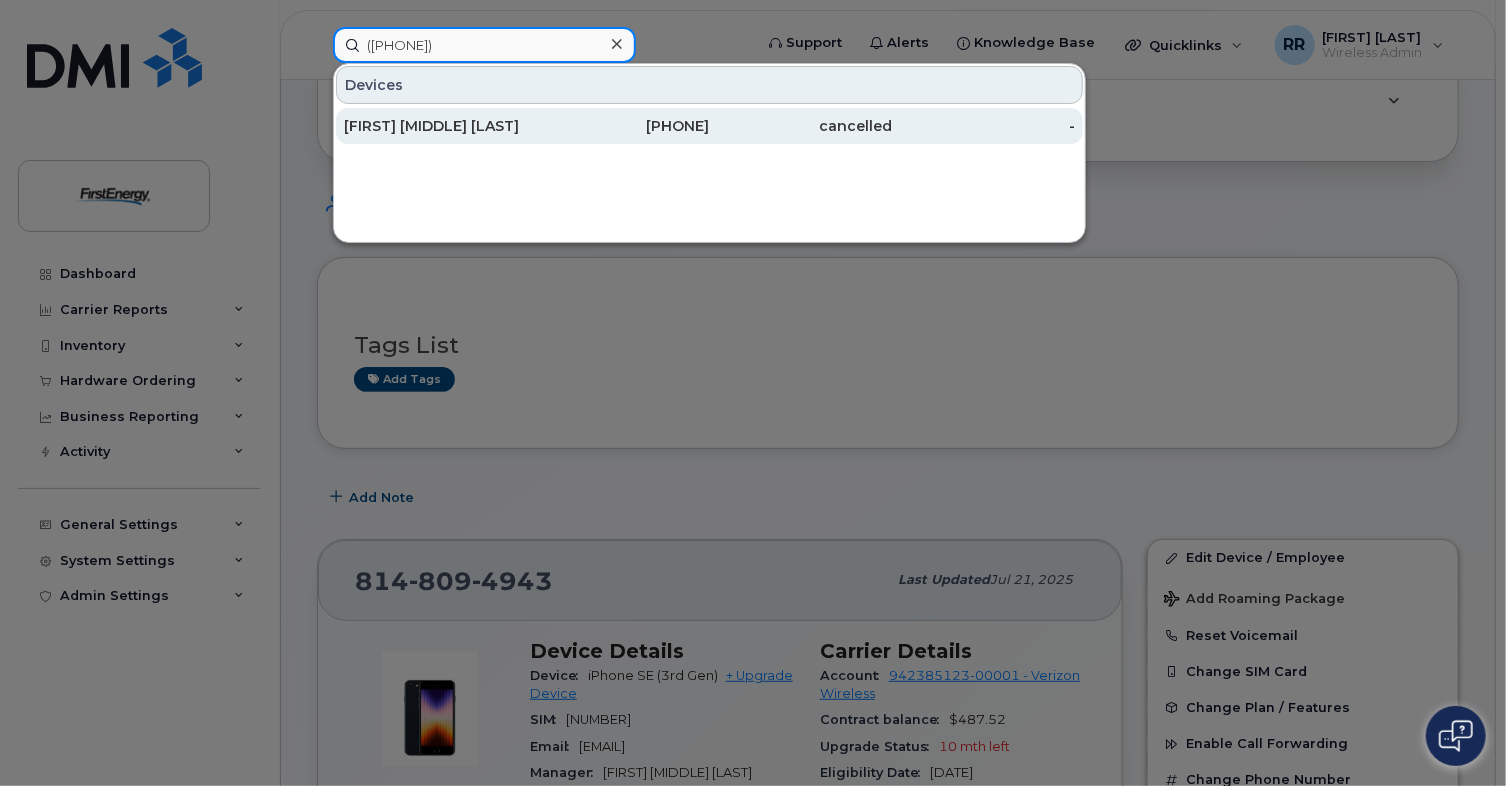type on "([PHONE])" 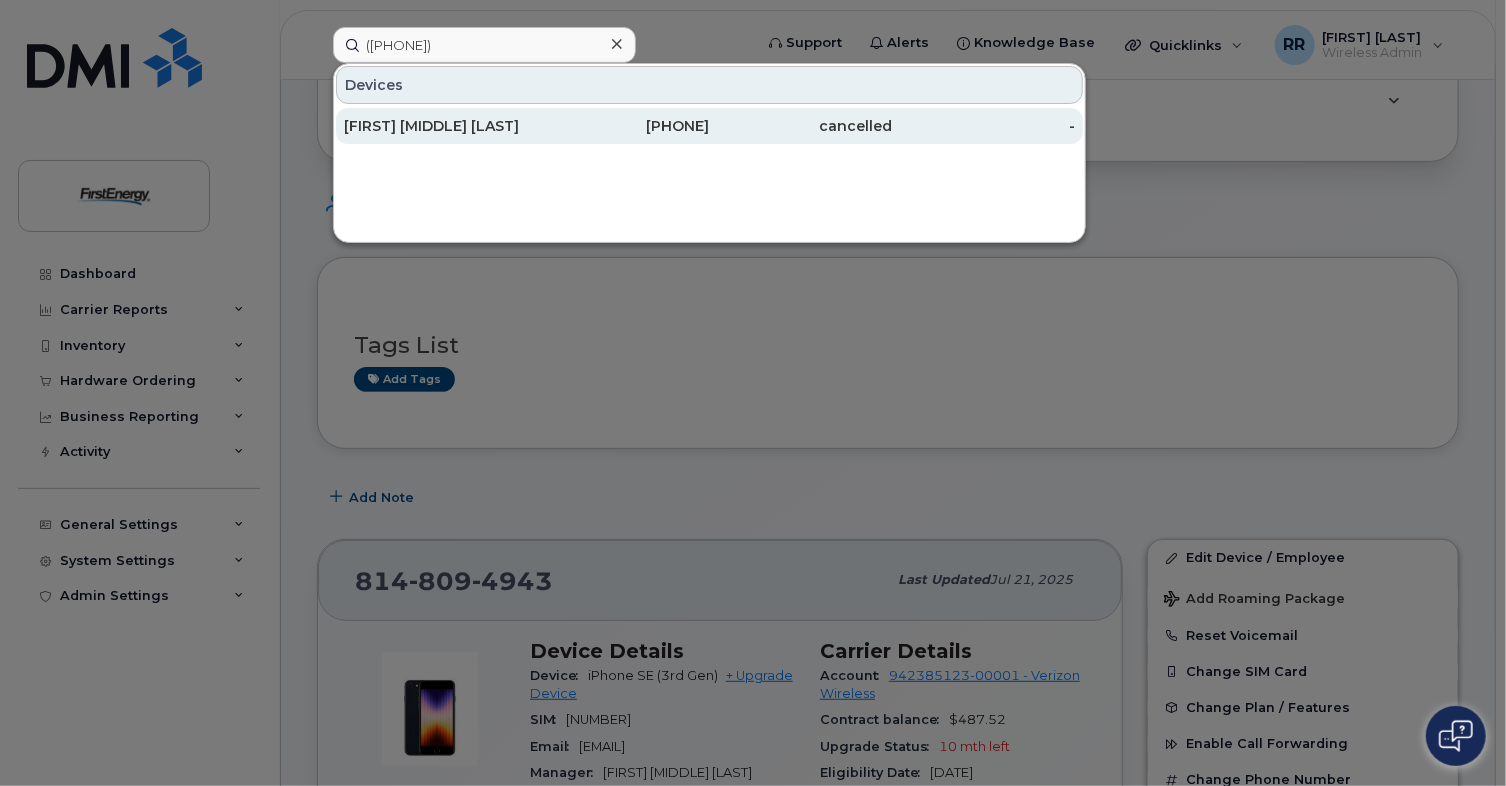 click on "[FIRST] [LAST]" at bounding box center (435, 126) 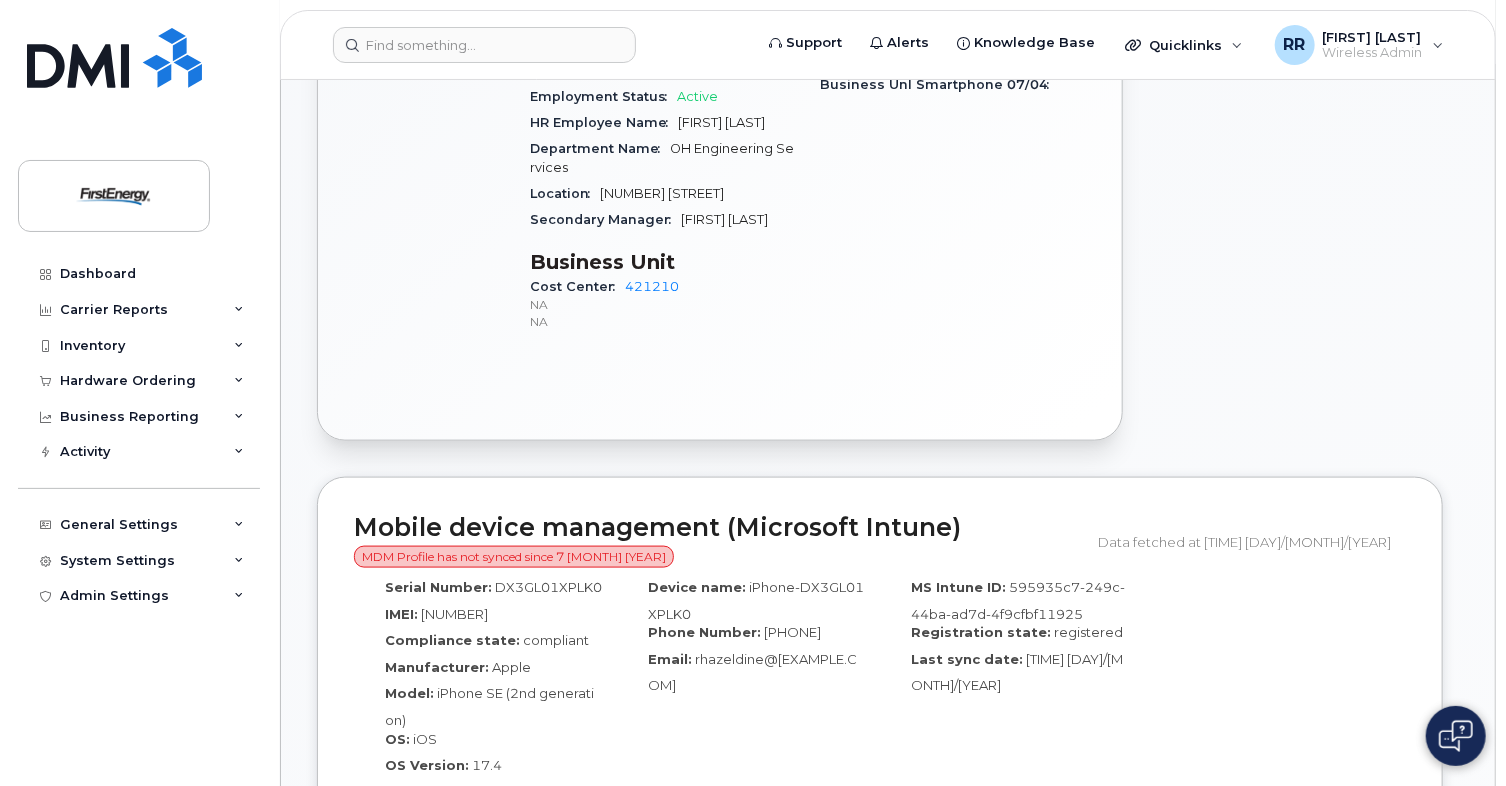 scroll, scrollTop: 1500, scrollLeft: 0, axis: vertical 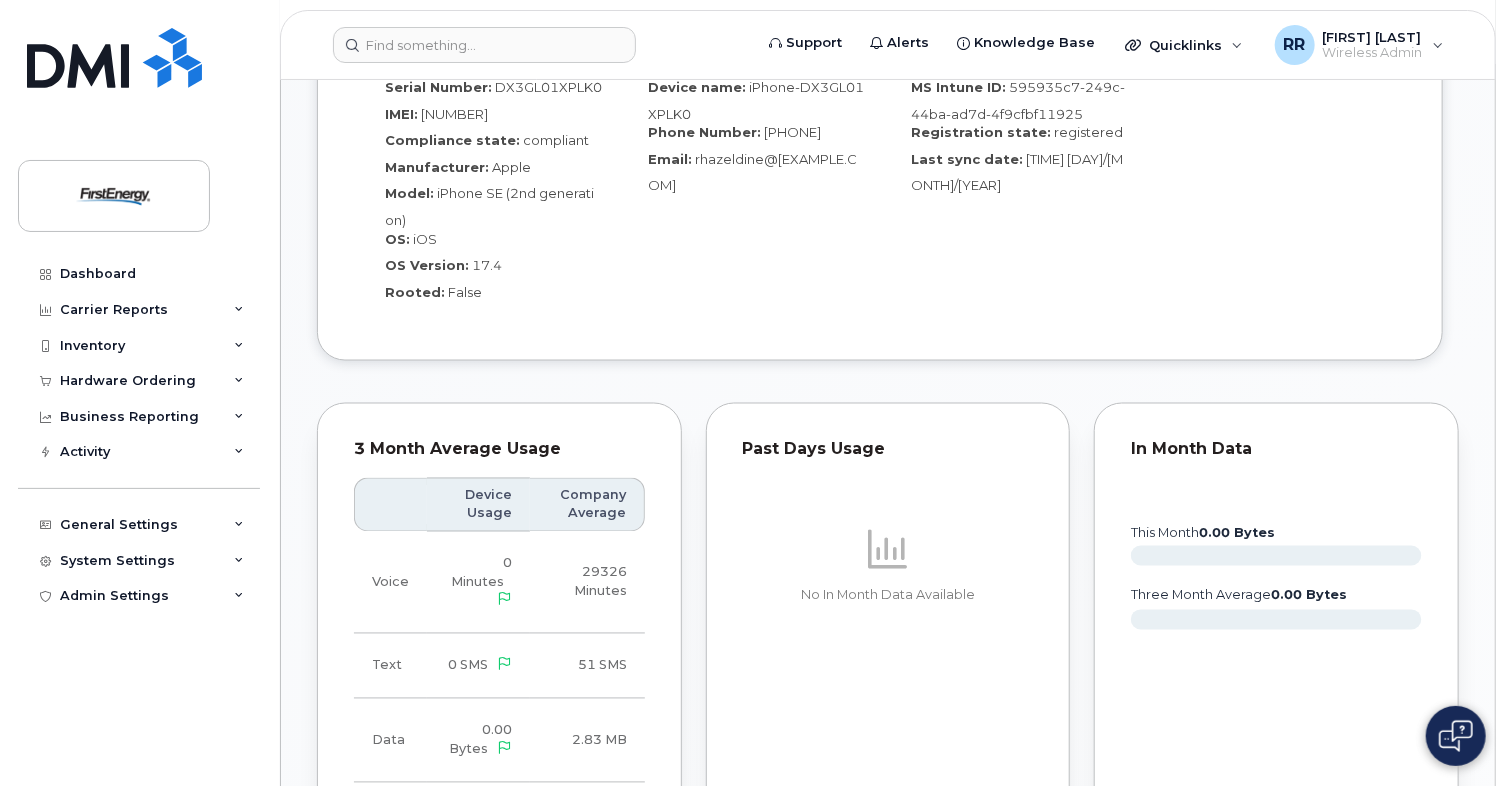click on "DX3GL01XPLK0" at bounding box center (548, 87) 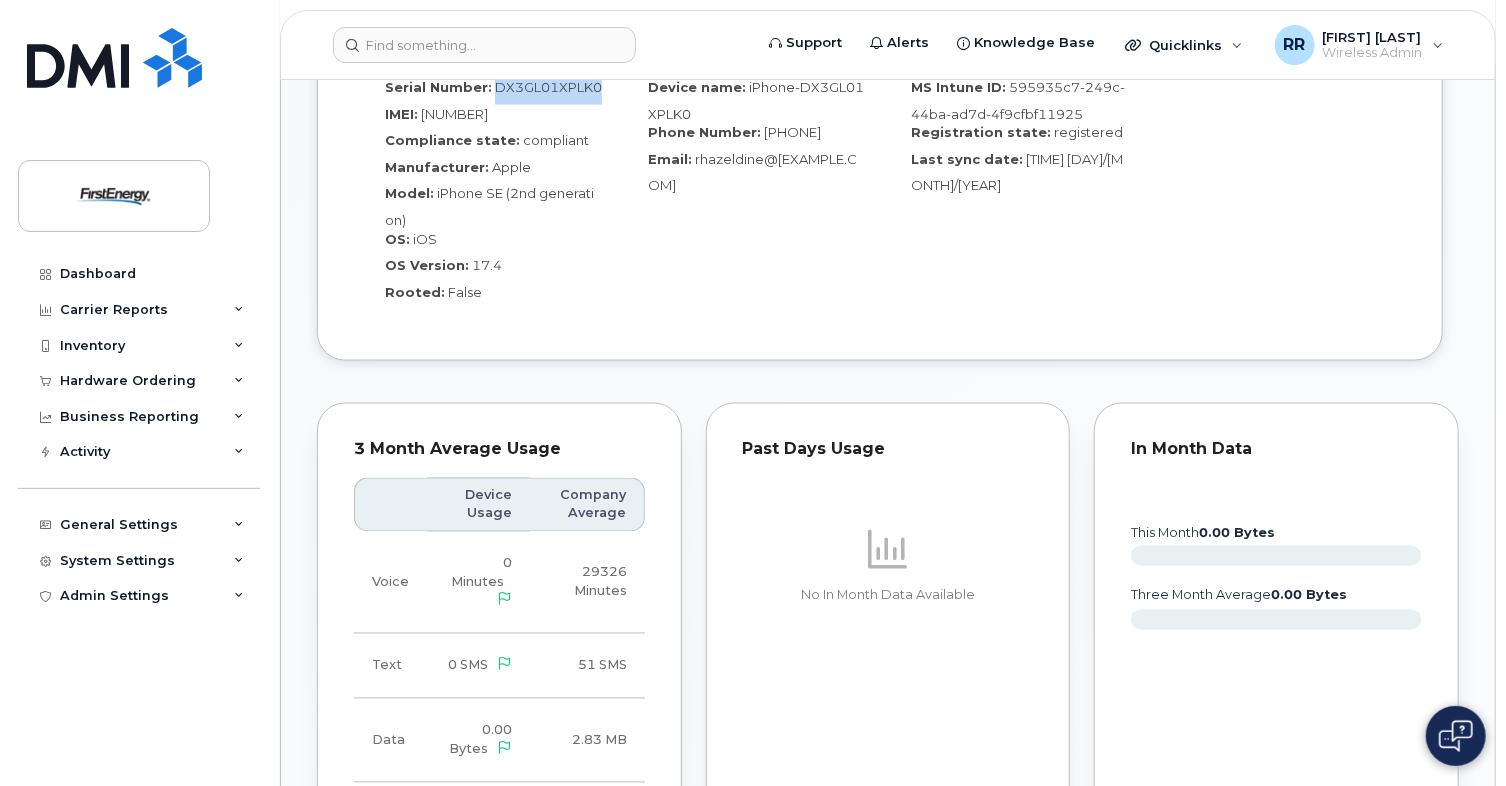 click on "DX3GL01XPLK0" at bounding box center [548, 87] 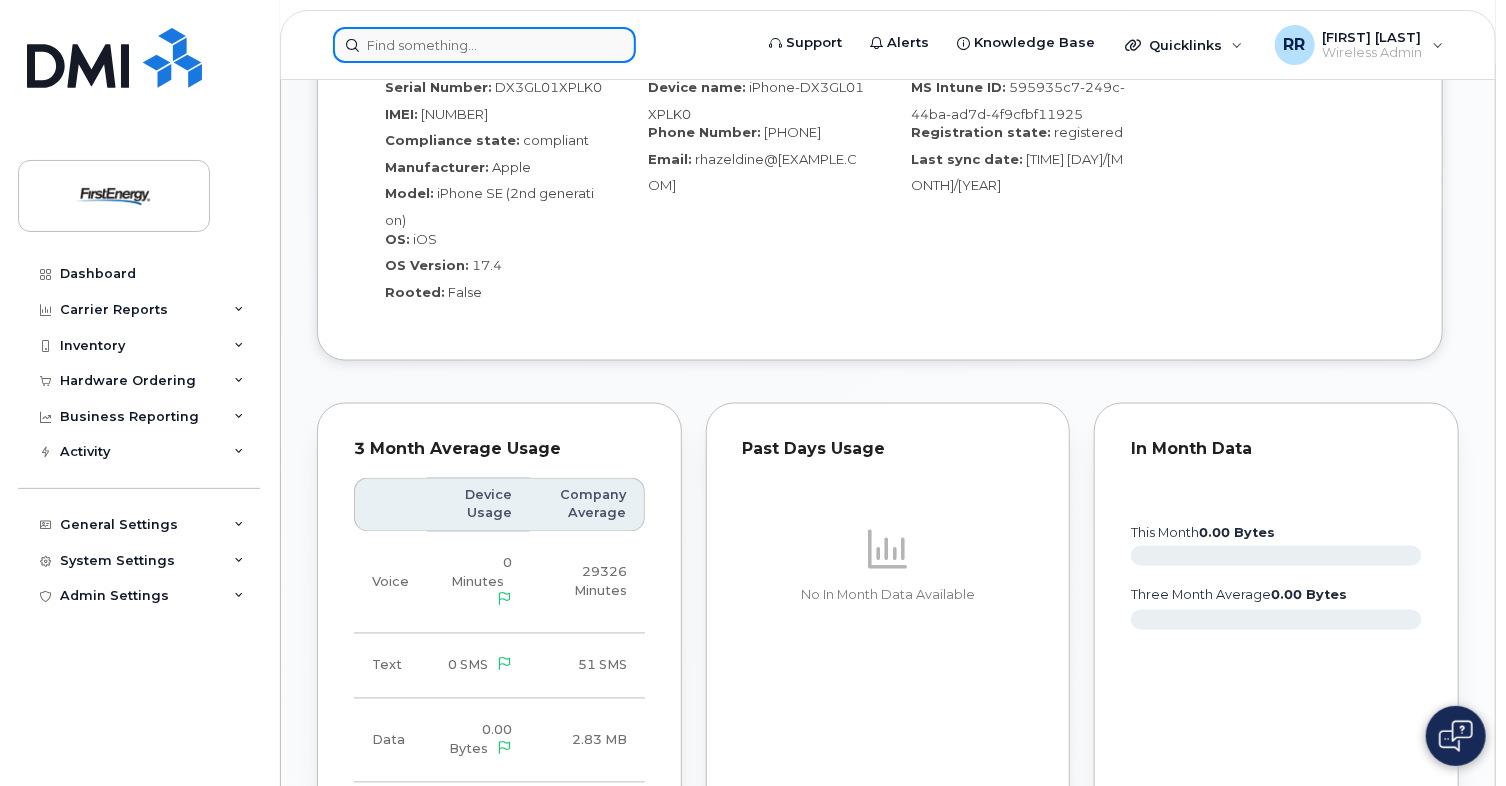 click at bounding box center (484, 45) 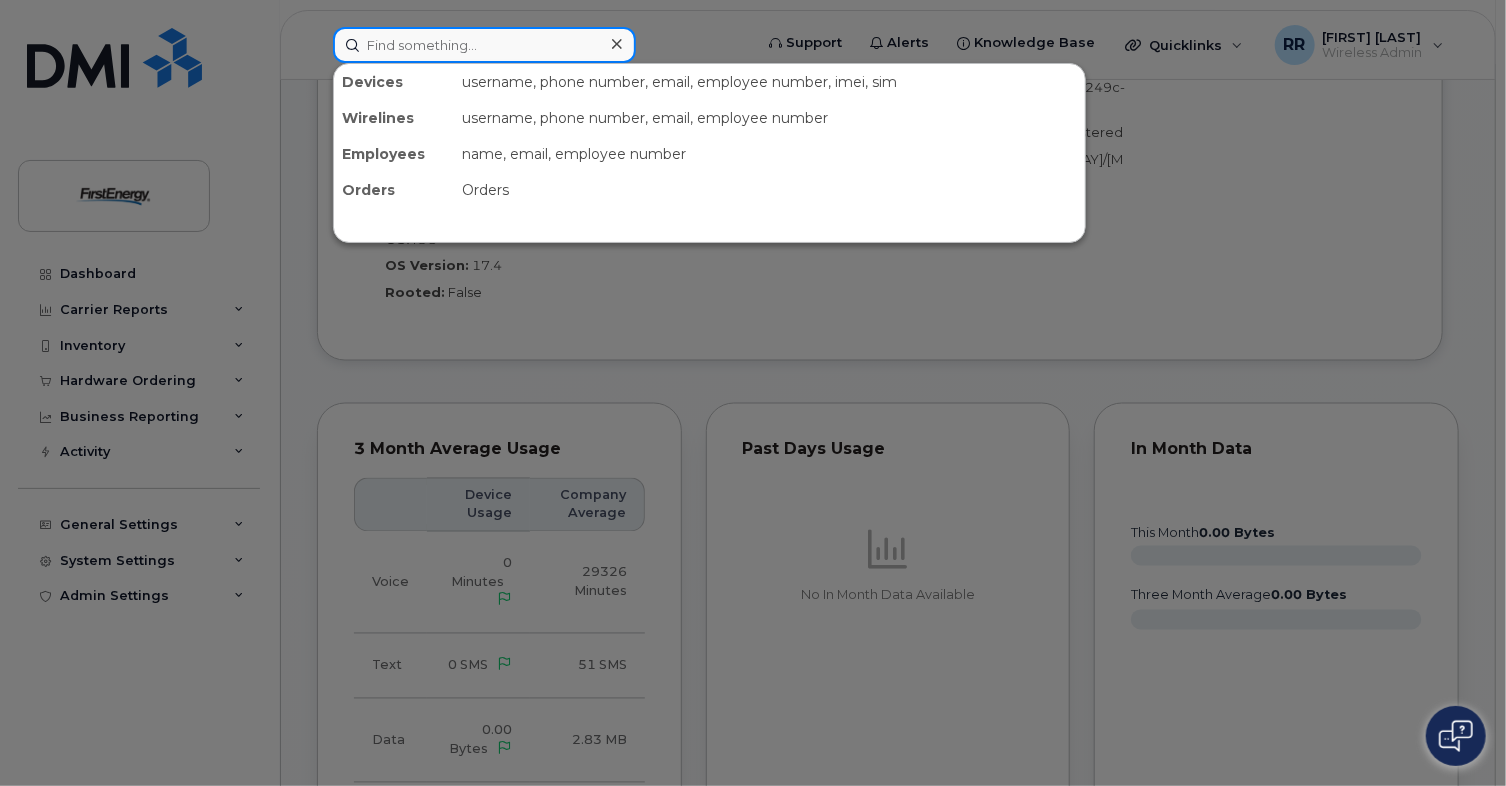 paste on "(419) 469-4608" 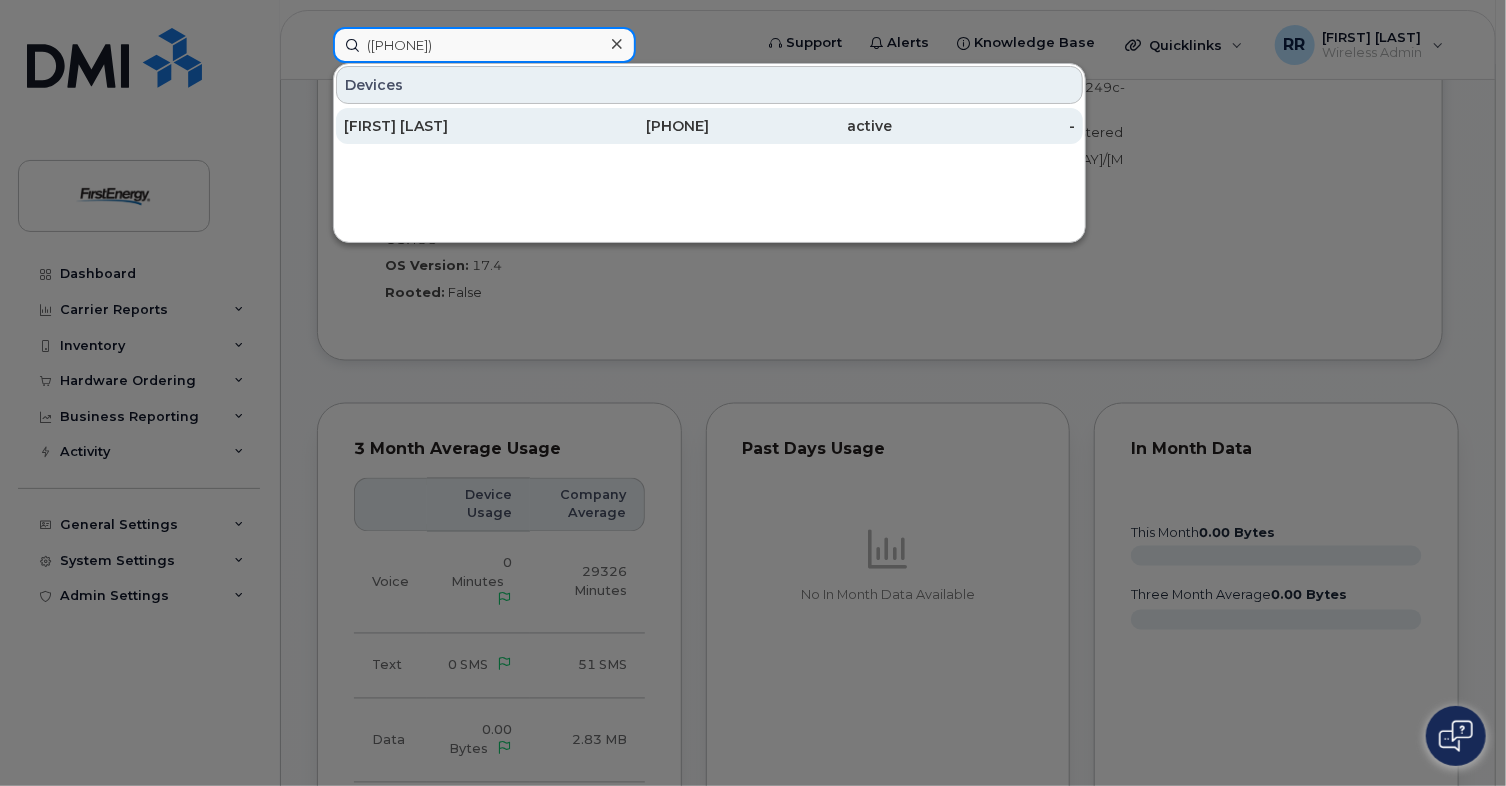type on "(419) 469-4608" 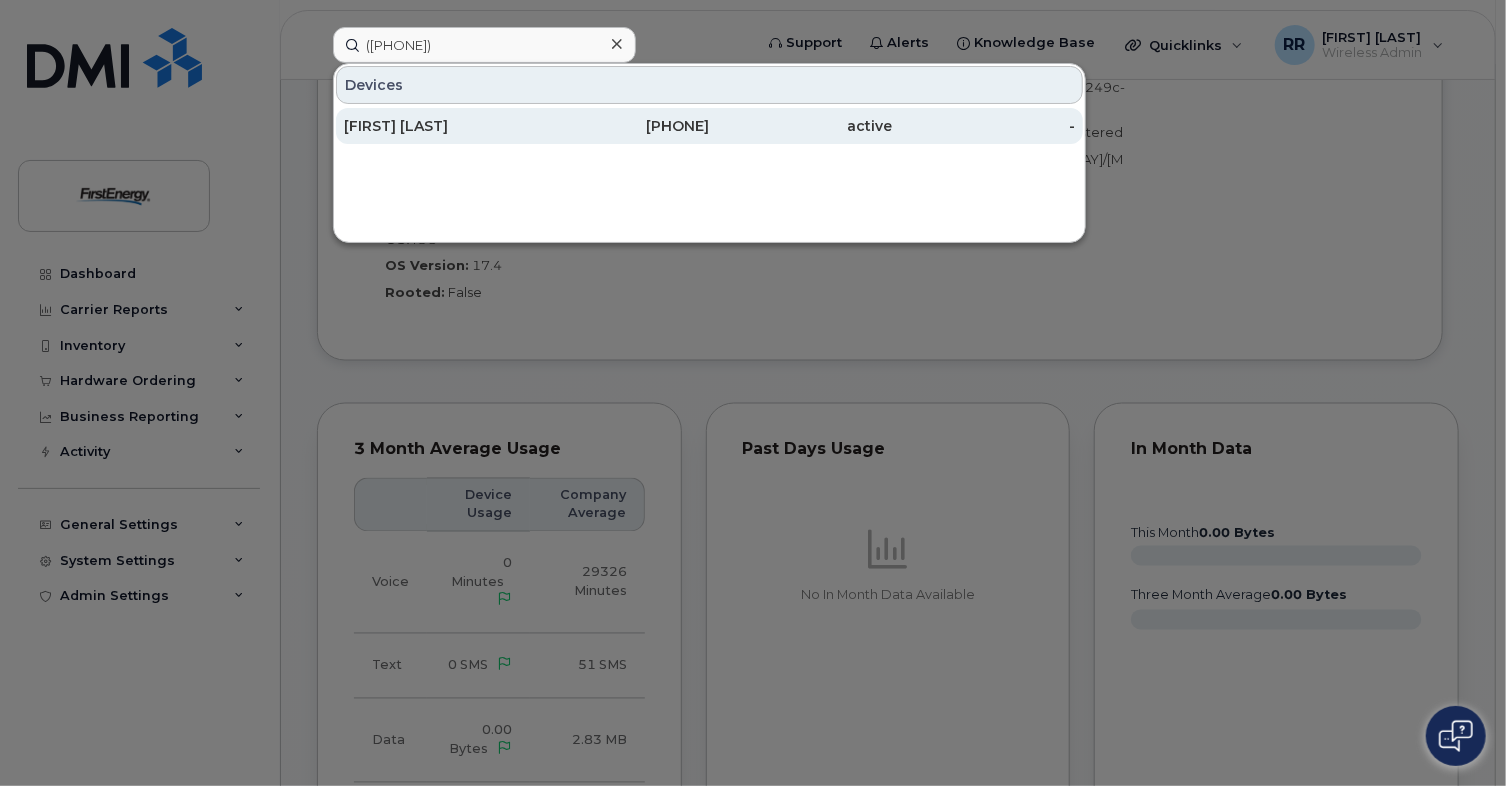 click on "Colin G Arnold" 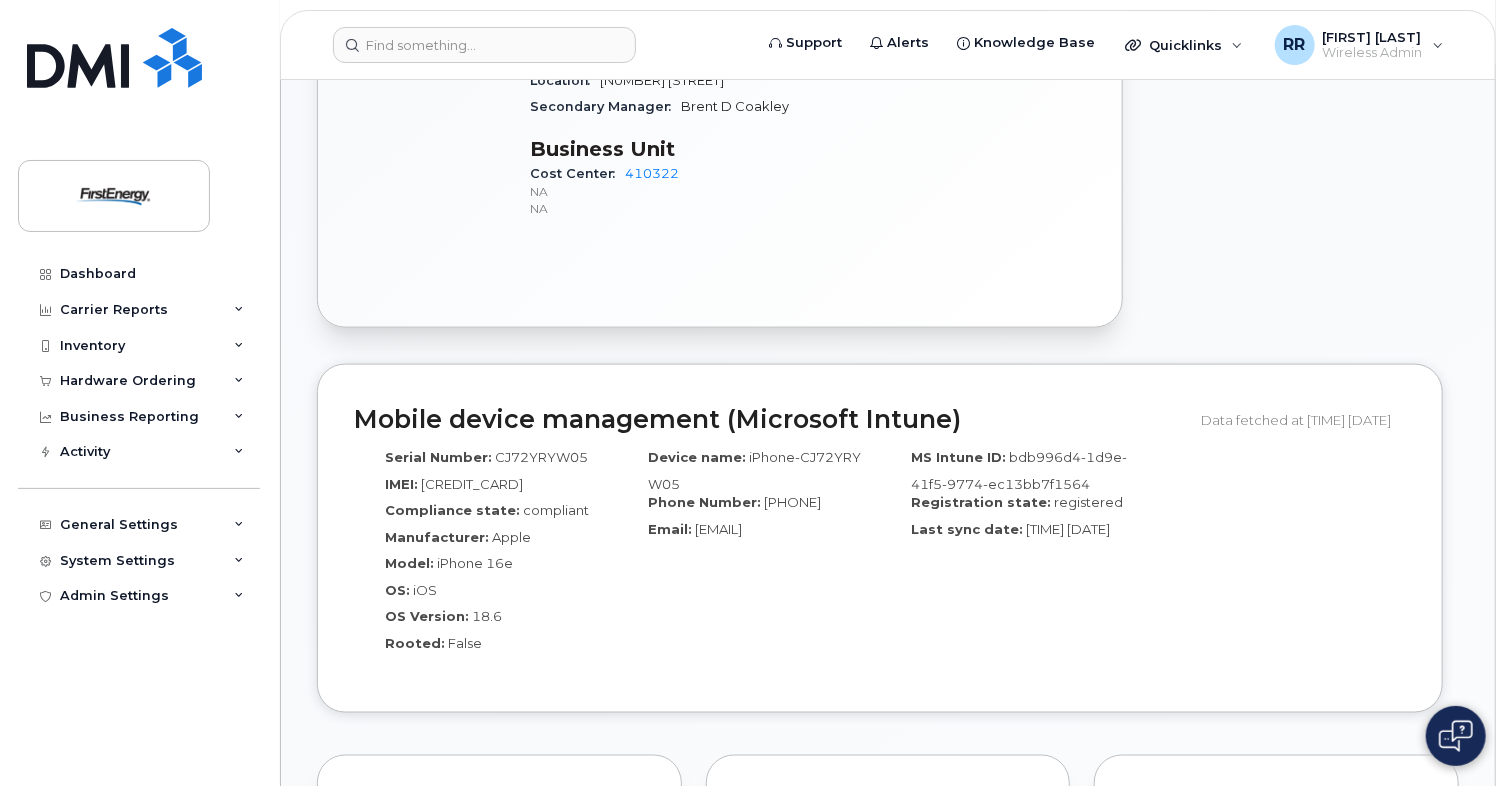 scroll, scrollTop: 1300, scrollLeft: 0, axis: vertical 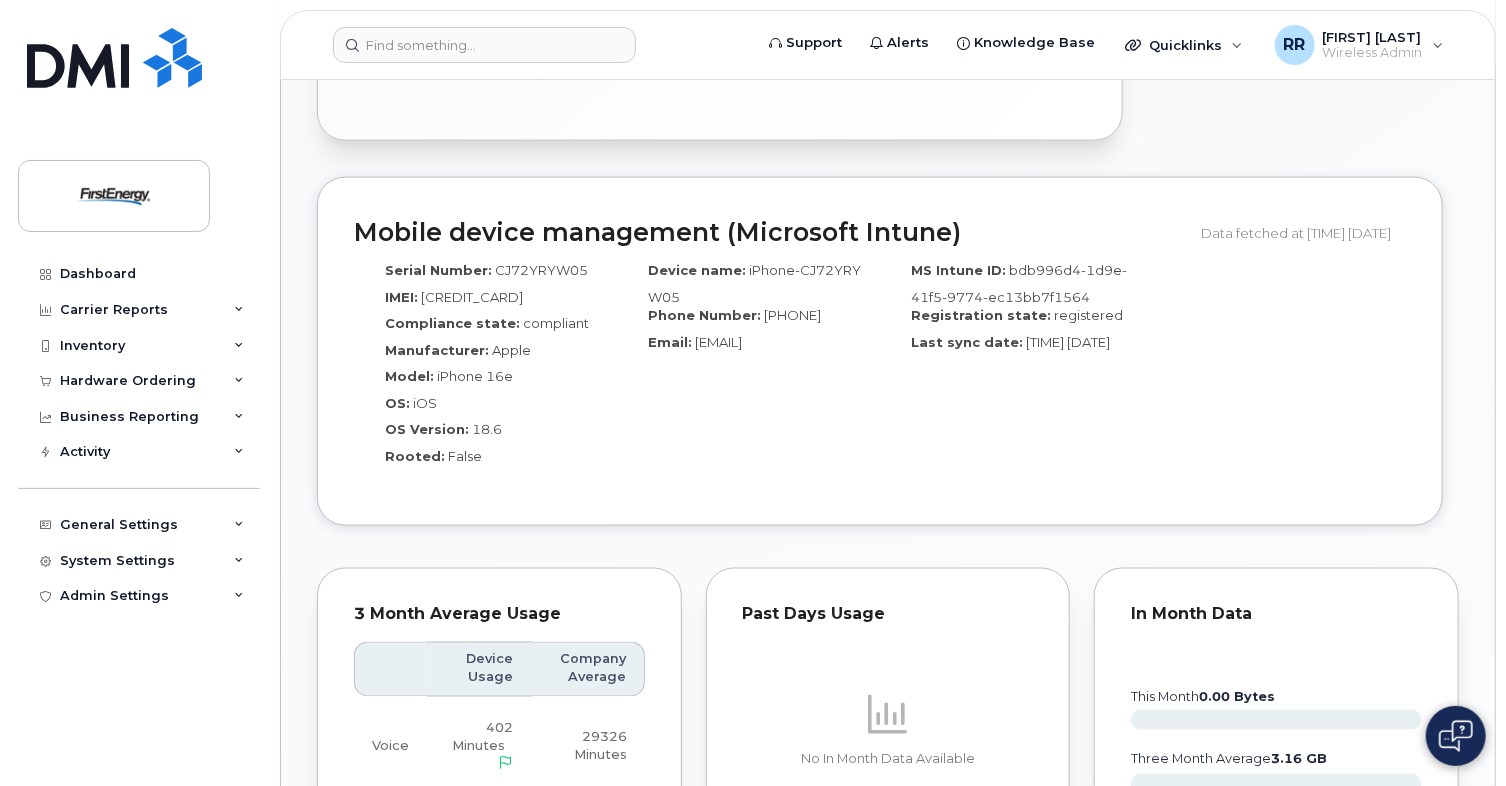 click on "CJ72YRYW05" at bounding box center [541, 270] 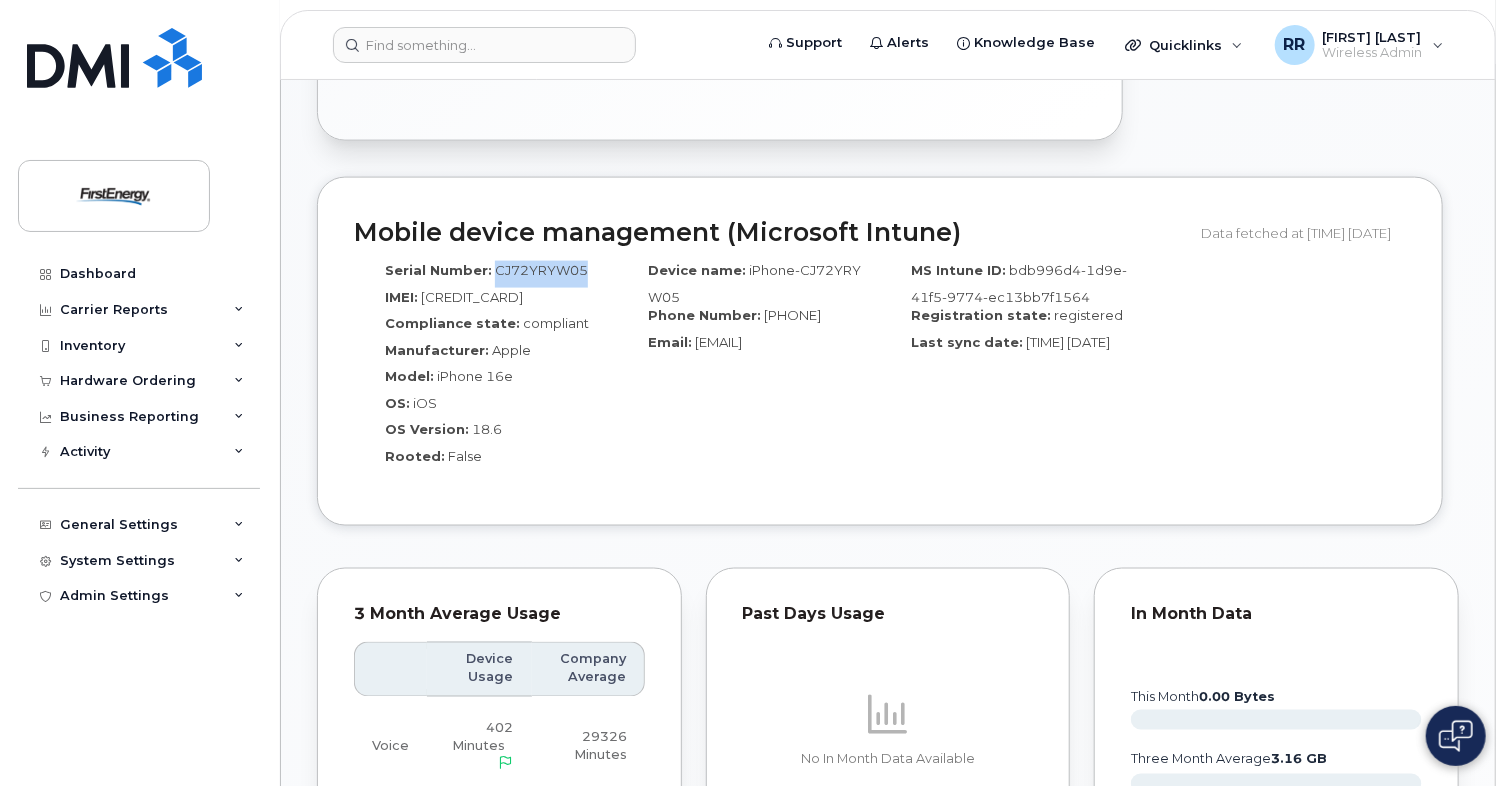 click on "CJ72YRYW05" at bounding box center [541, 270] 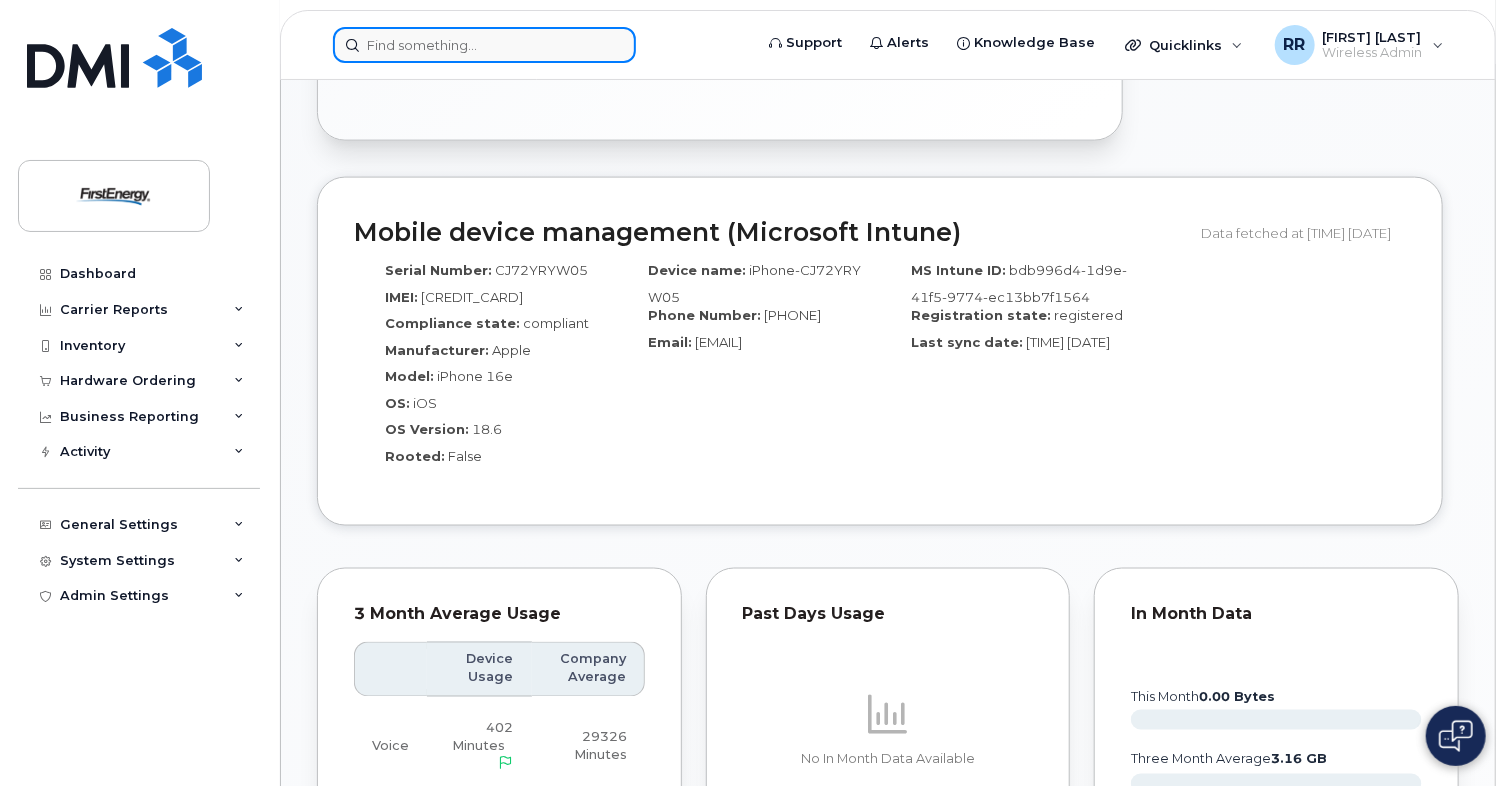 click at bounding box center [484, 45] 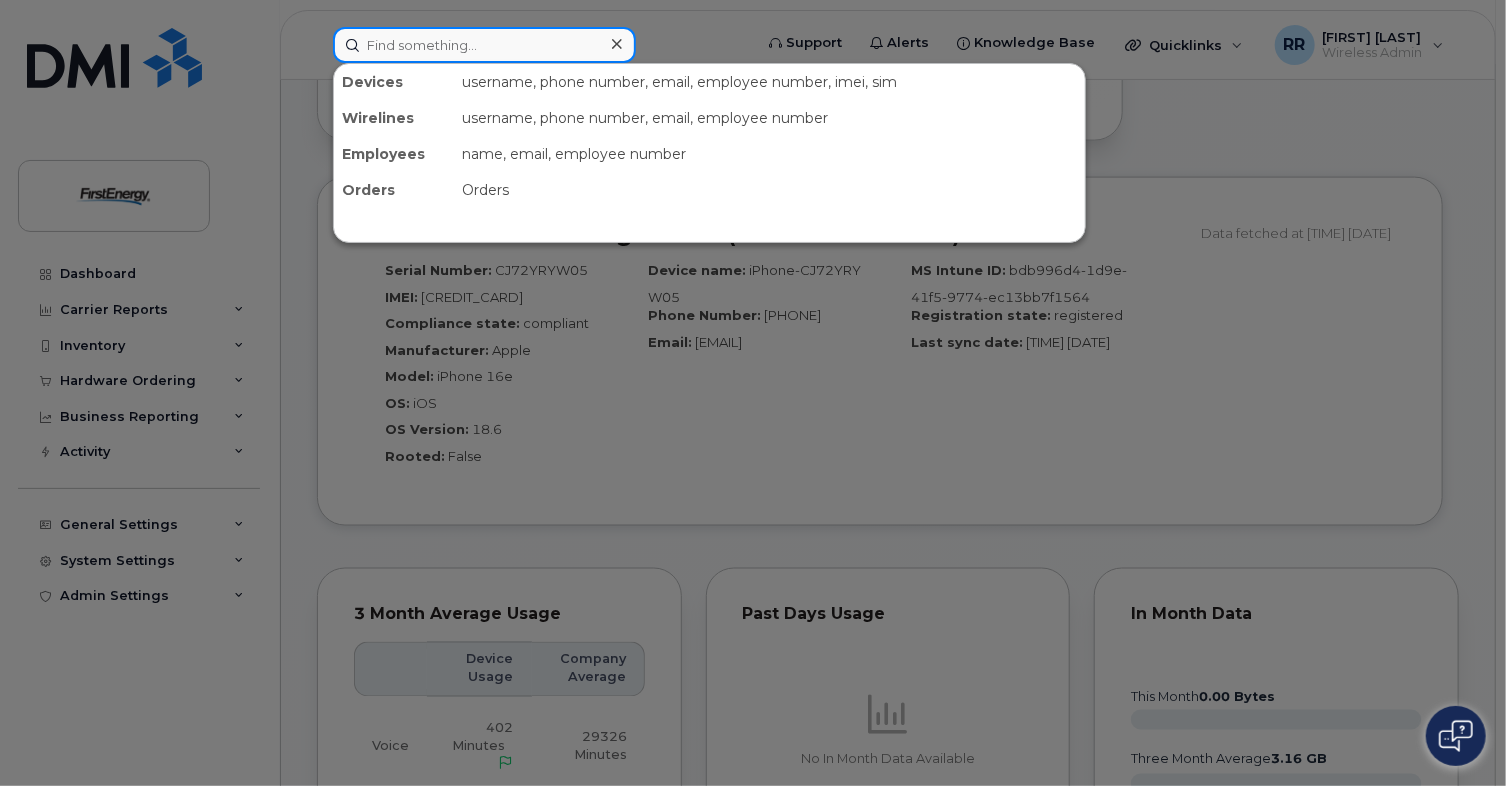 paste on "(330) 703-5194" 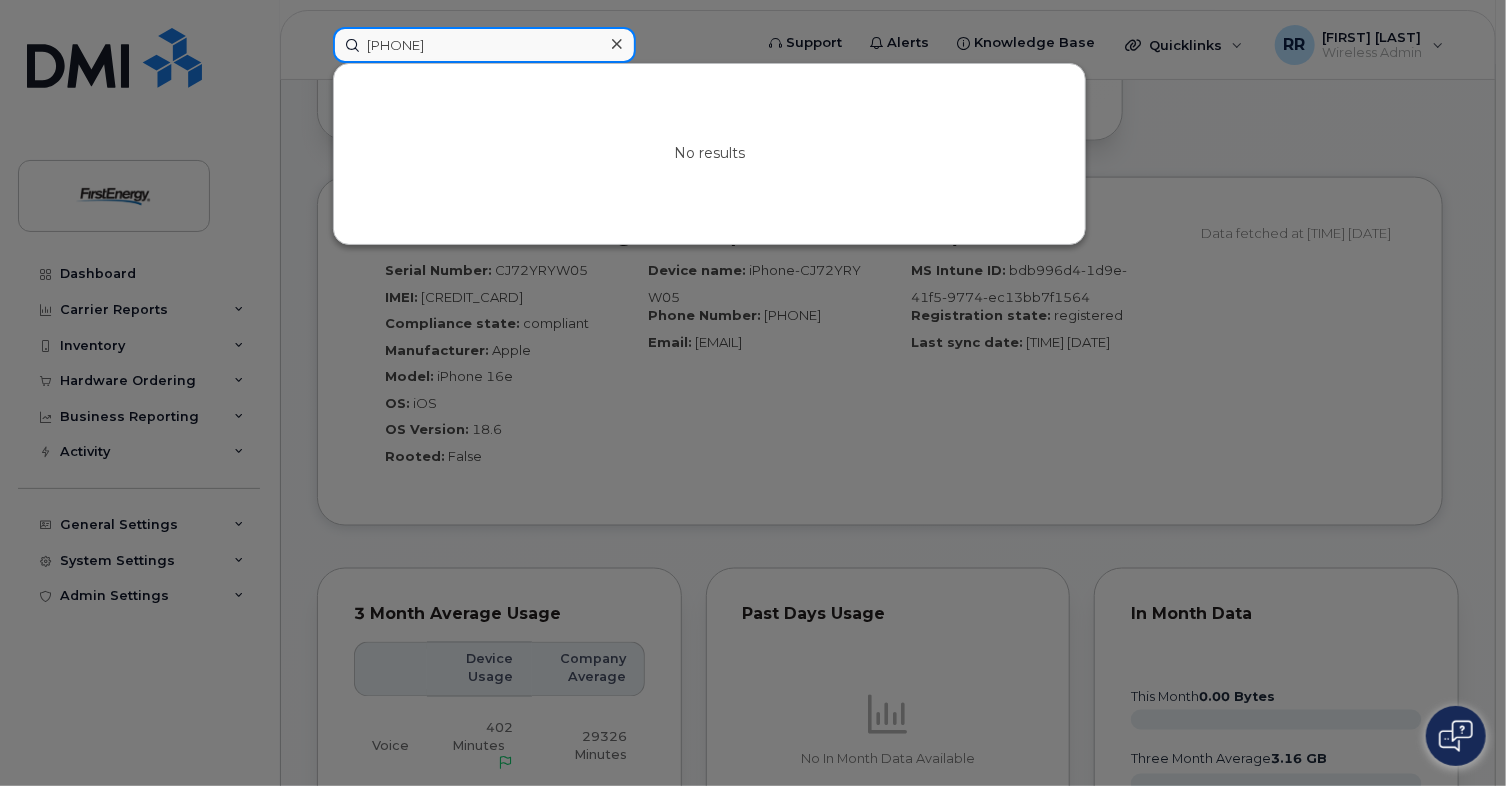type on "(330) 703-5194" 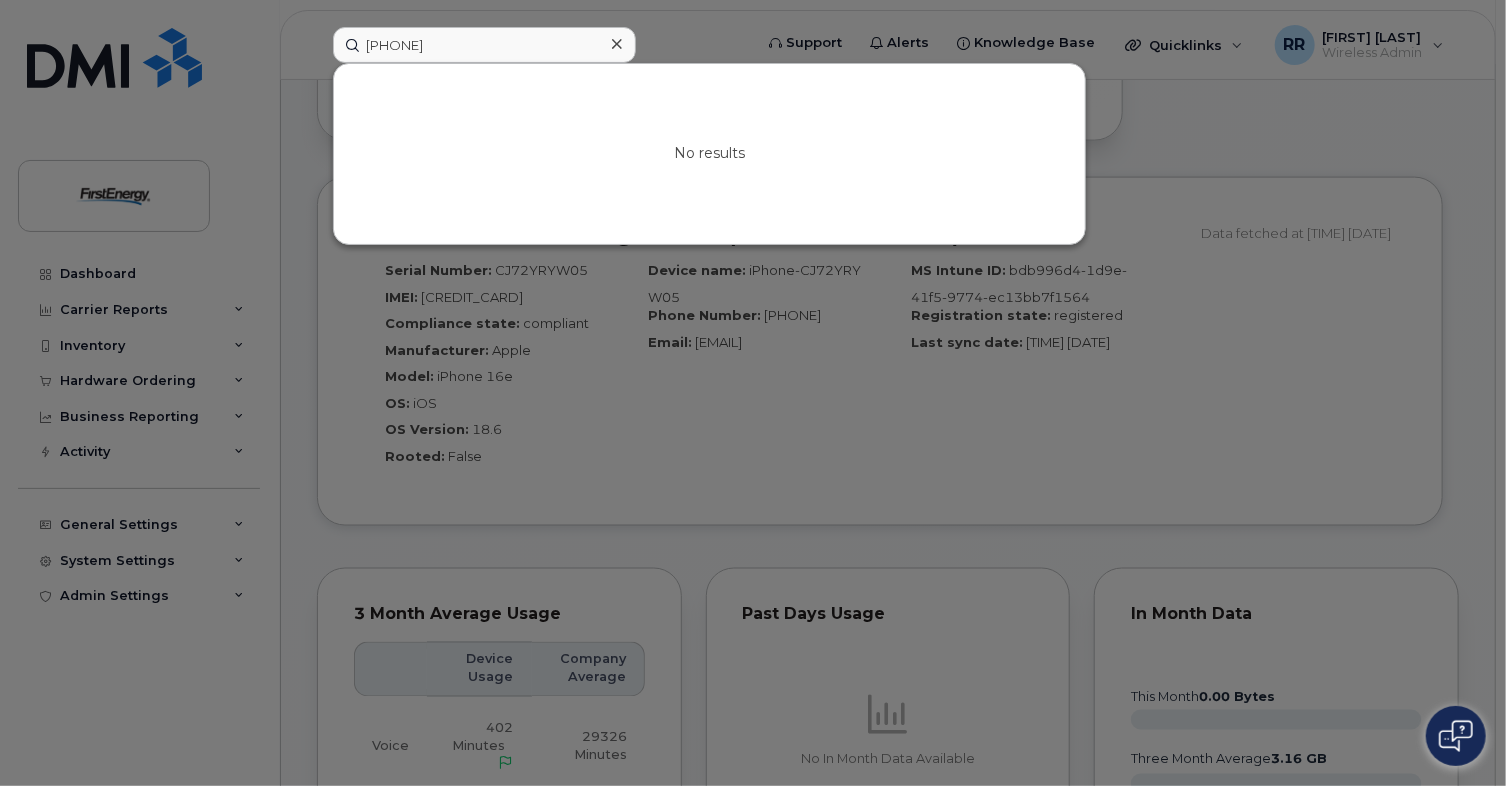 click at bounding box center [616, 44] 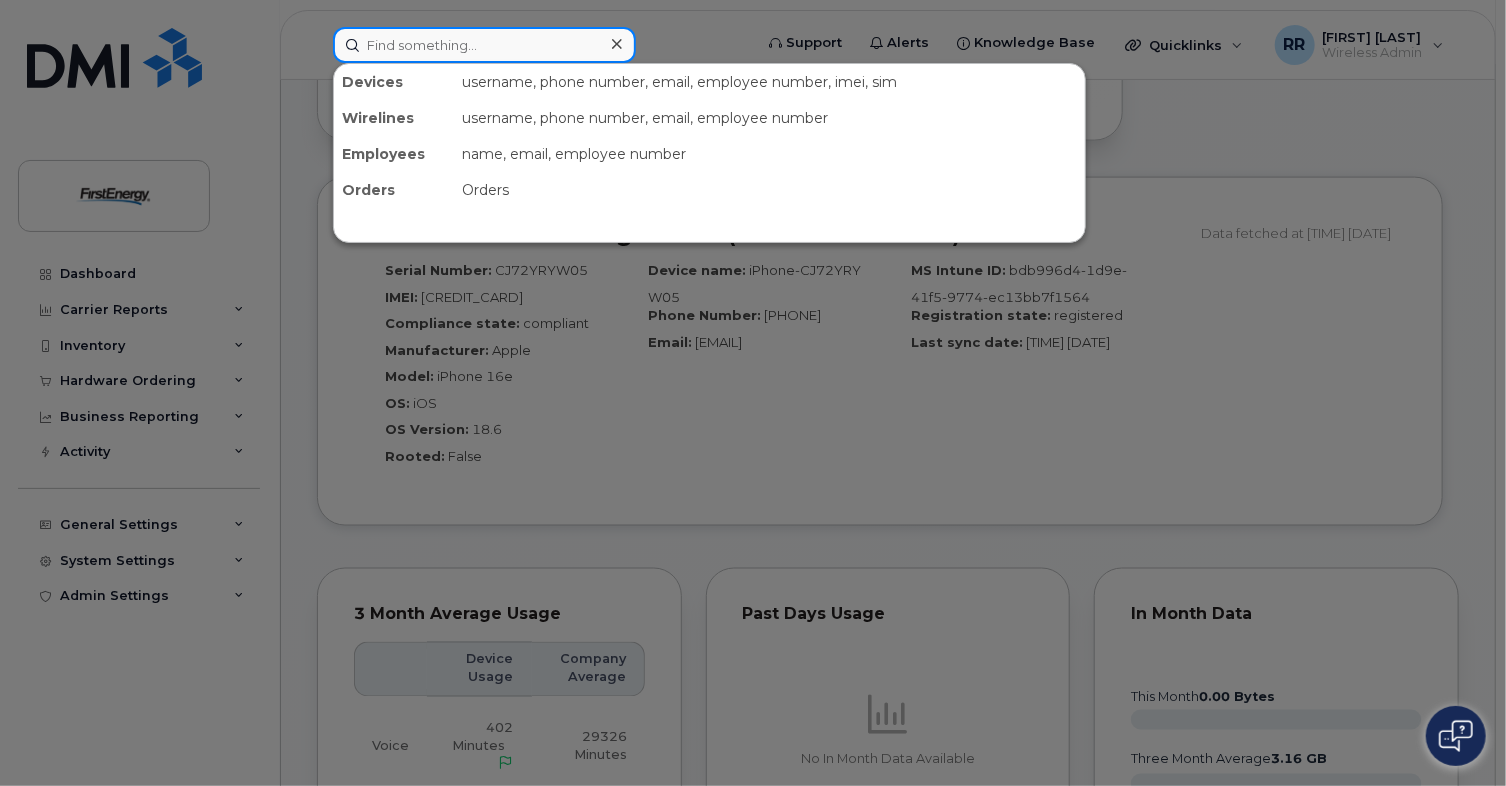 click at bounding box center (484, 45) 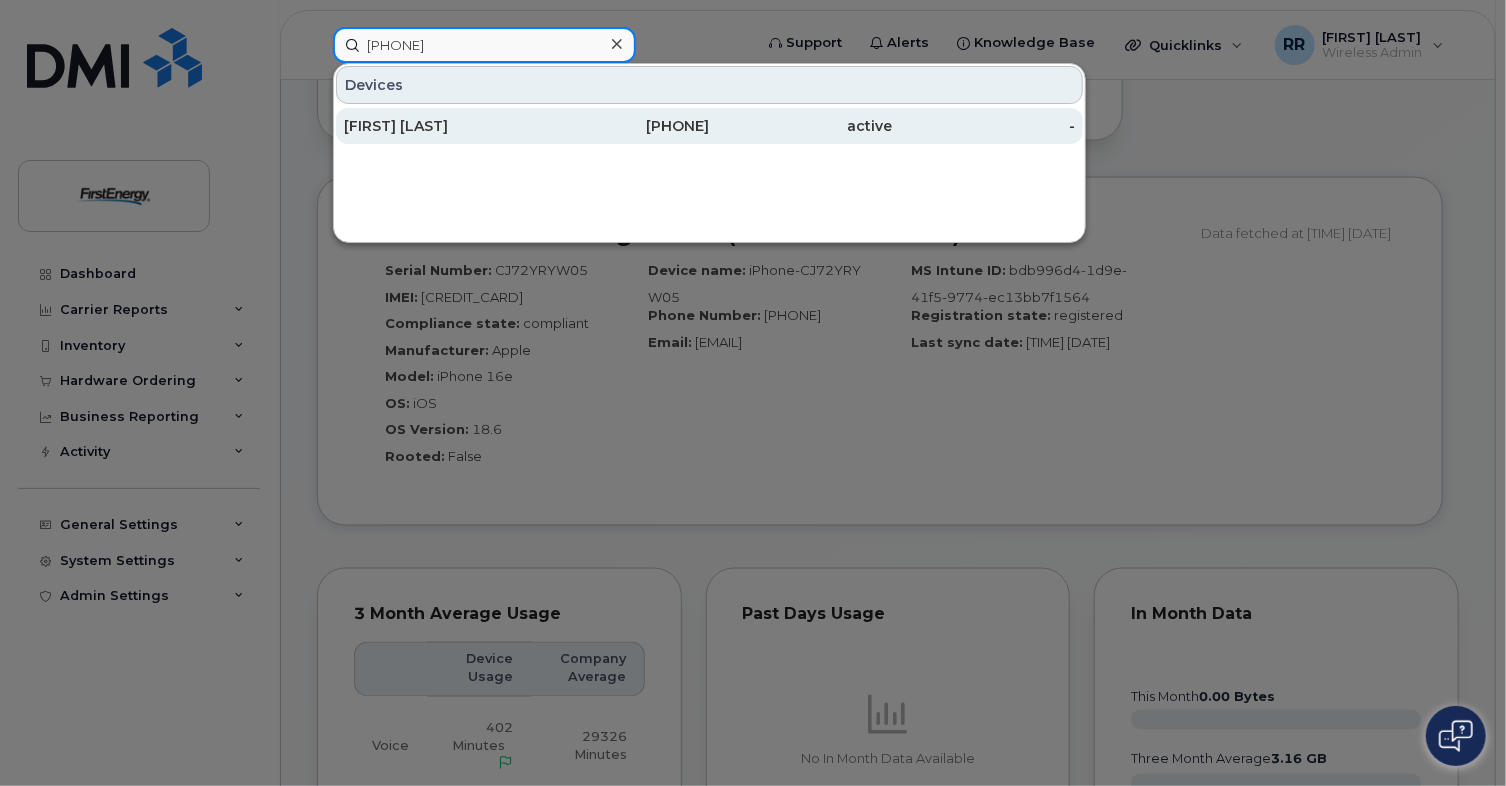 type on "(862) 254-0199" 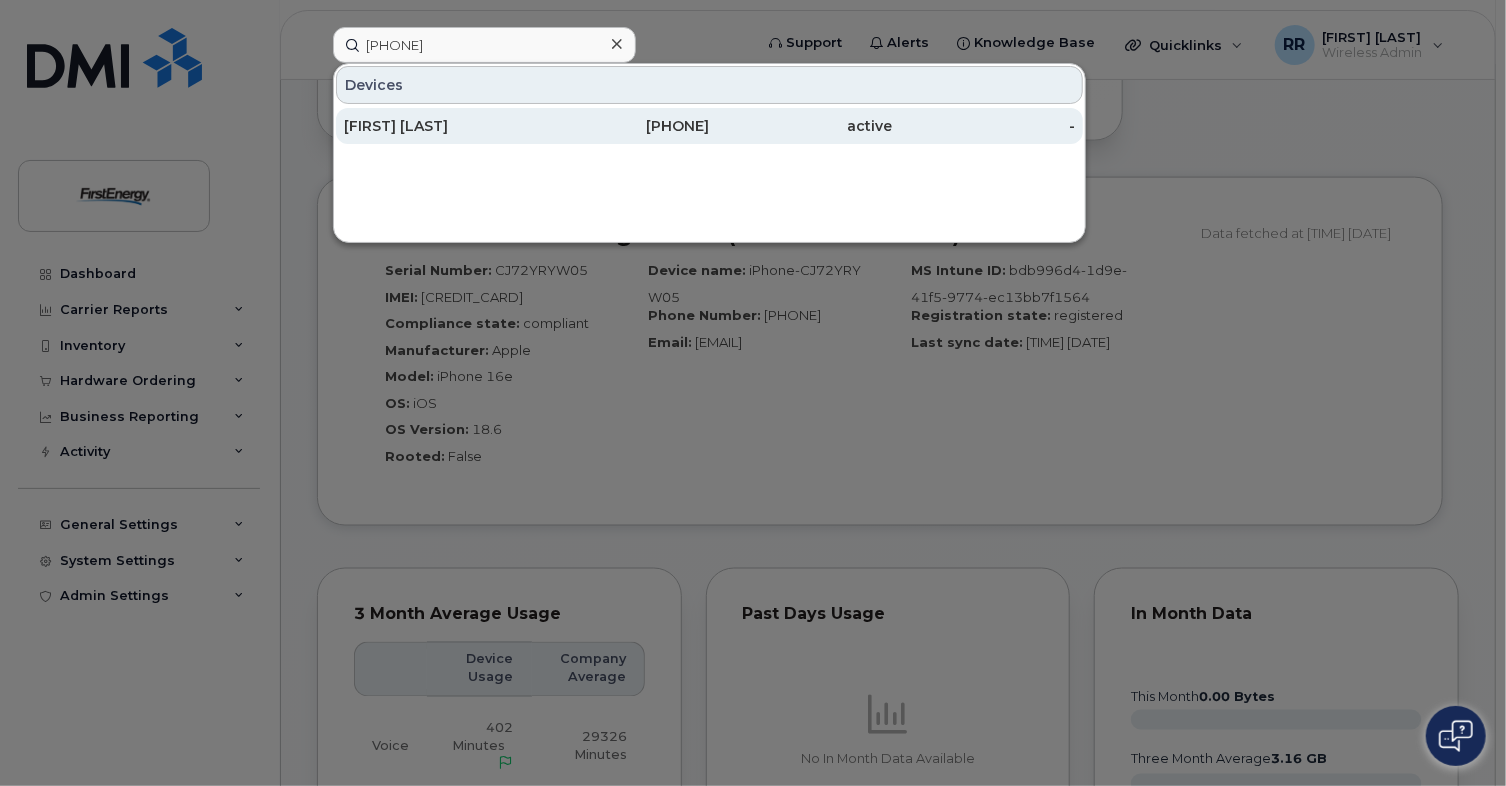 click on "Allan H Laupa" at bounding box center (435, 126) 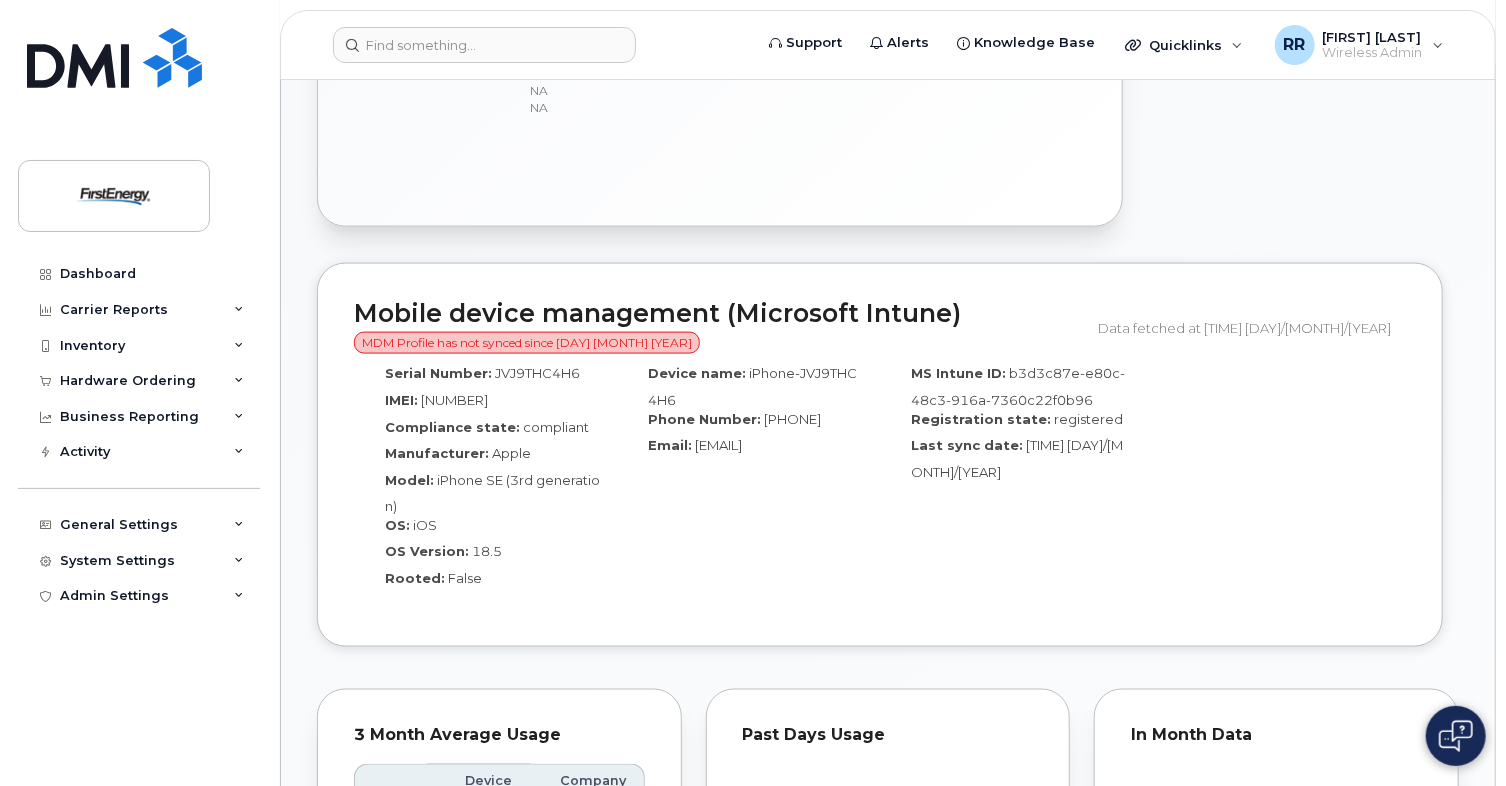 scroll, scrollTop: 1400, scrollLeft: 0, axis: vertical 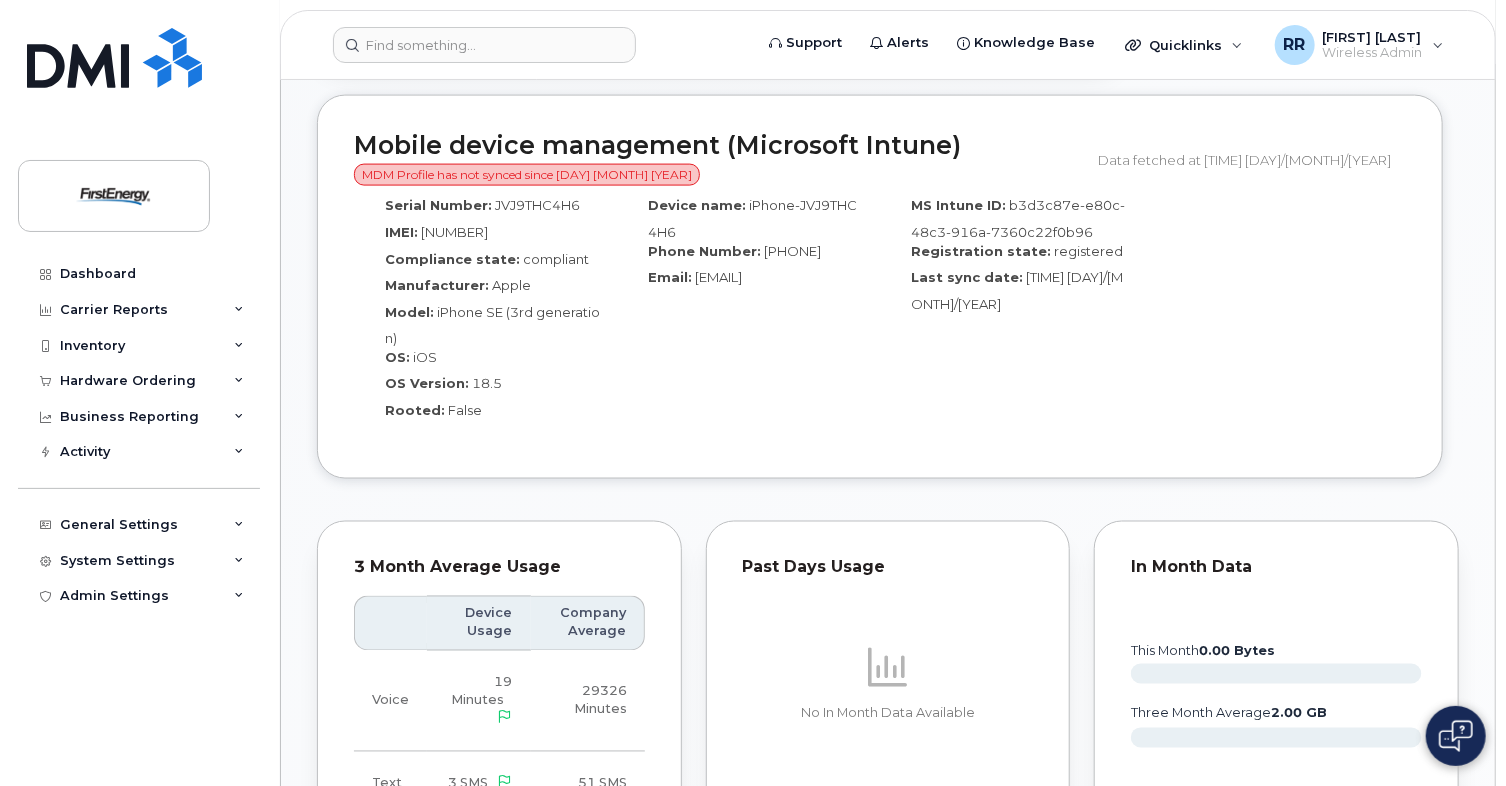 click on "JVJ9THC4H6" at bounding box center (537, 205) 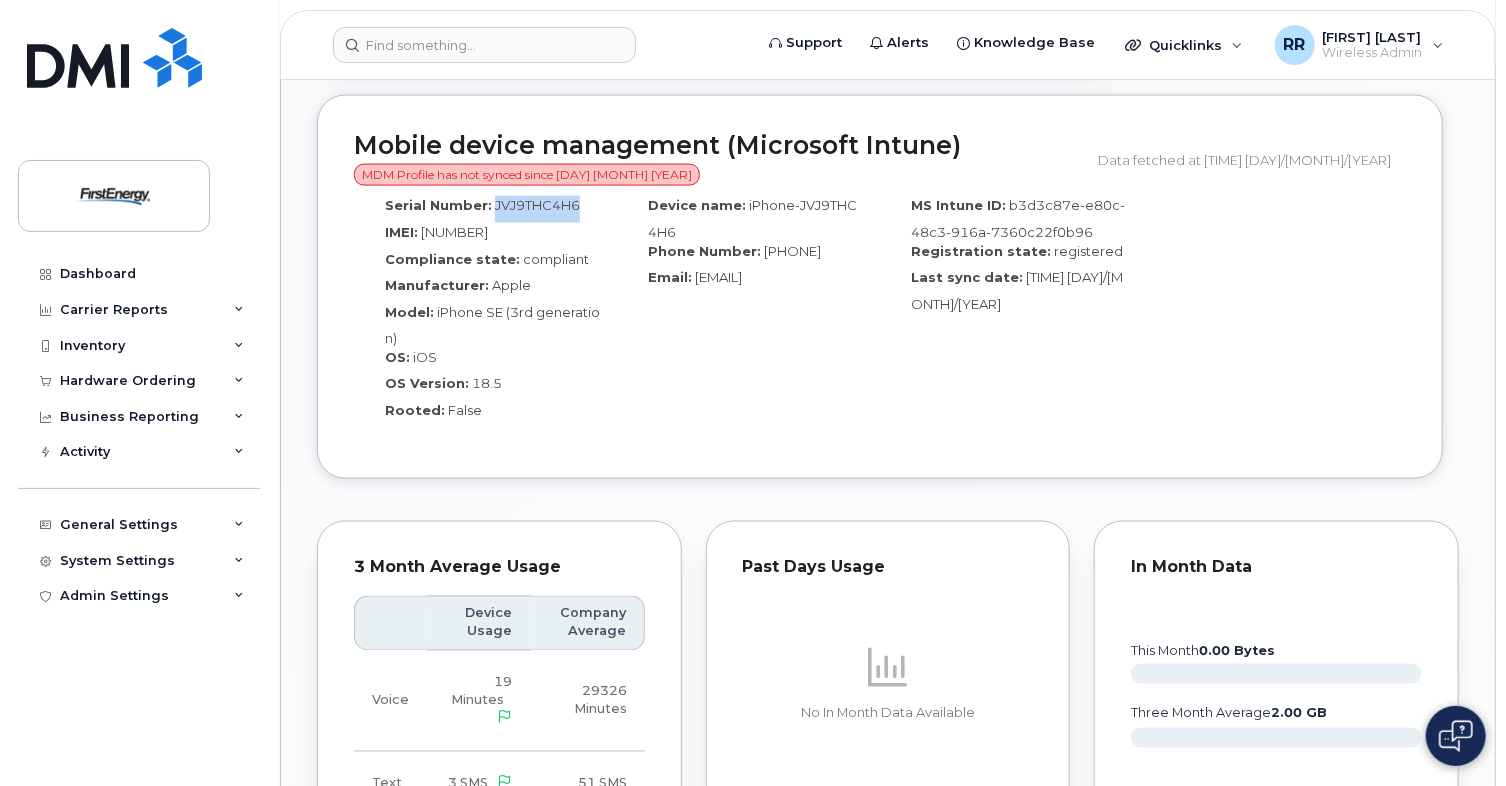 click on "JVJ9THC4H6" at bounding box center (537, 205) 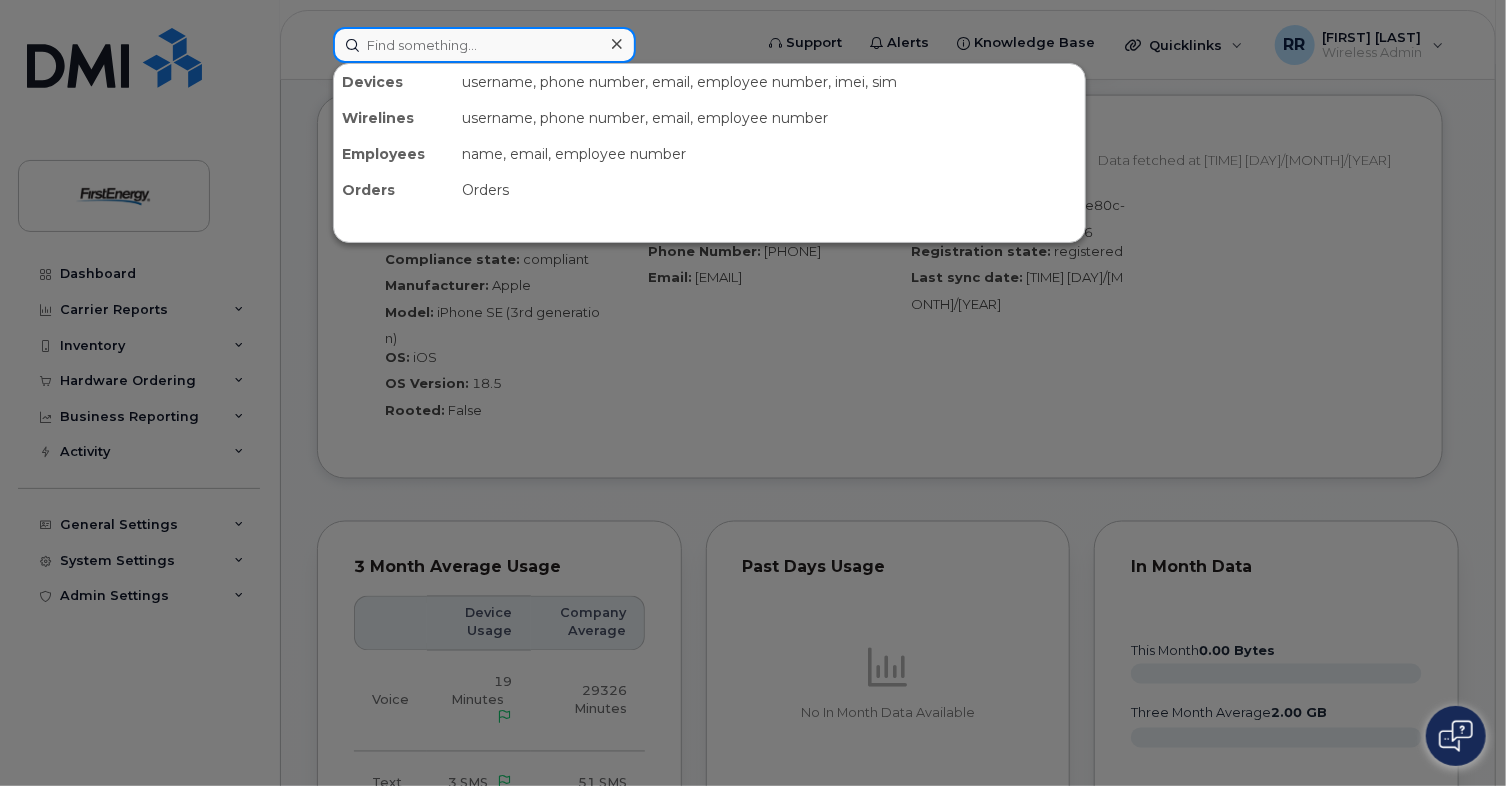 click at bounding box center [484, 45] 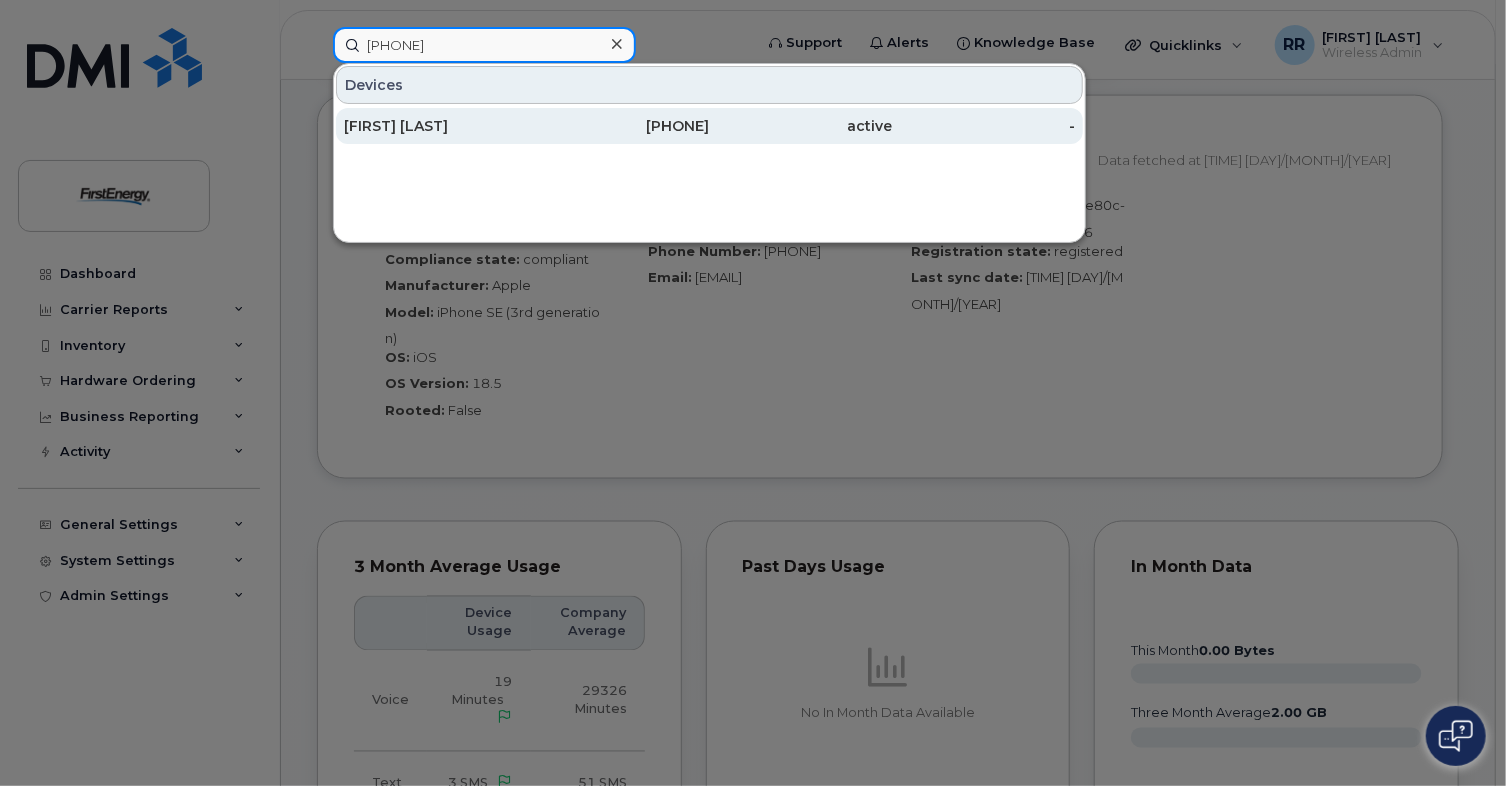 type on "[PHONE]" 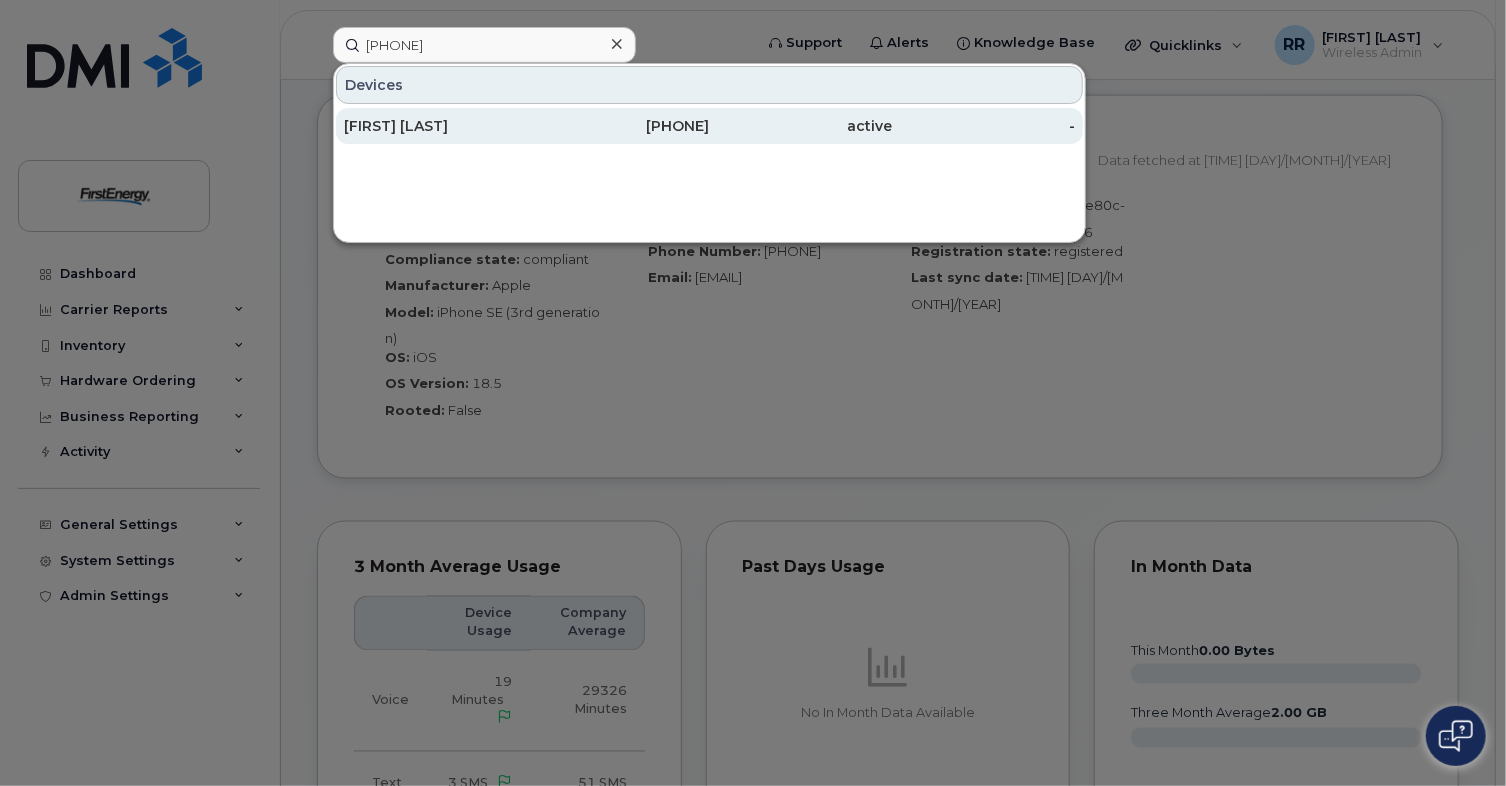 click on "[FIRST] [LAST]" at bounding box center [435, 126] 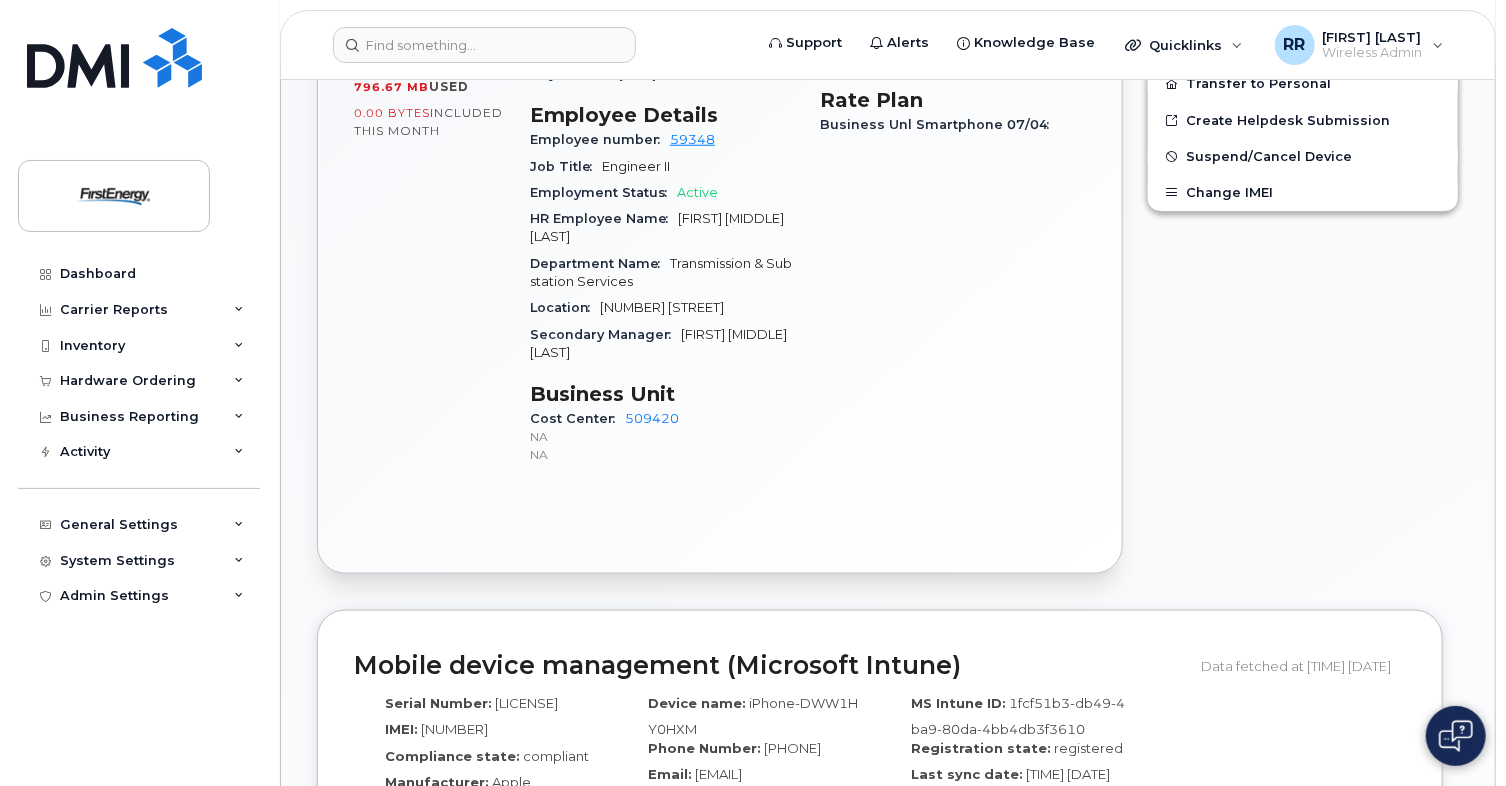 scroll, scrollTop: 900, scrollLeft: 0, axis: vertical 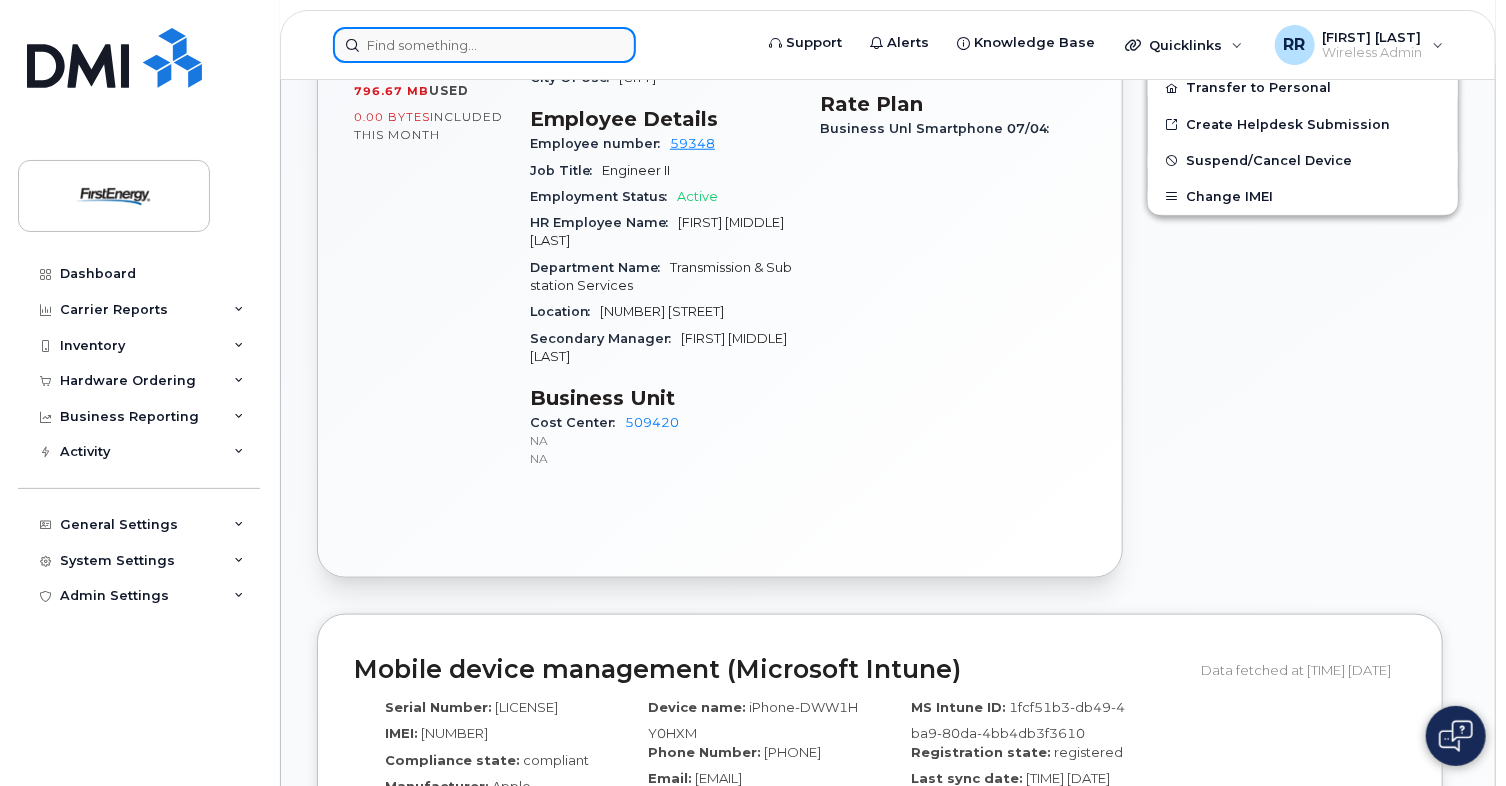 click at bounding box center [484, 45] 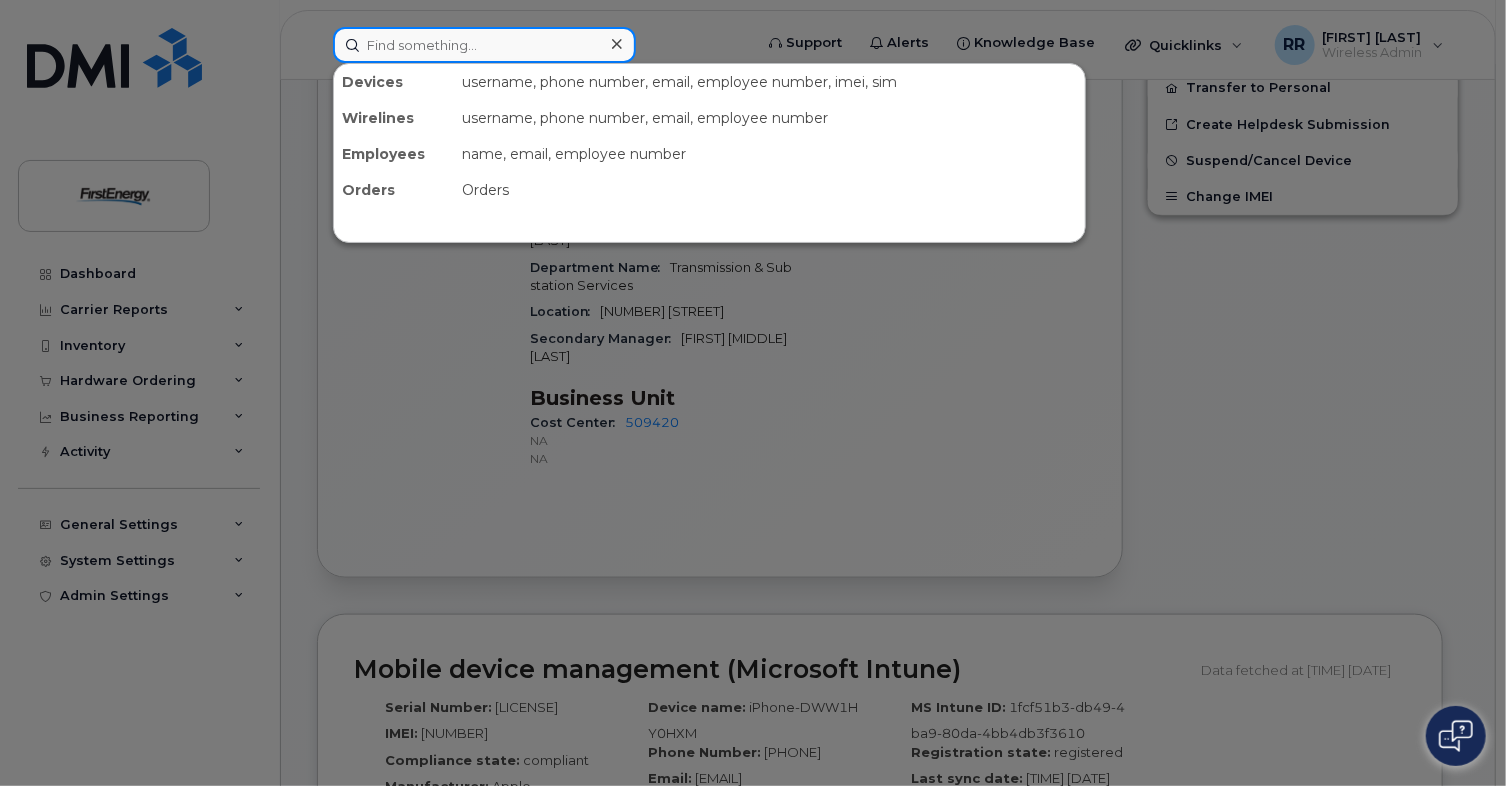 paste on "(862) 254-0199" 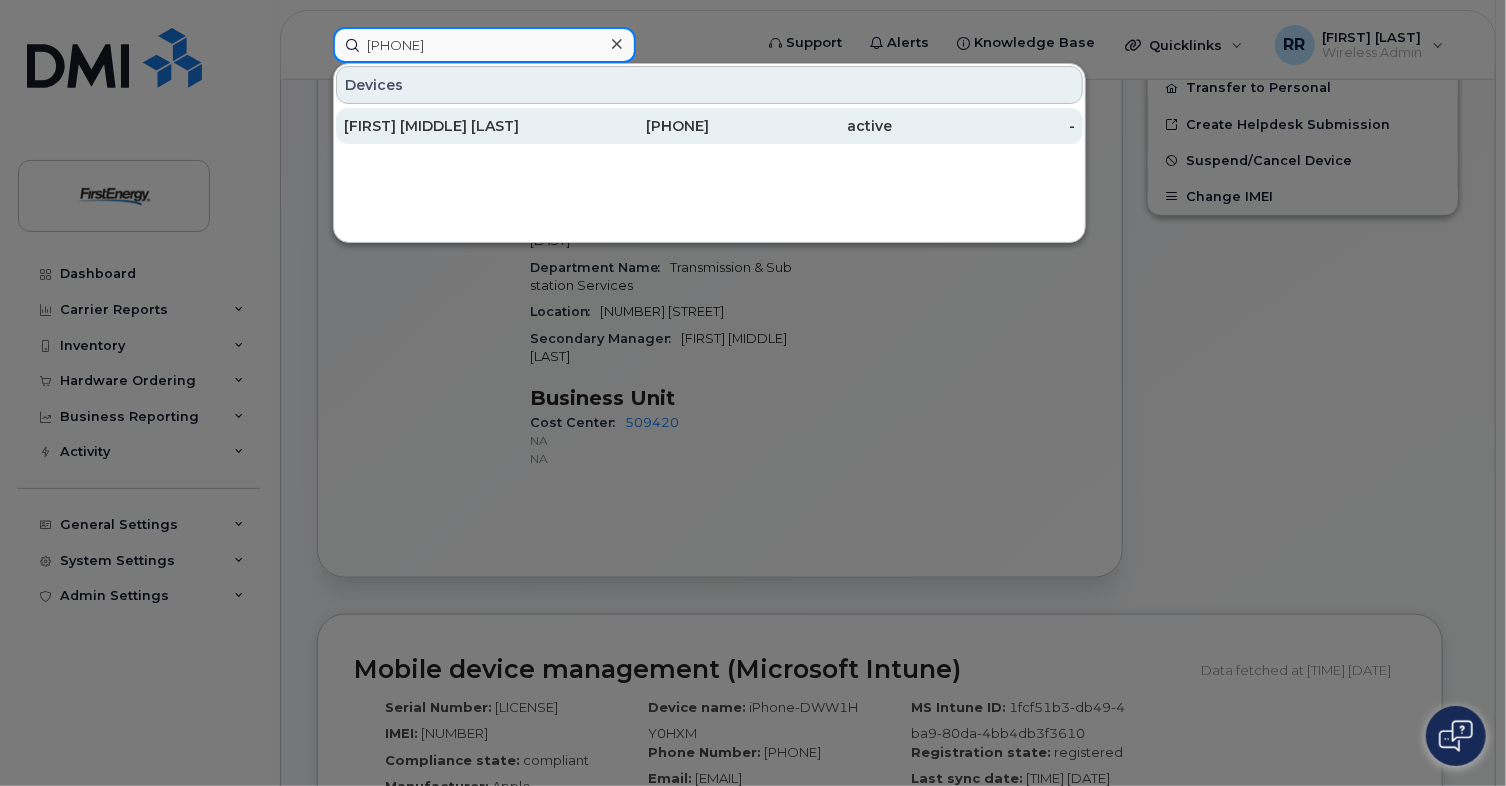 type on "(862) 254-0199" 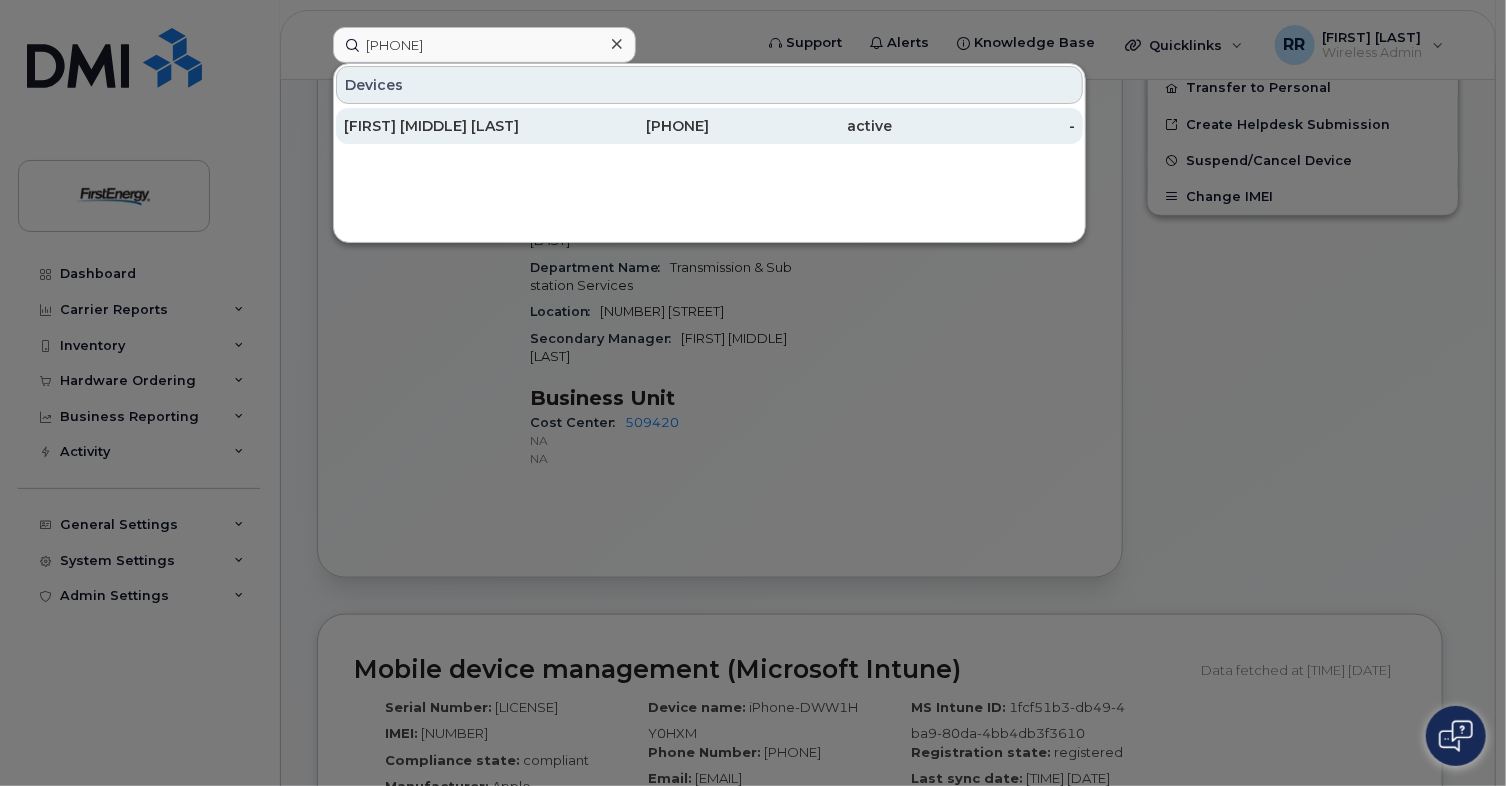 click on "Allan H Laupa" at bounding box center (435, 126) 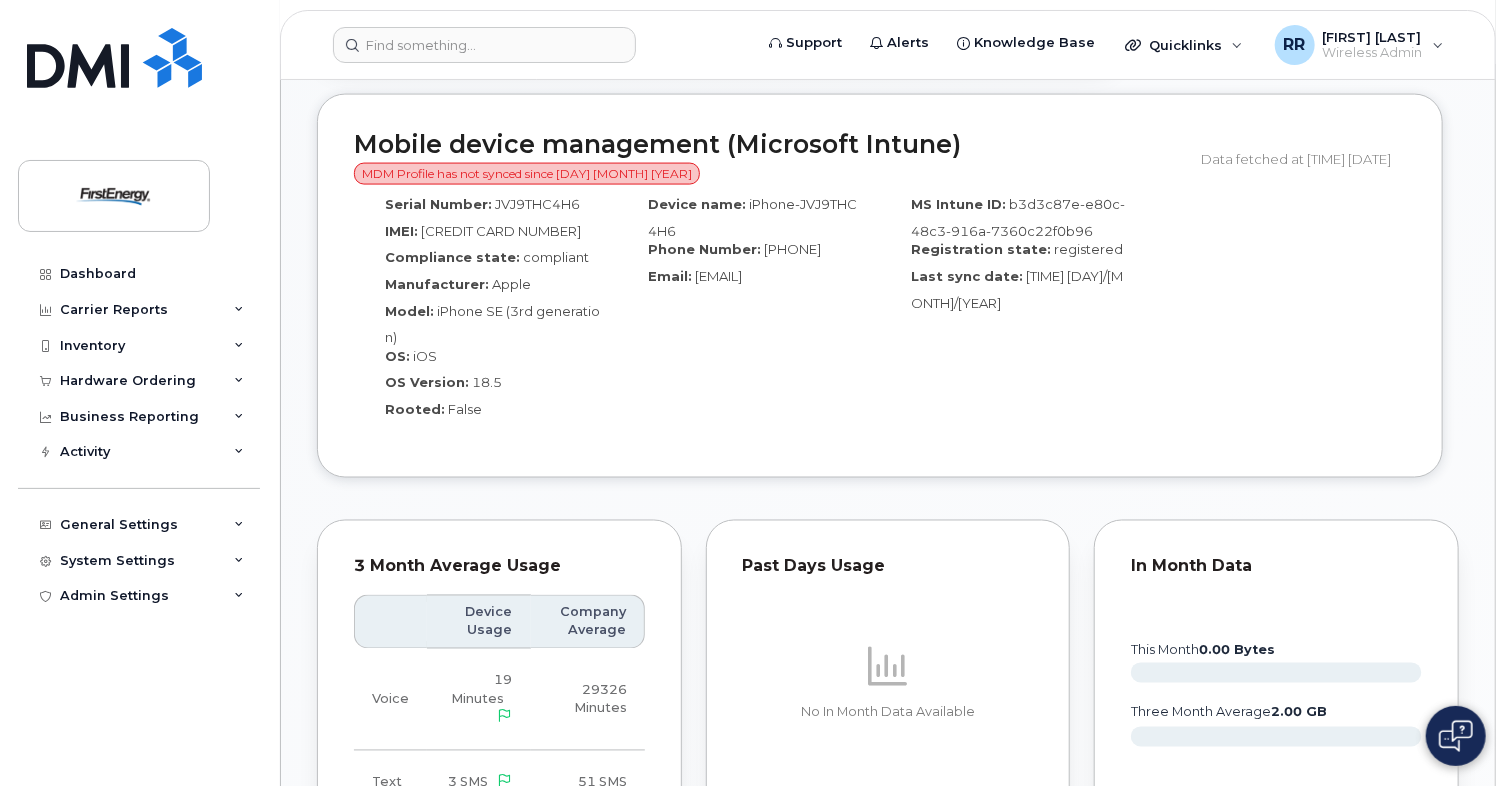 scroll, scrollTop: 1500, scrollLeft: 0, axis: vertical 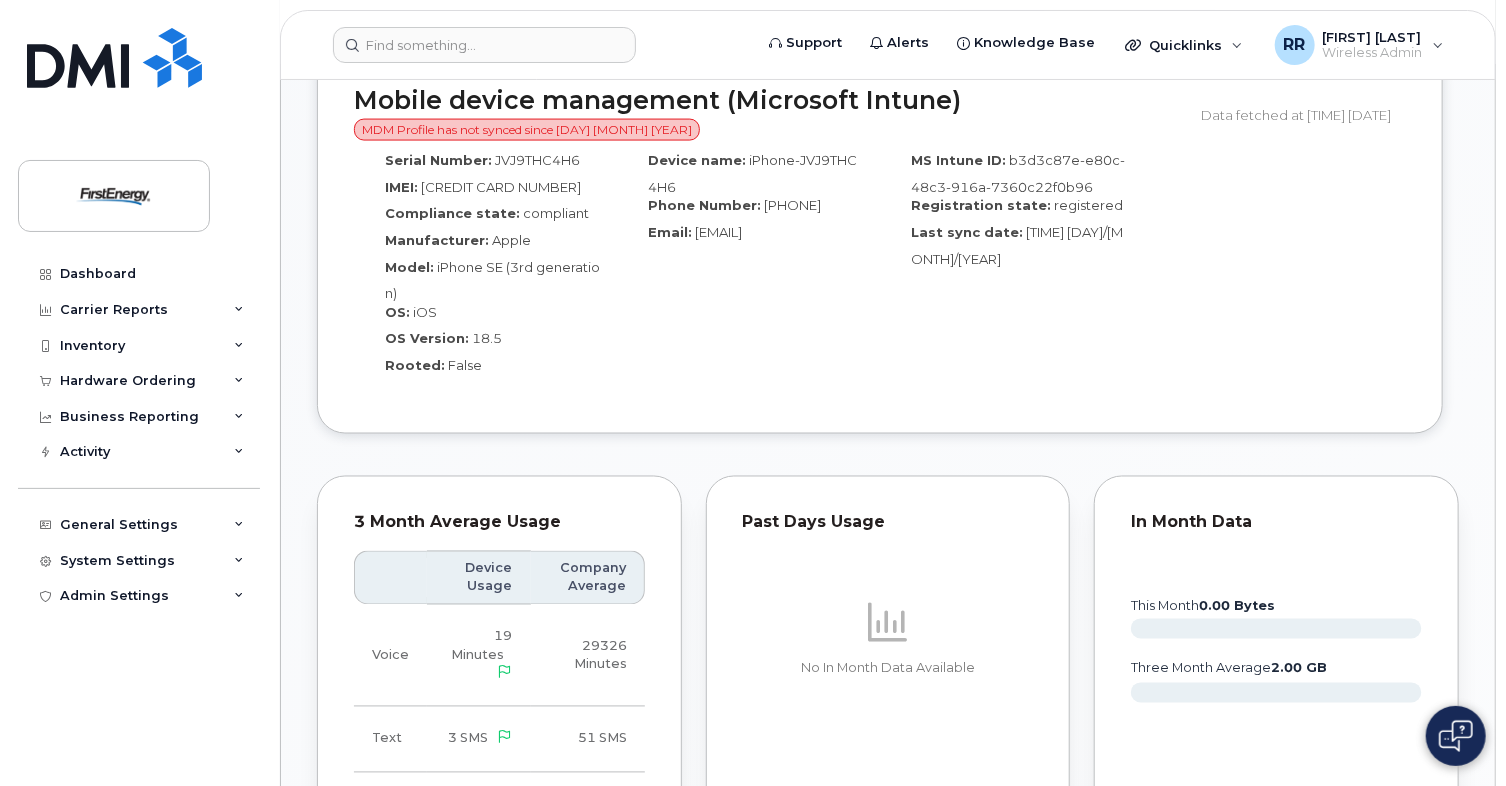 click on "JVJ9THC4H6" at bounding box center (537, 160) 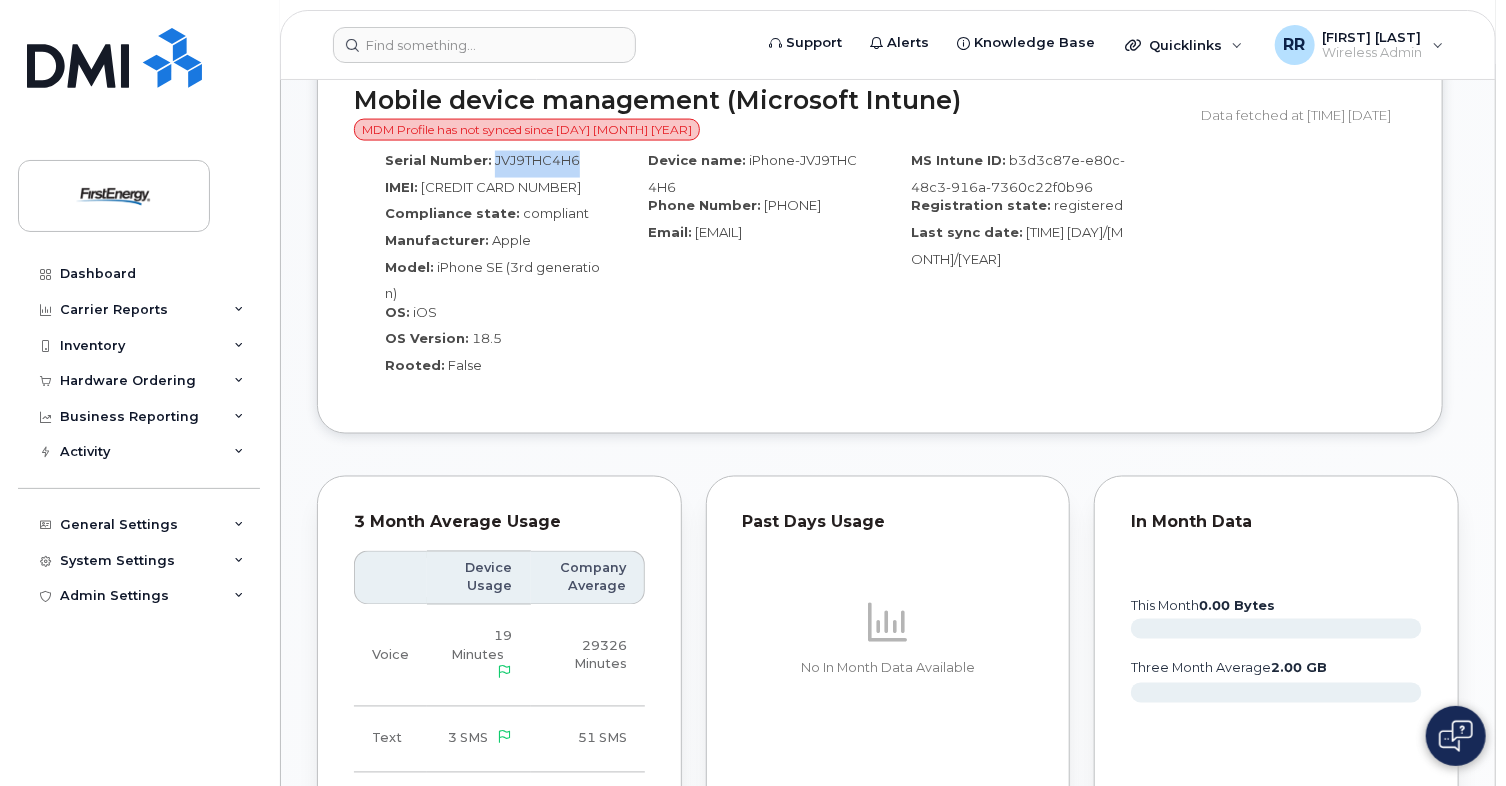 click on "JVJ9THC4H6" at bounding box center [537, 160] 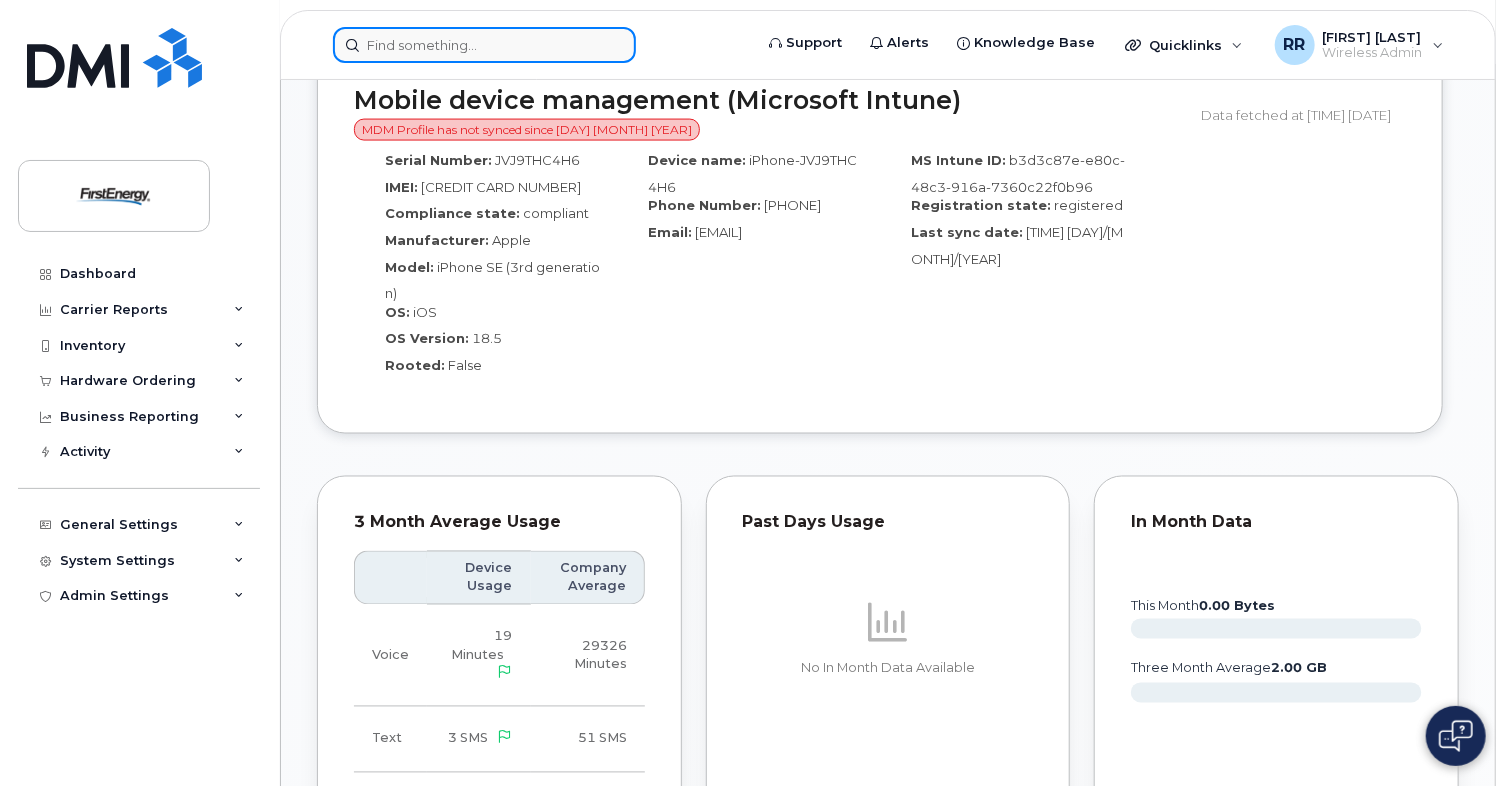 click at bounding box center [484, 45] 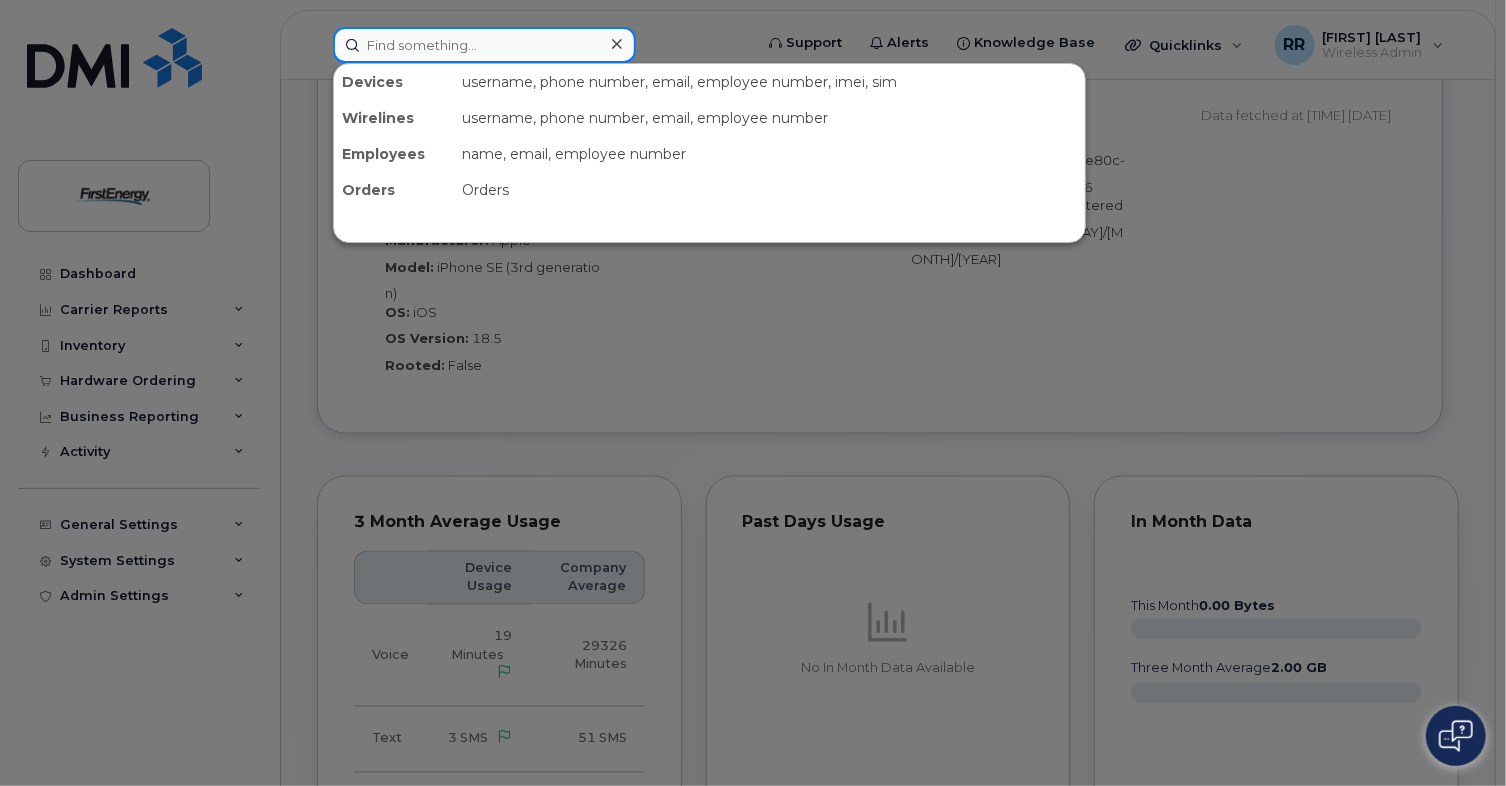 paste on "(216) 319-7066" 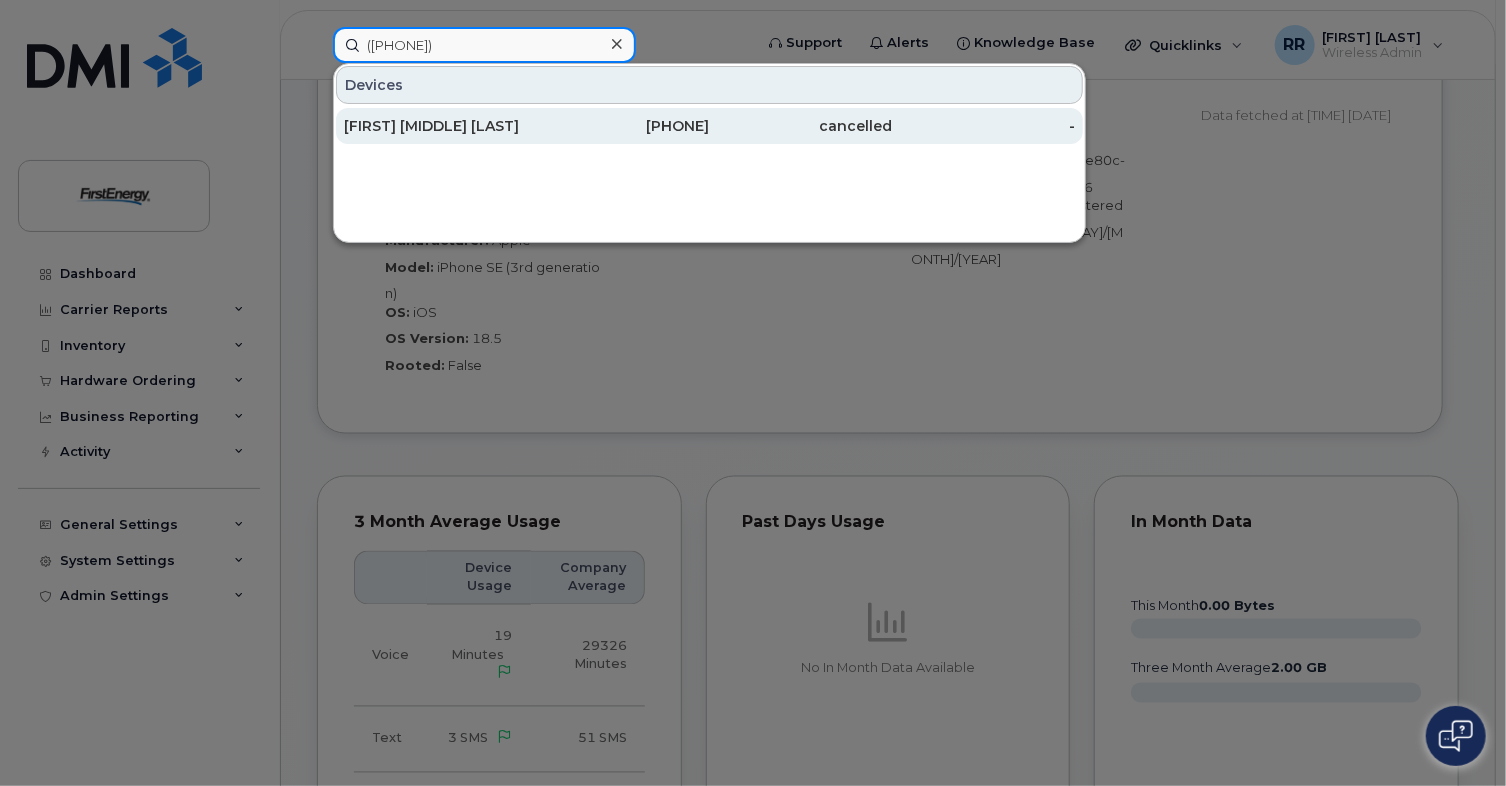 type on "(216) 319-7066" 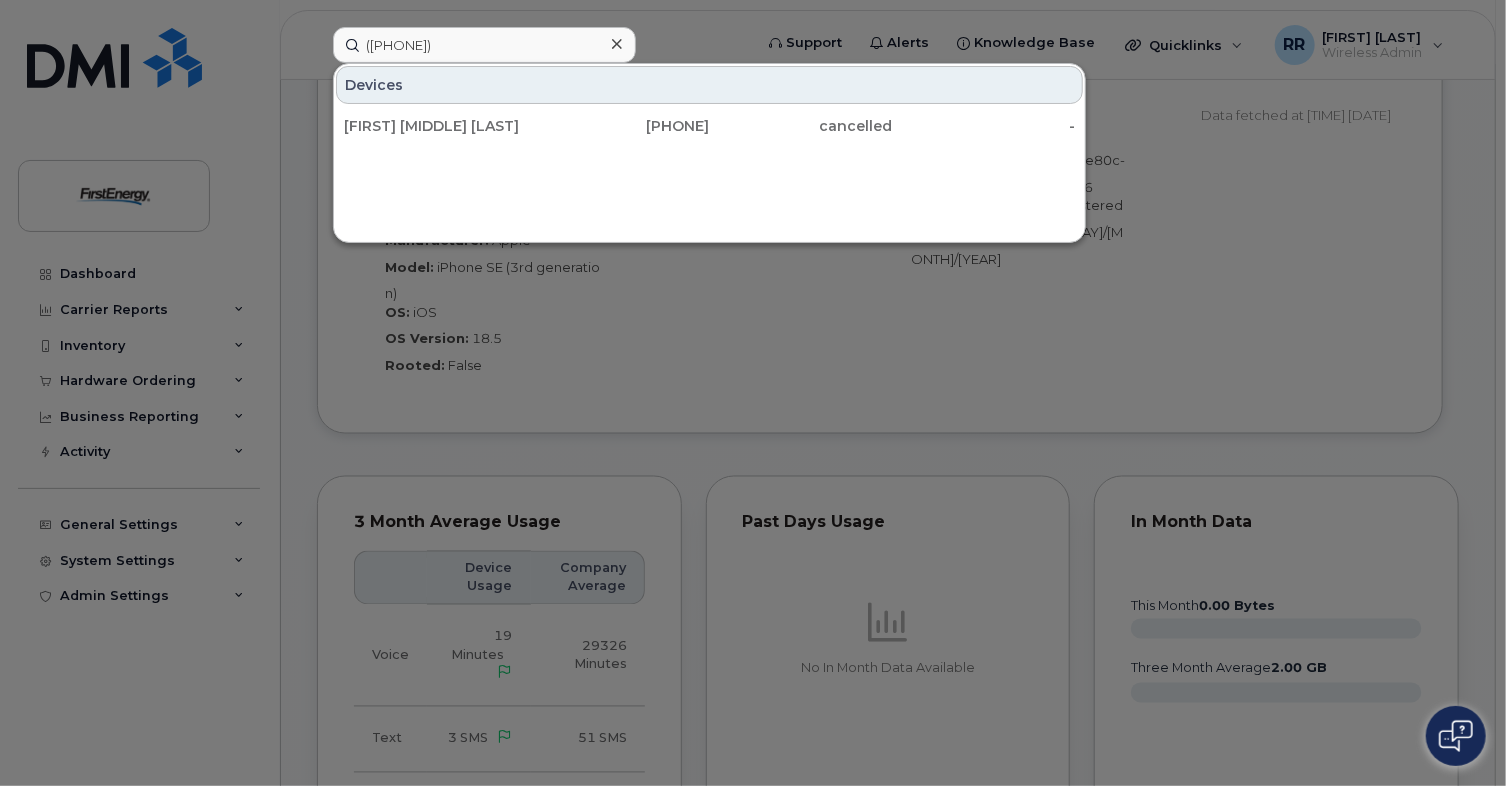 drag, startPoint x: 512, startPoint y: 113, endPoint x: 682, endPoint y: 158, distance: 175.85506 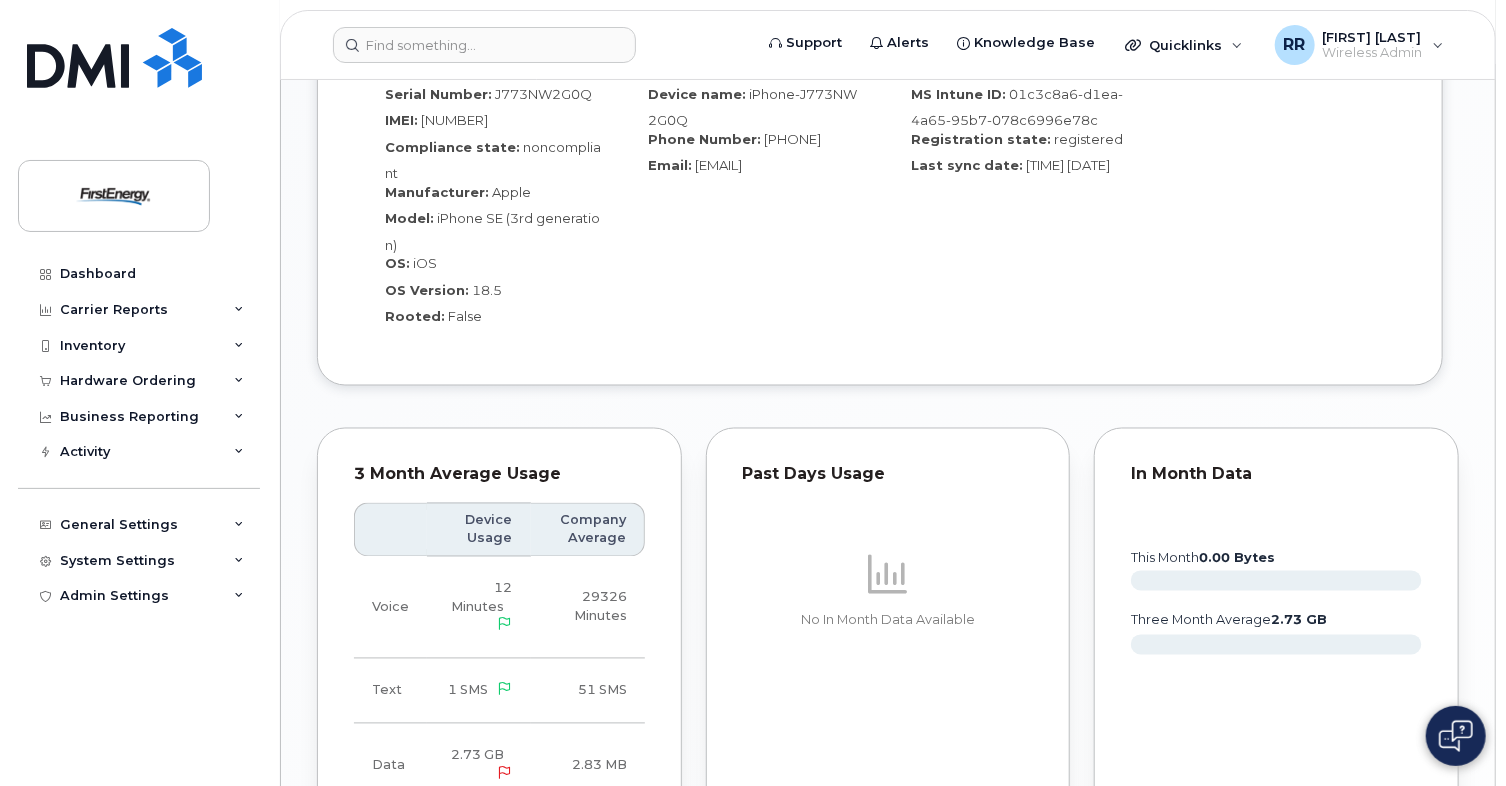 scroll, scrollTop: 1400, scrollLeft: 0, axis: vertical 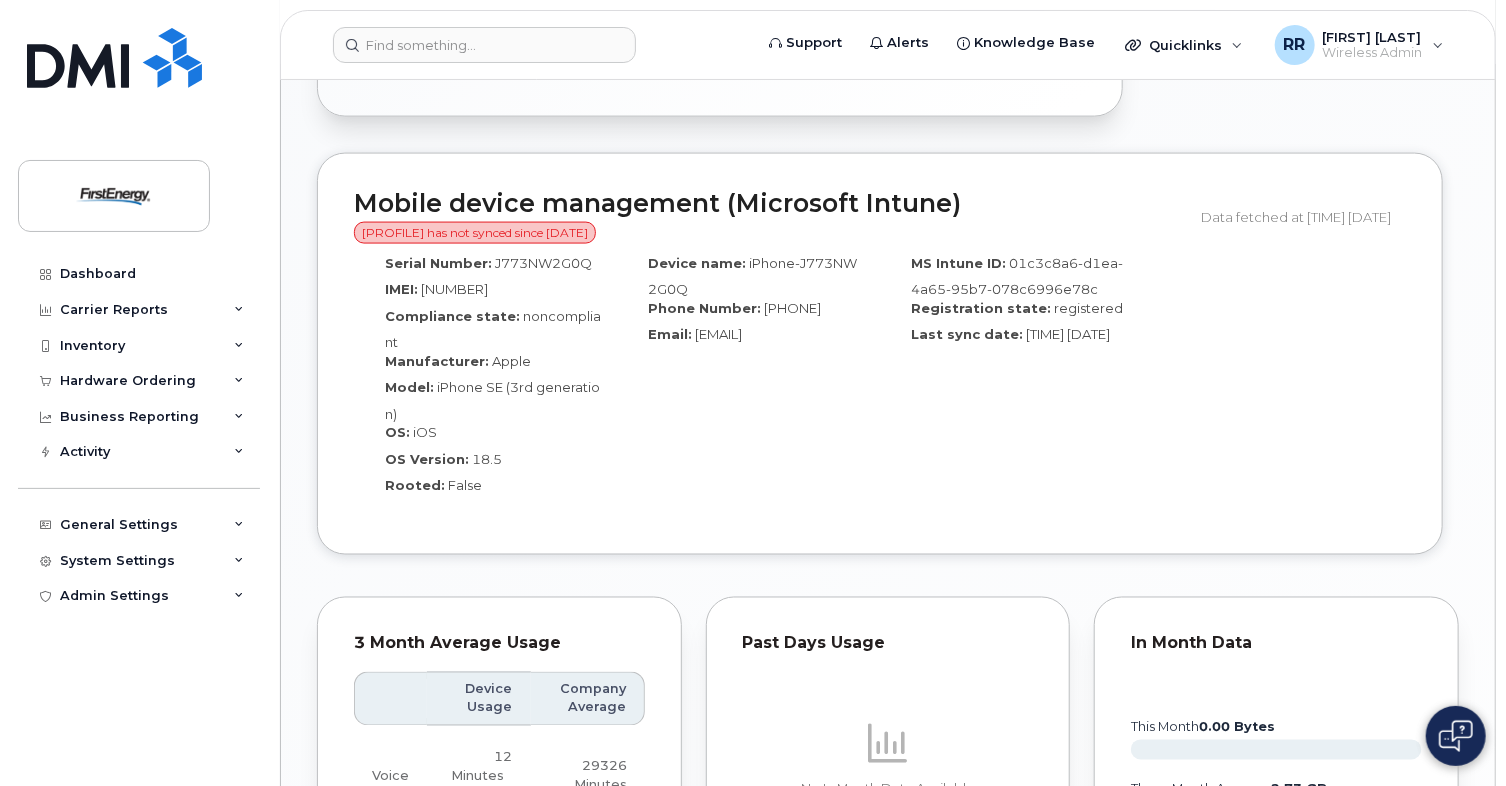 click on "J773NW2G0Q" at bounding box center (543, 263) 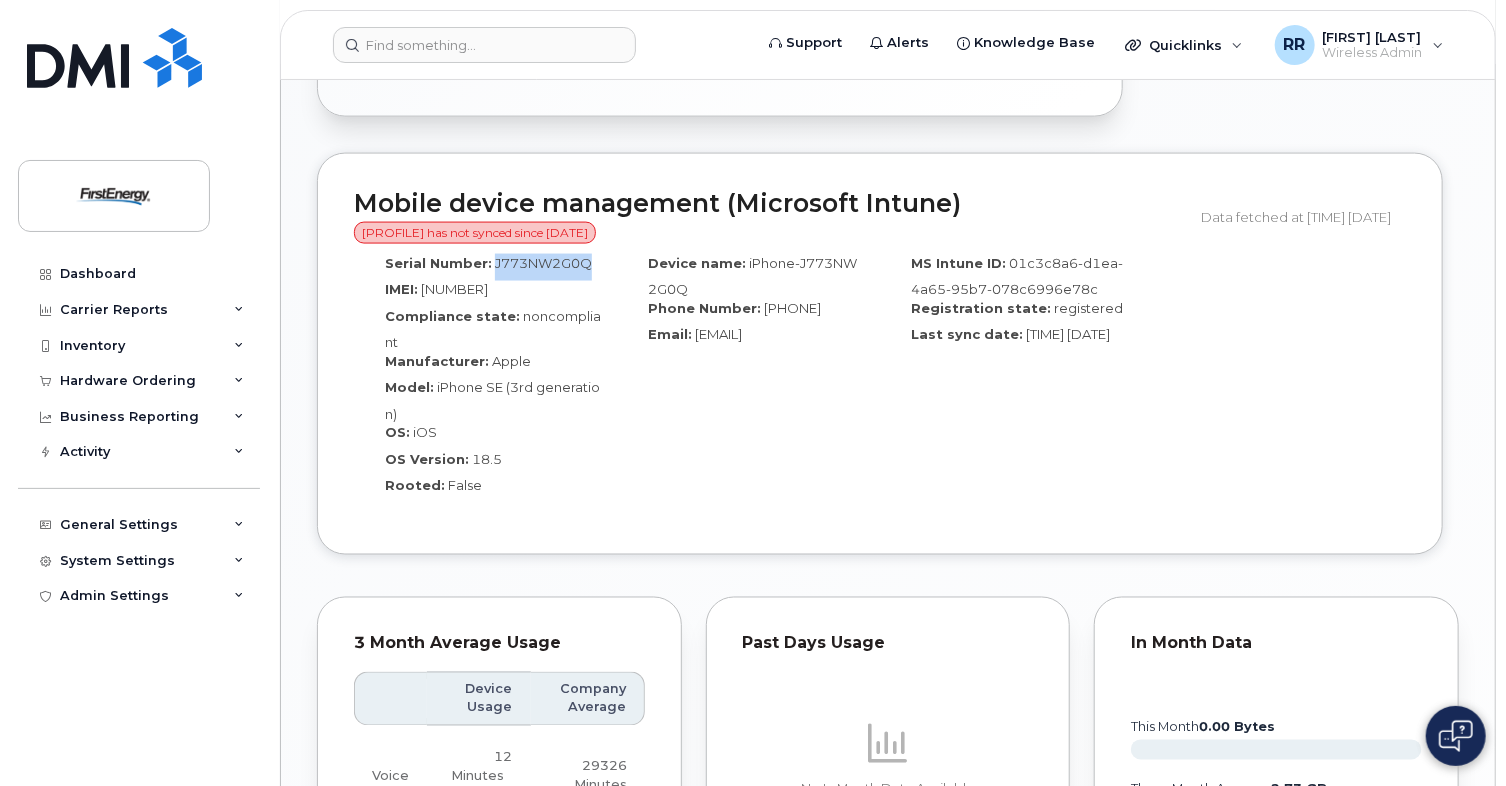 click on "J773NW2G0Q" at bounding box center (543, 263) 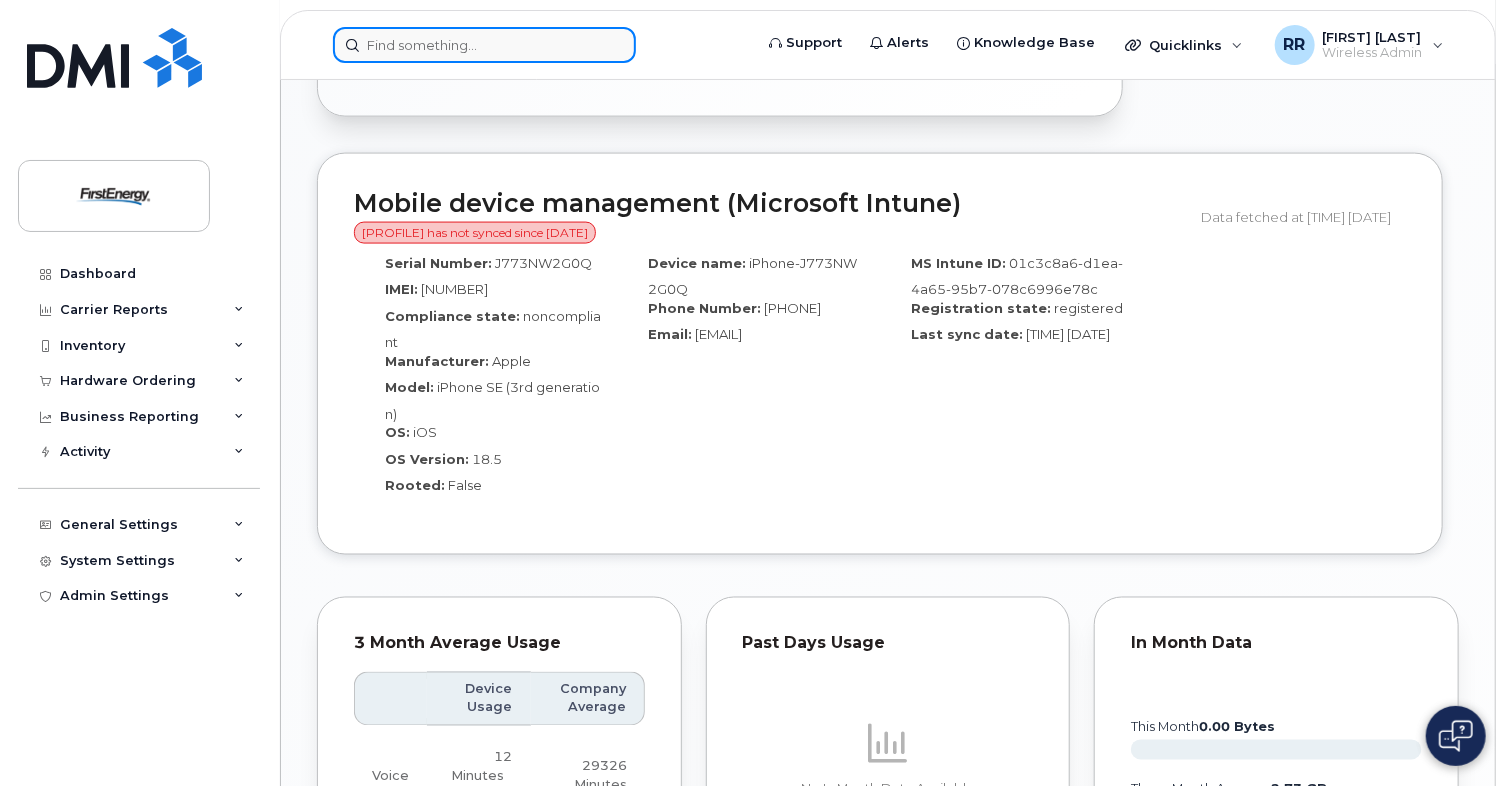 click at bounding box center [484, 45] 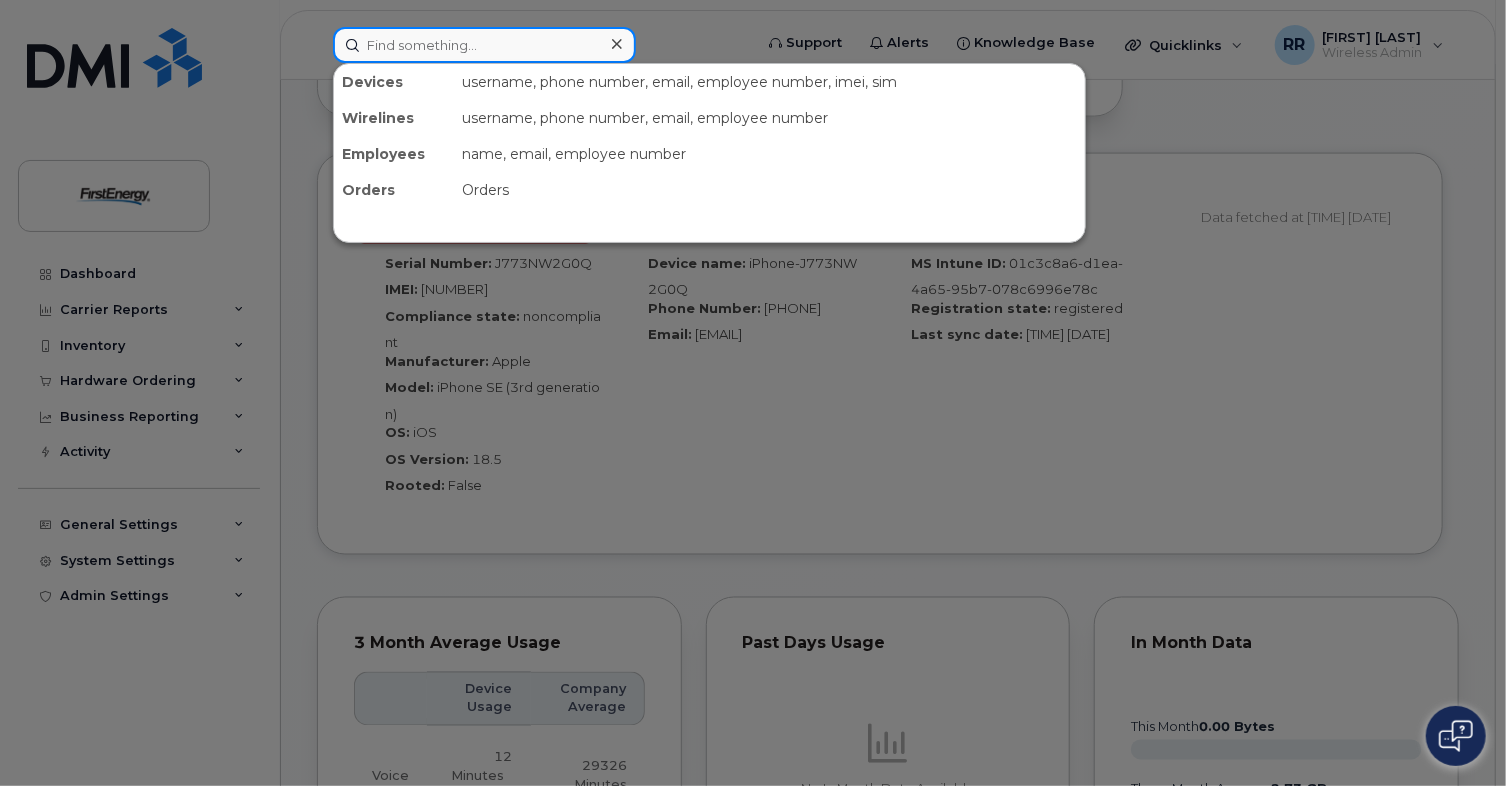 paste on "12165504070" 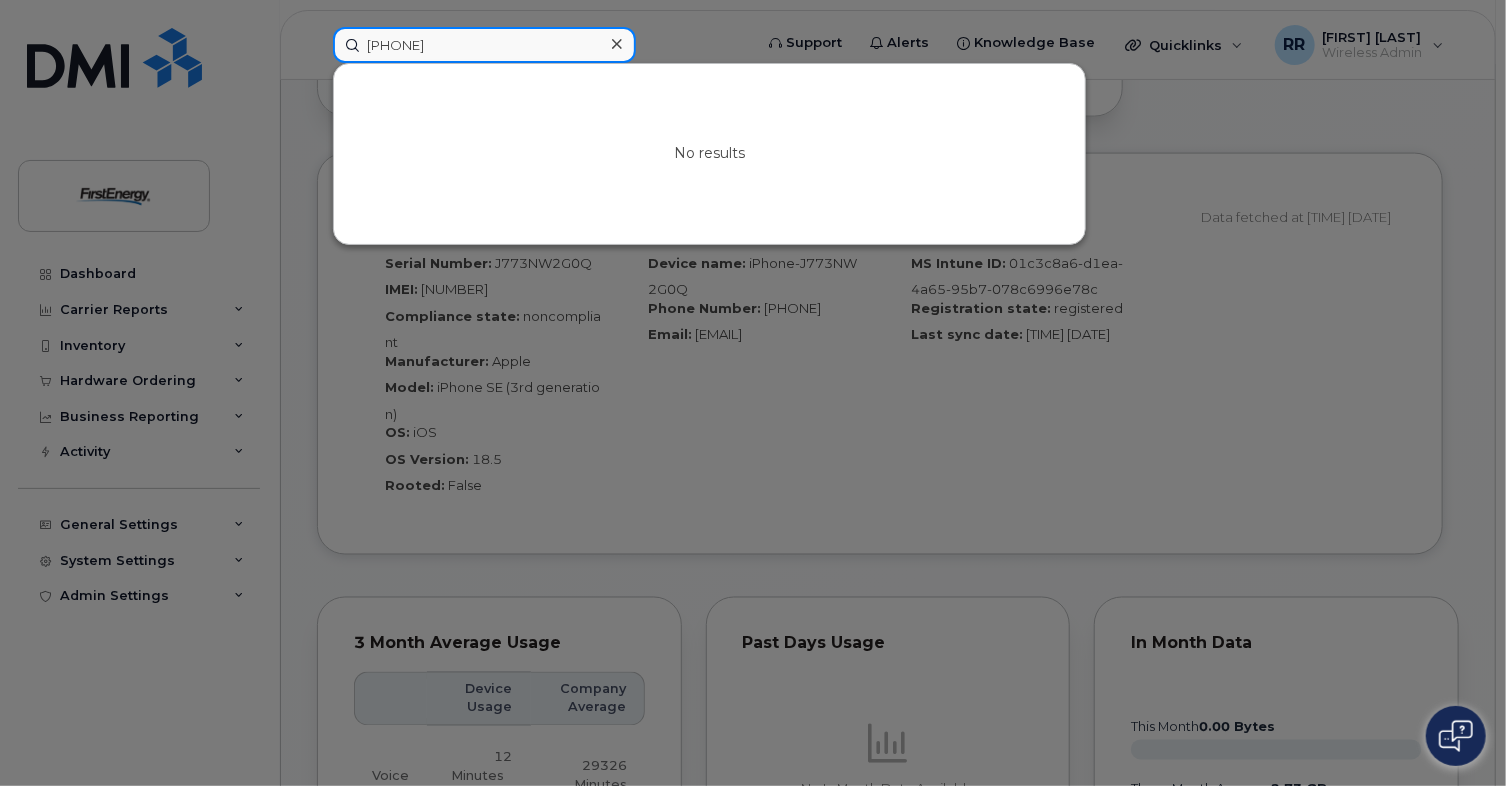 drag, startPoint x: 370, startPoint y: 45, endPoint x: 392, endPoint y: 29, distance: 27.202942 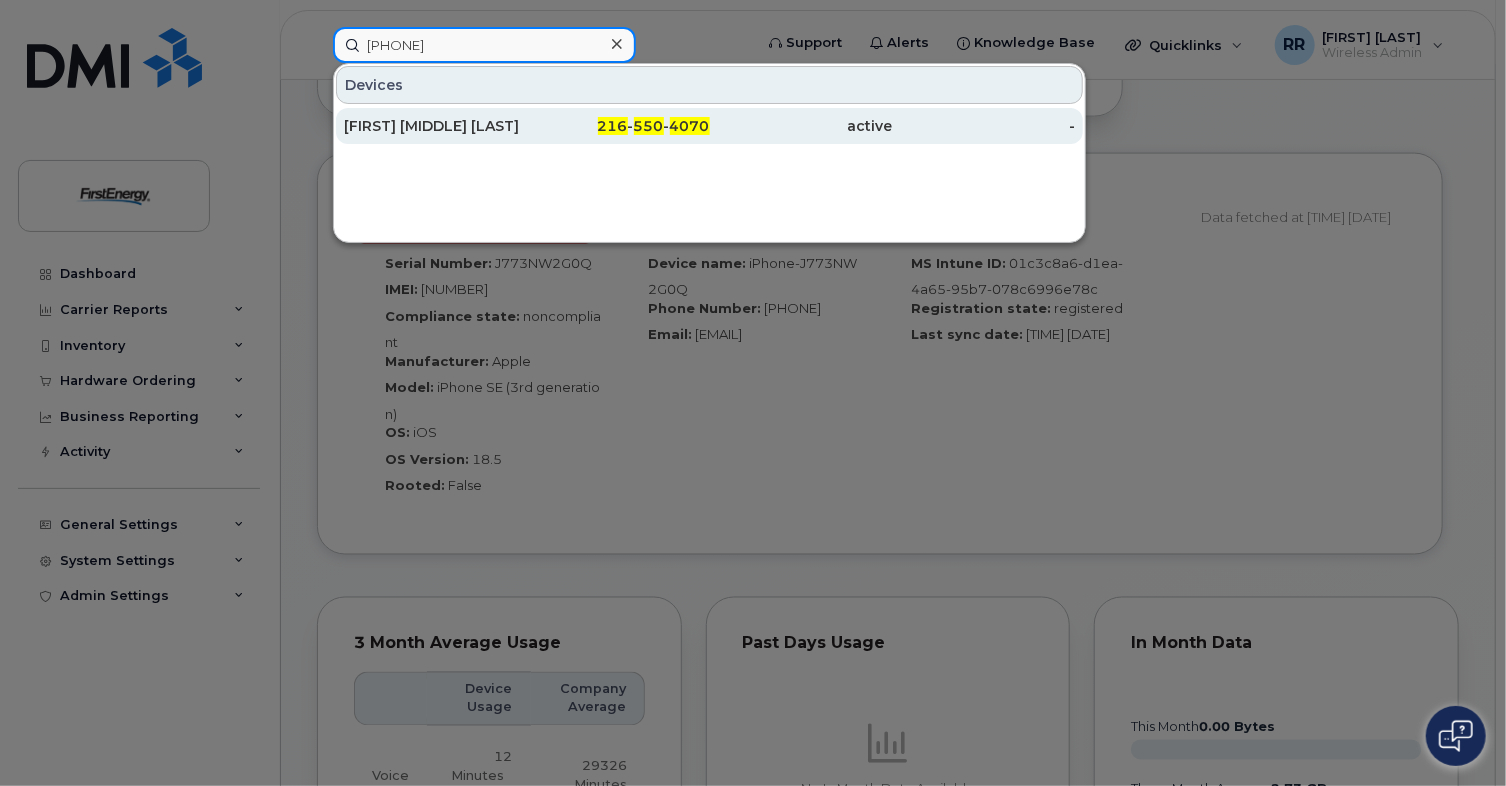 type on "[PHONE]" 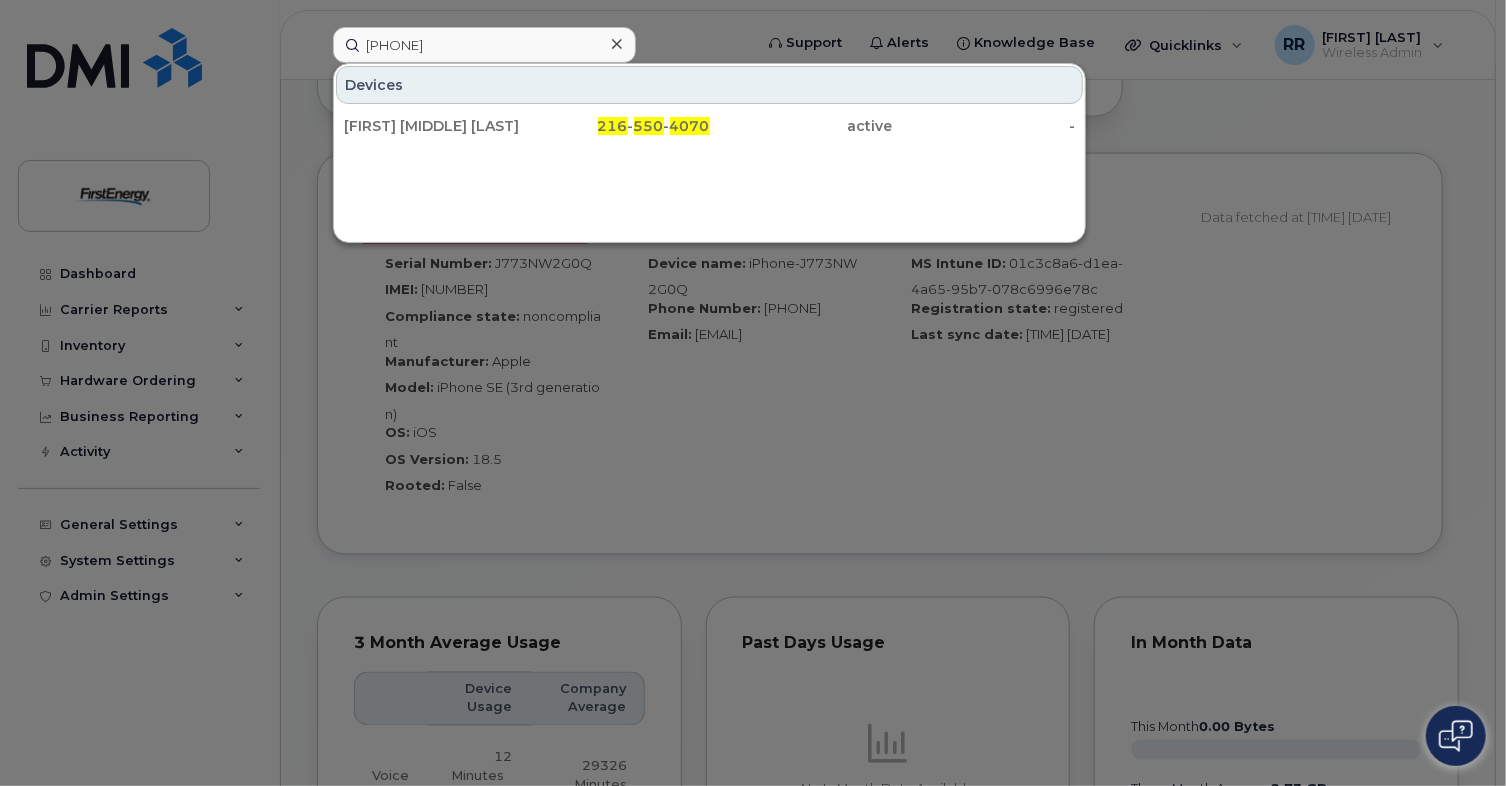 drag, startPoint x: 448, startPoint y: 128, endPoint x: 644, endPoint y: 145, distance: 196.73587 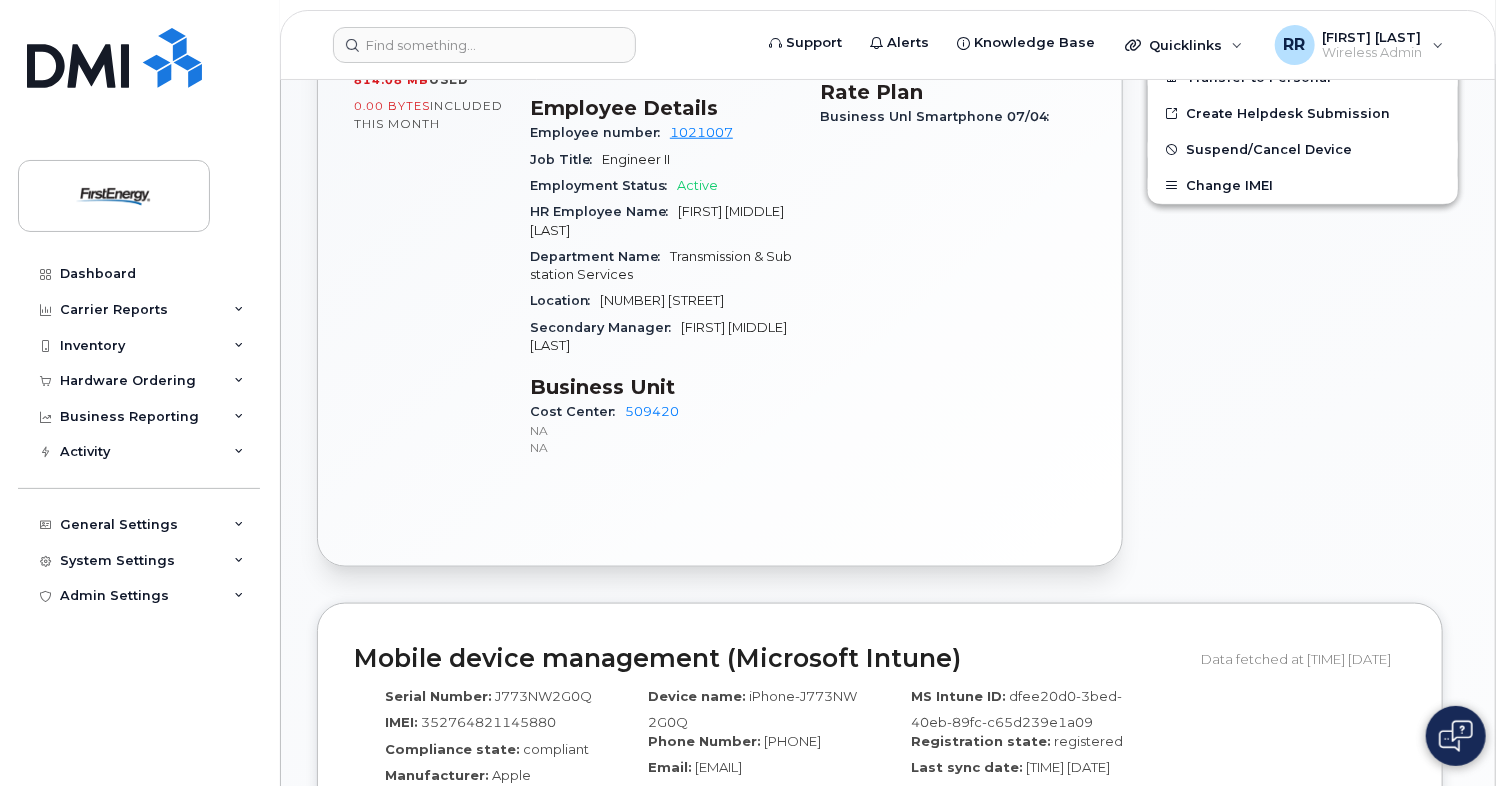 scroll, scrollTop: 1100, scrollLeft: 0, axis: vertical 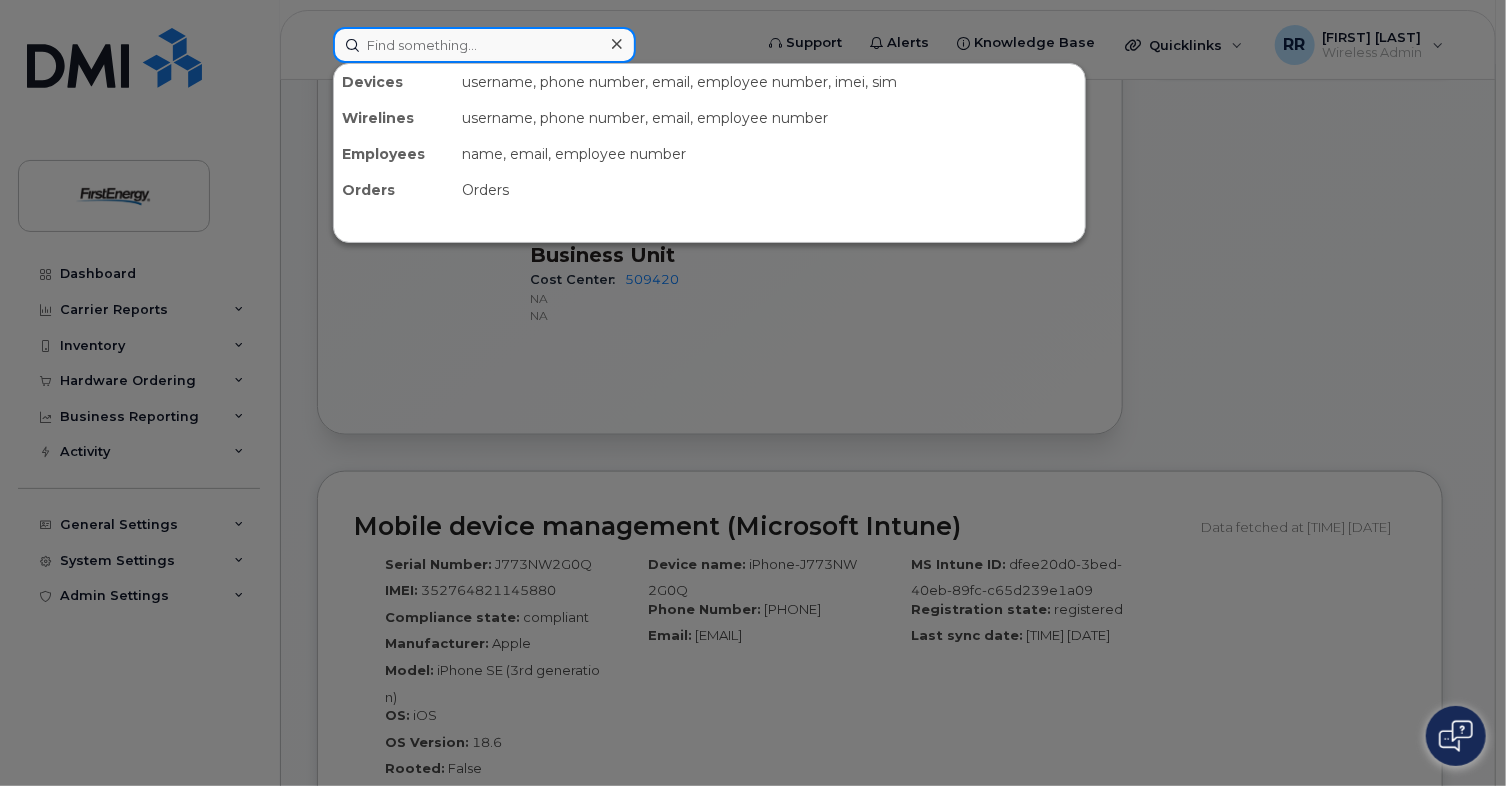 click at bounding box center (484, 45) 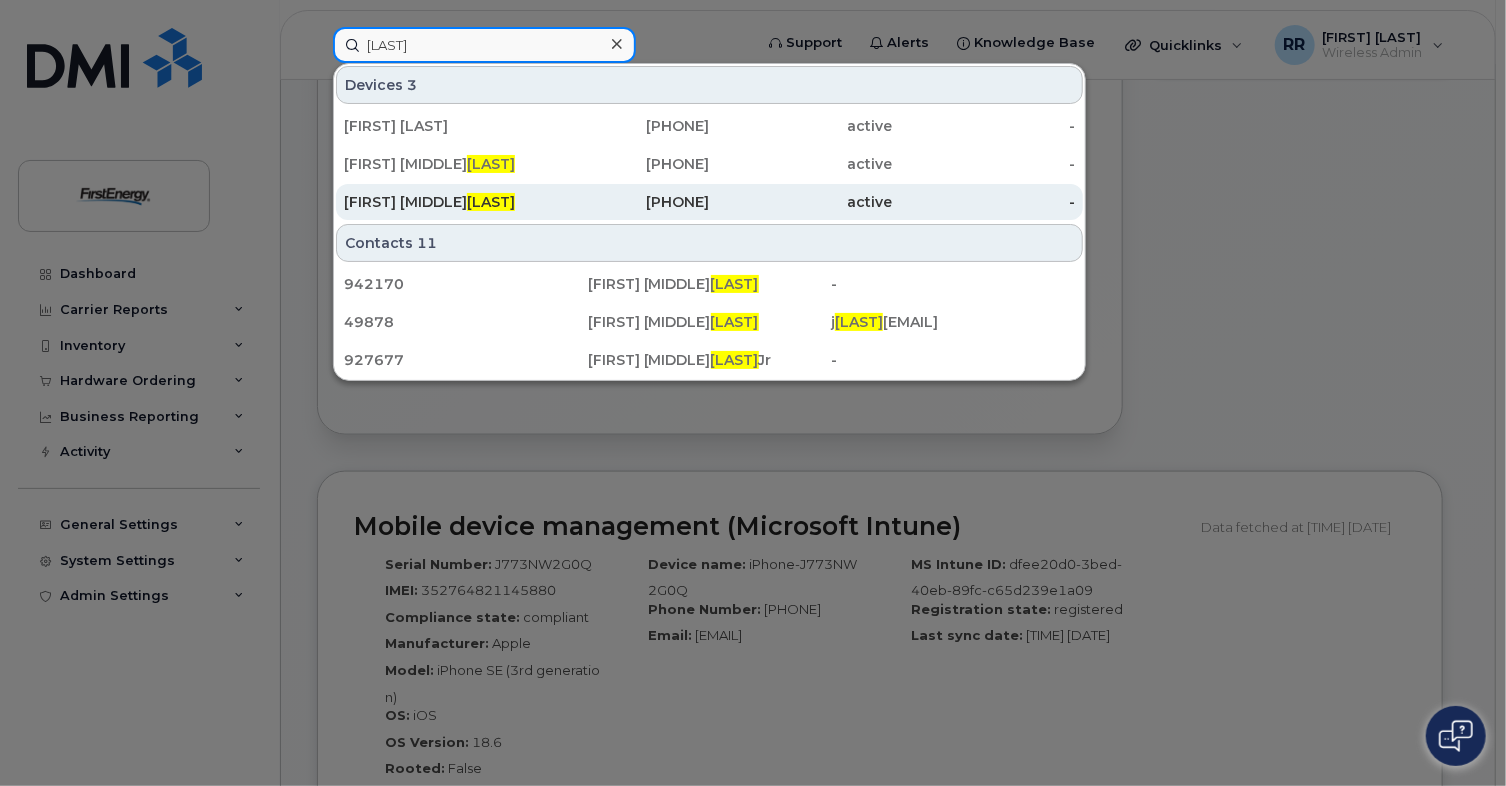 type on "westfall" 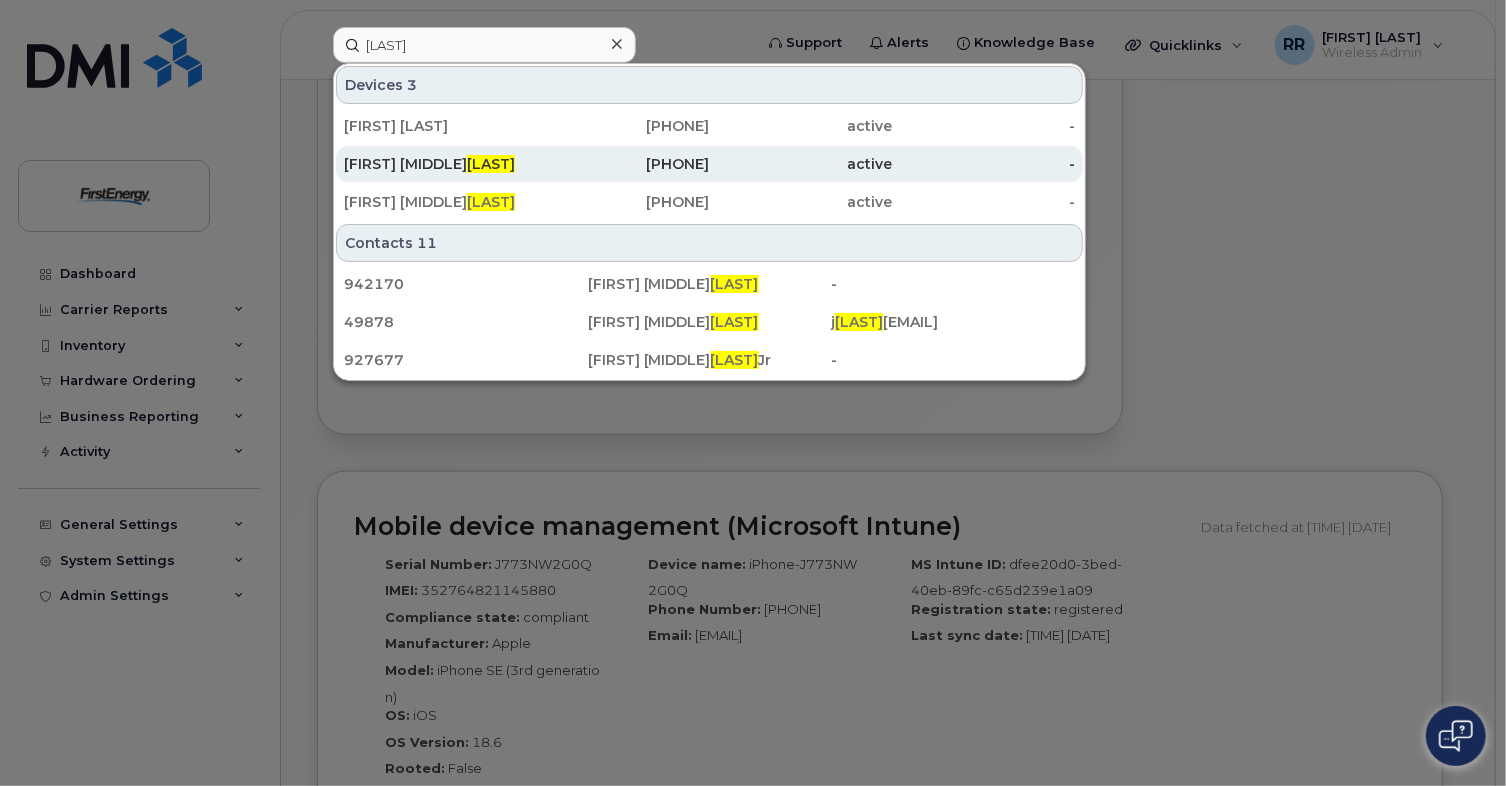 drag, startPoint x: 404, startPoint y: 197, endPoint x: 610, endPoint y: 178, distance: 206.87436 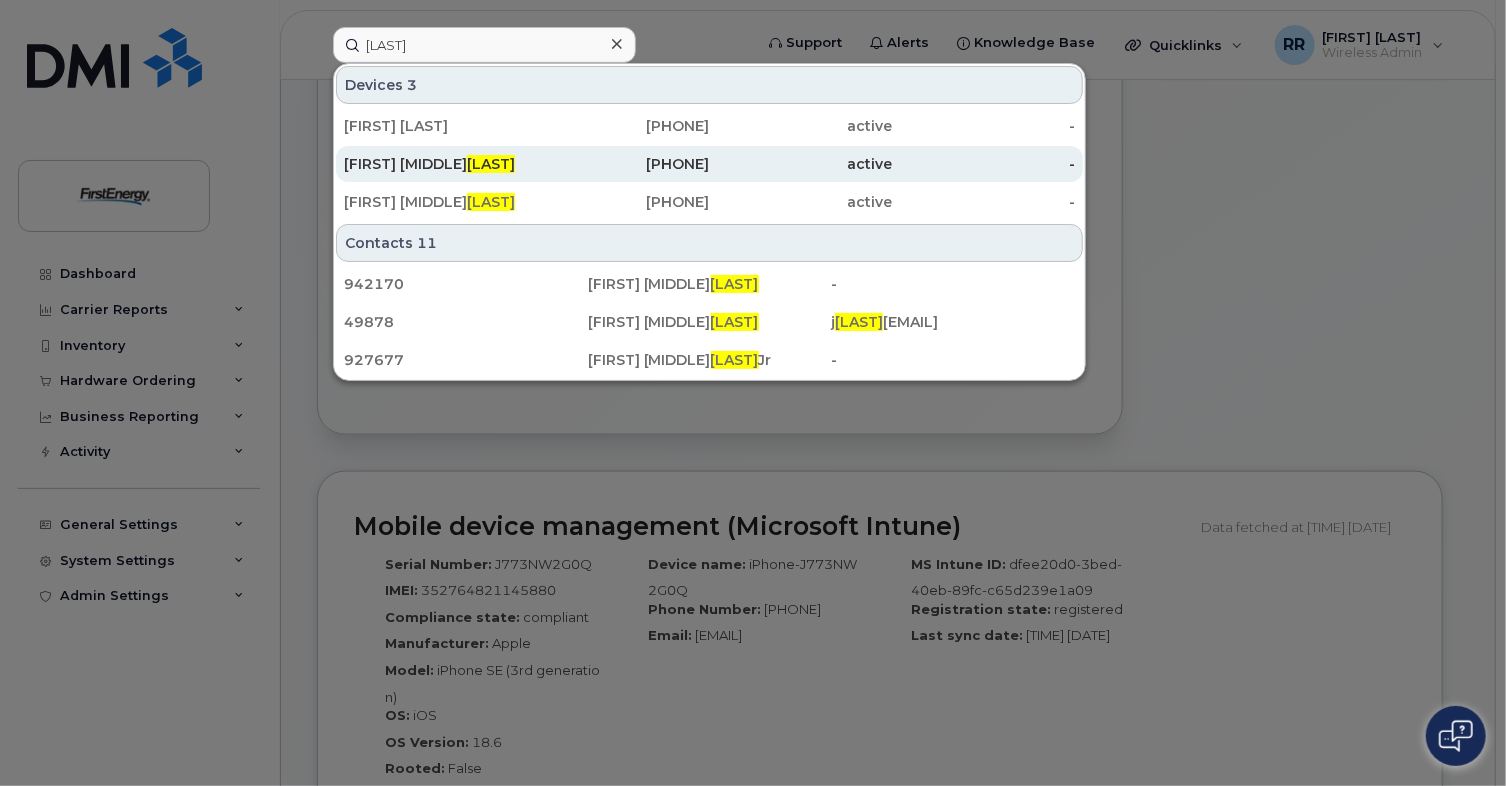 click on "TREYLAN W  WESTFALL" at bounding box center (435, 202) 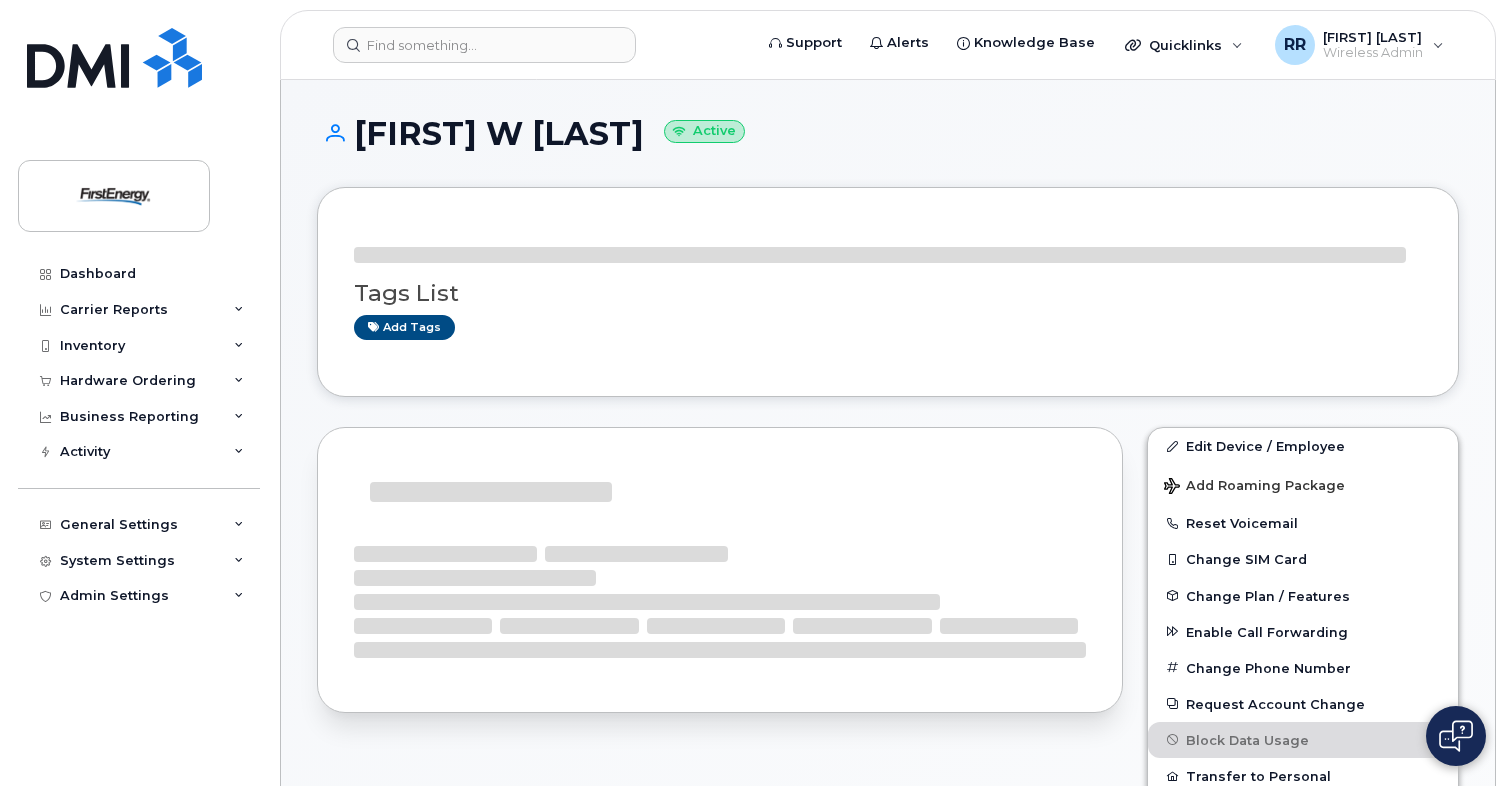 scroll, scrollTop: 0, scrollLeft: 0, axis: both 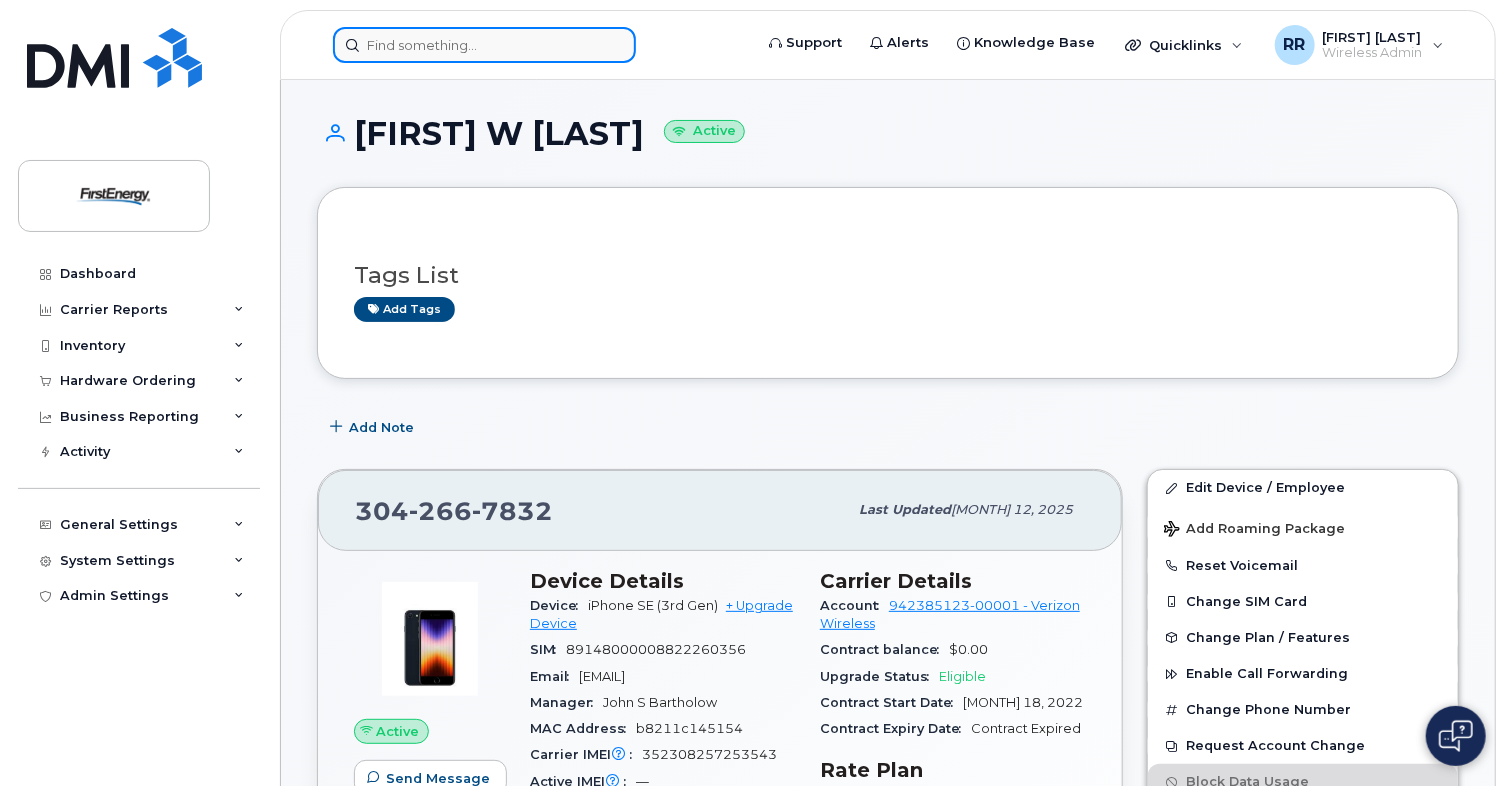 click at bounding box center (484, 45) 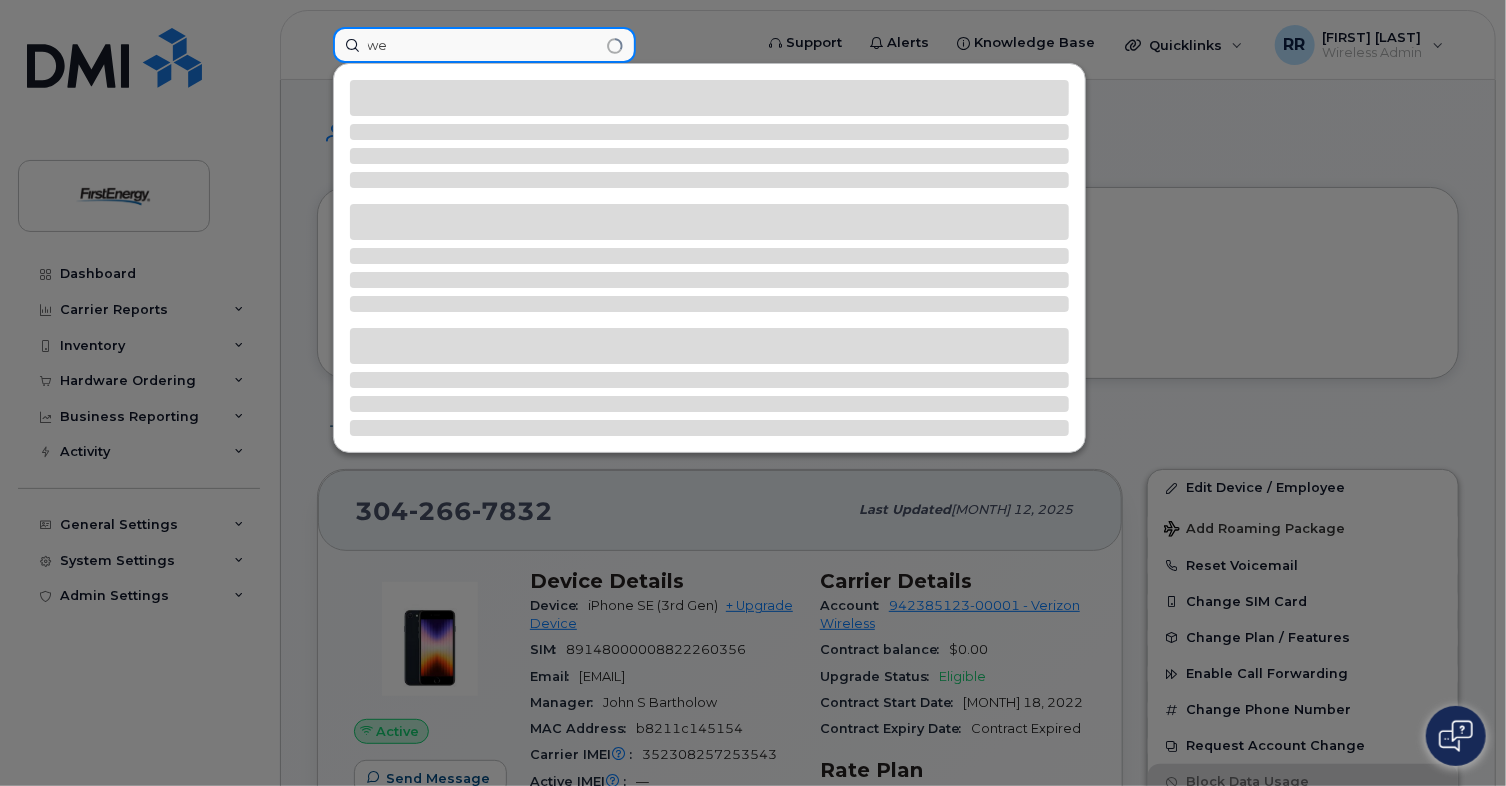 type on "w" 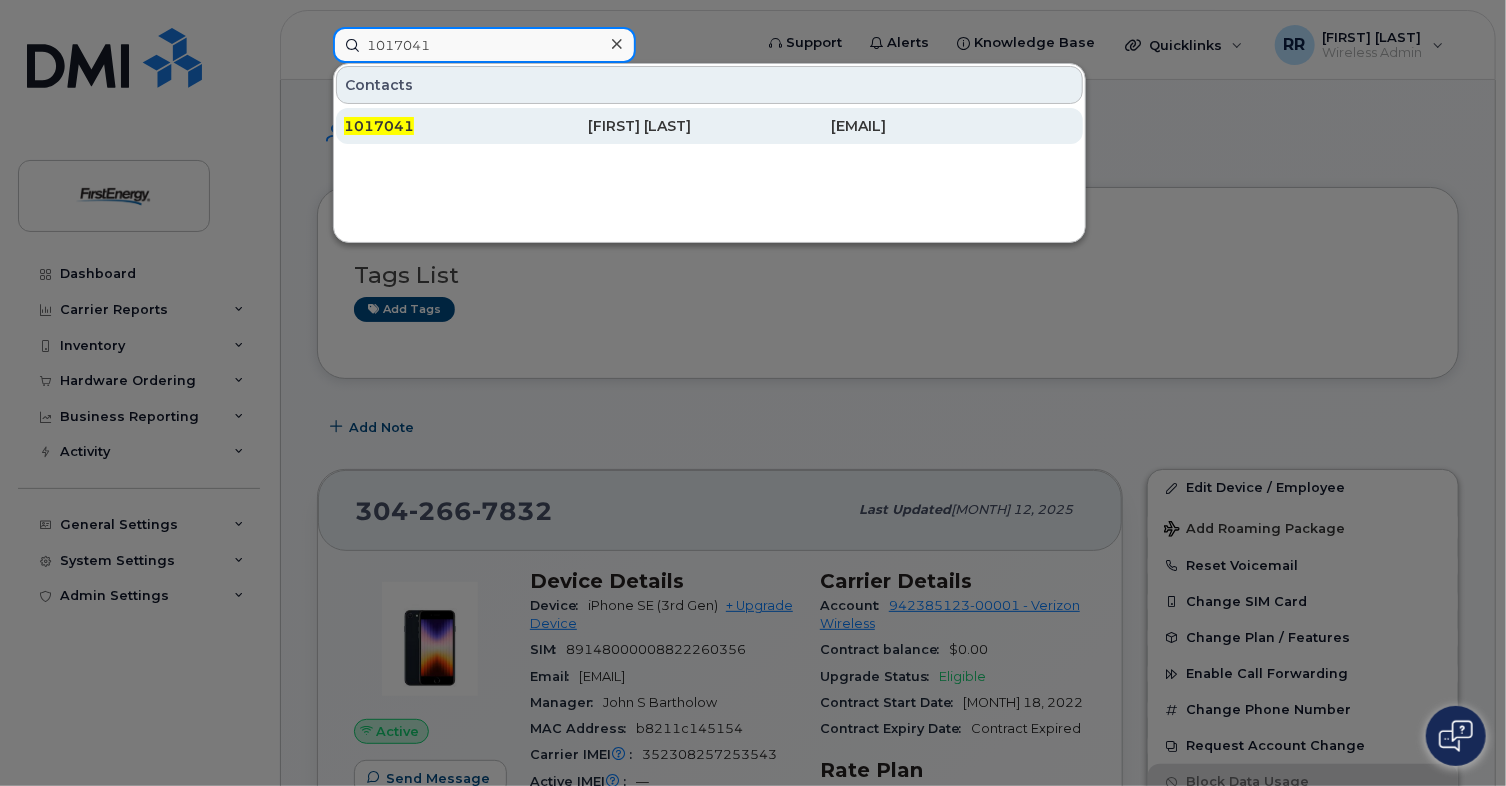 type on "1017041" 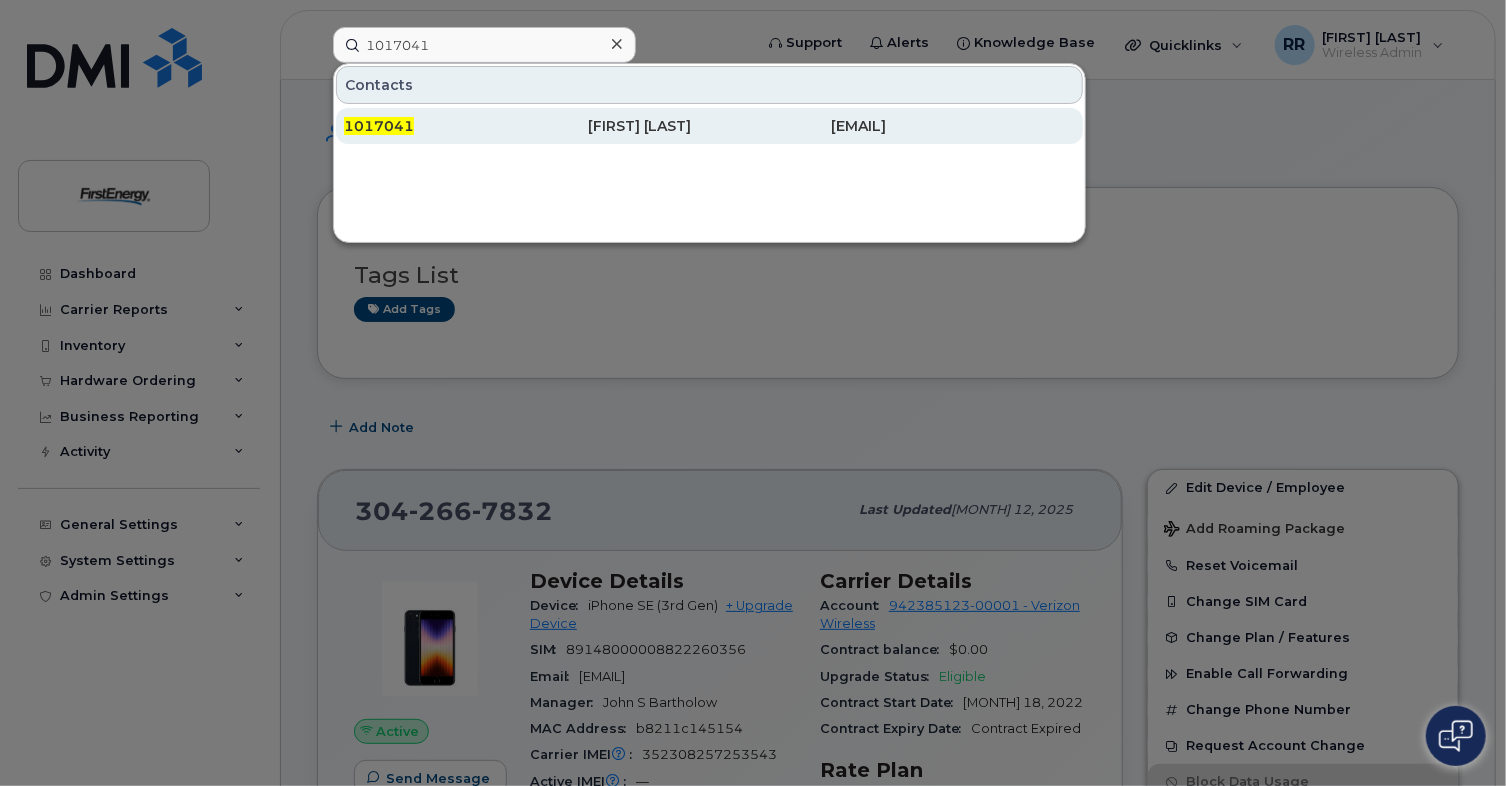 click on "1017041" at bounding box center (466, 126) 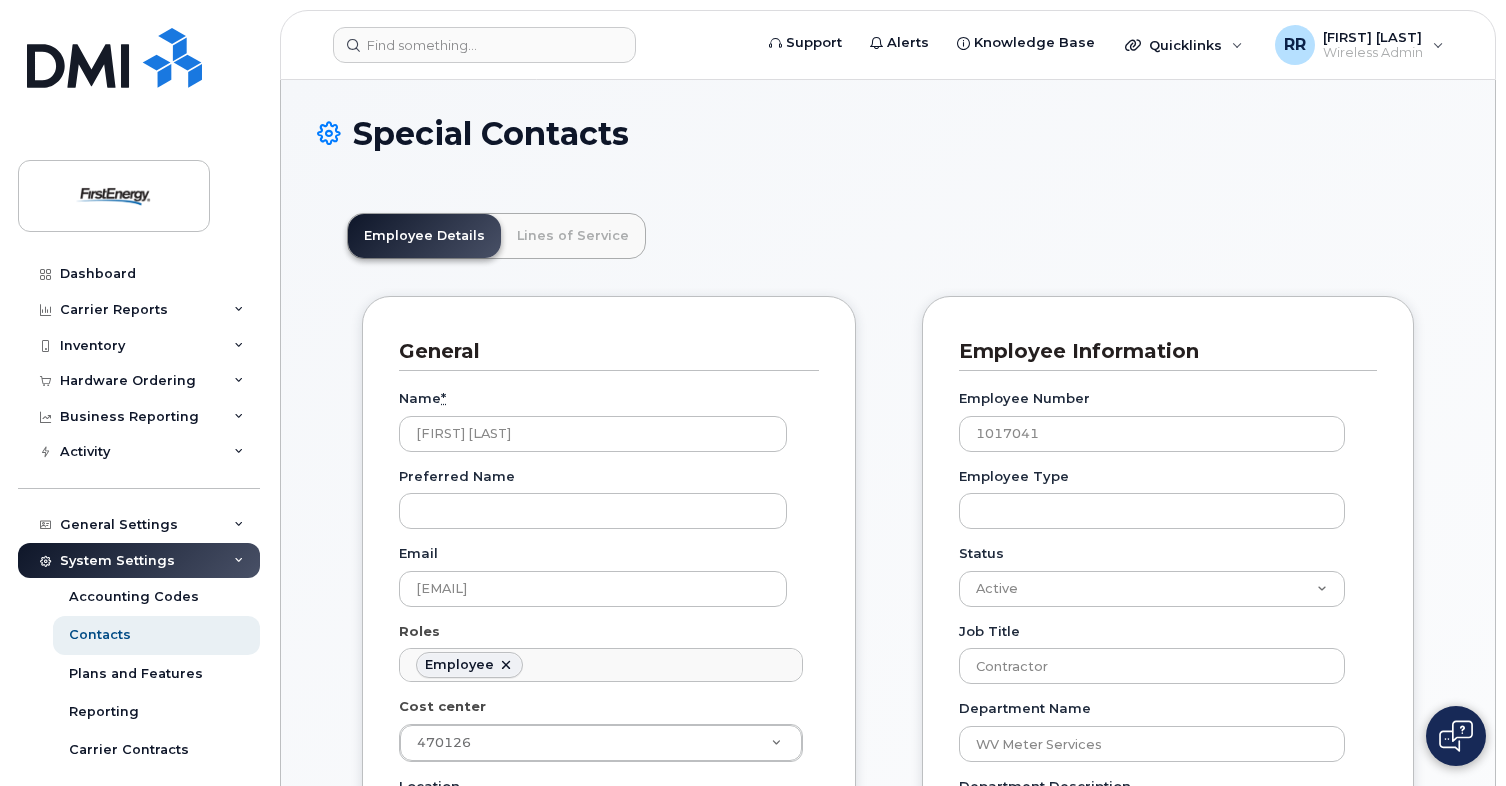 scroll, scrollTop: 0, scrollLeft: 0, axis: both 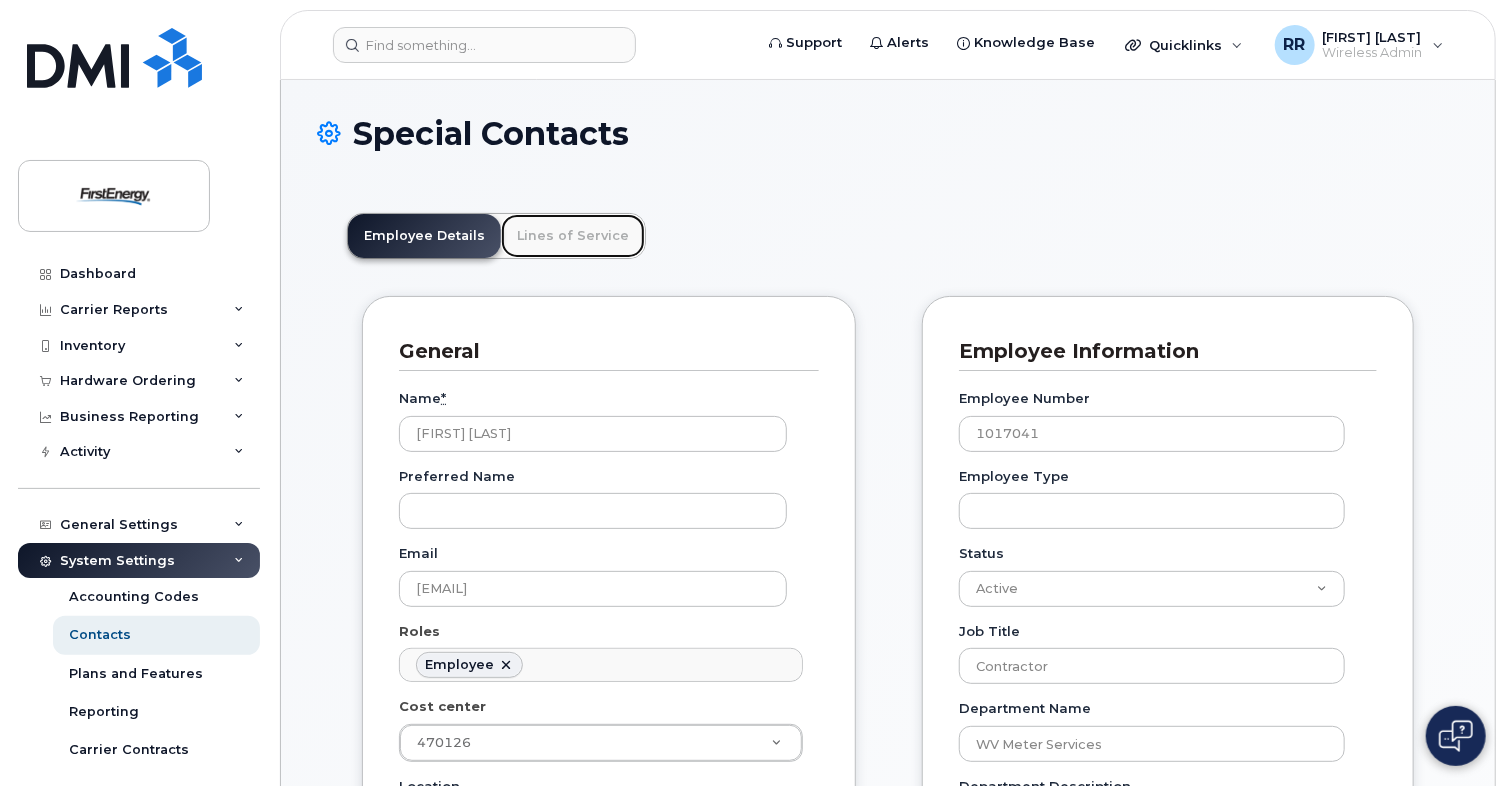 click on "Lines of Service" at bounding box center (573, 236) 